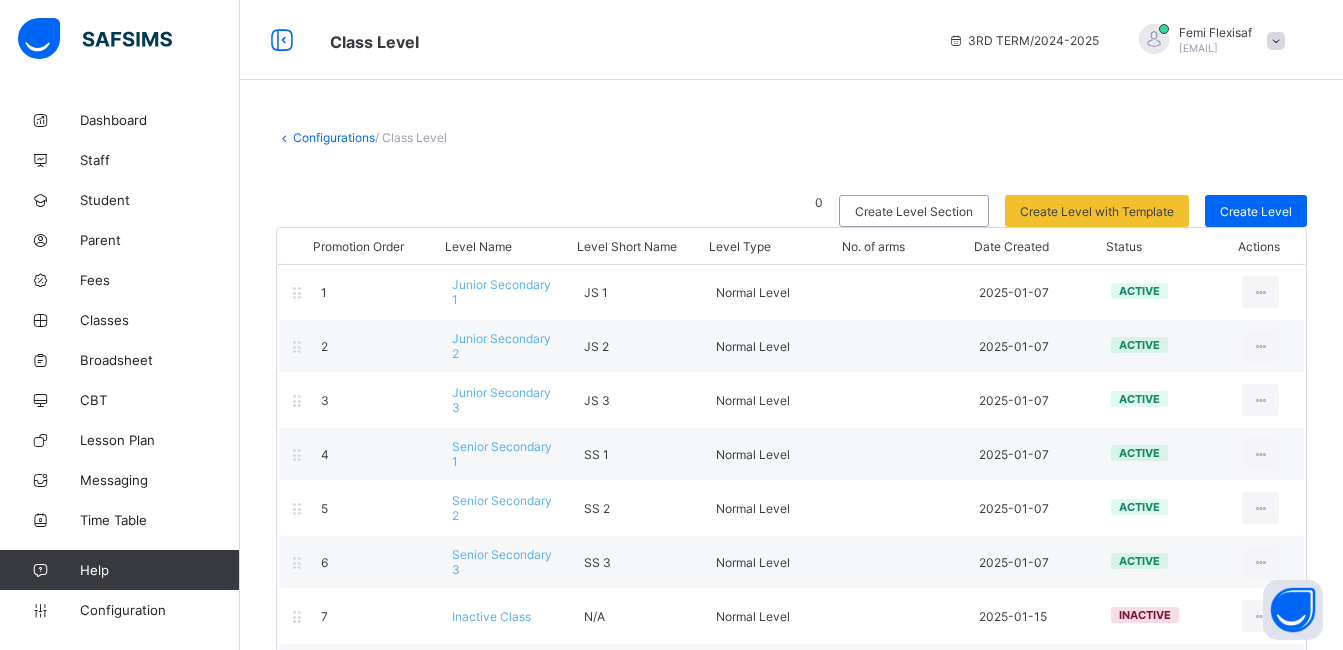 scroll, scrollTop: 0, scrollLeft: 0, axis: both 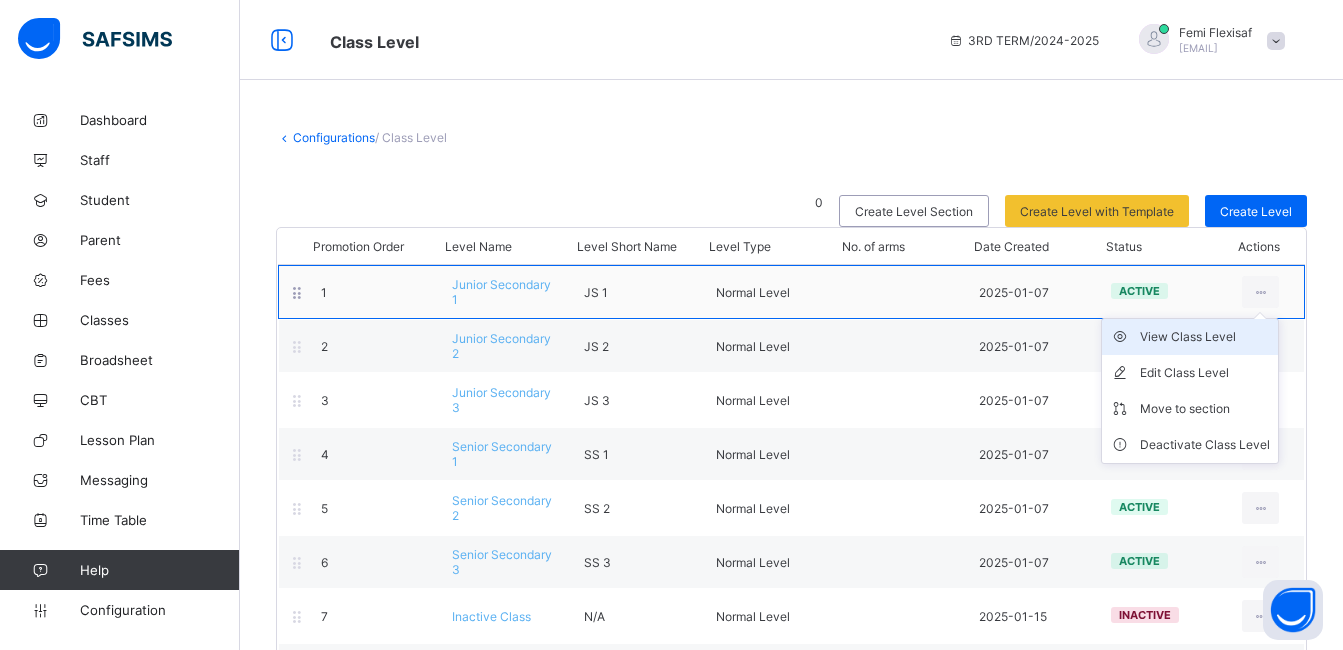 click on "View Class Level" at bounding box center [1205, 337] 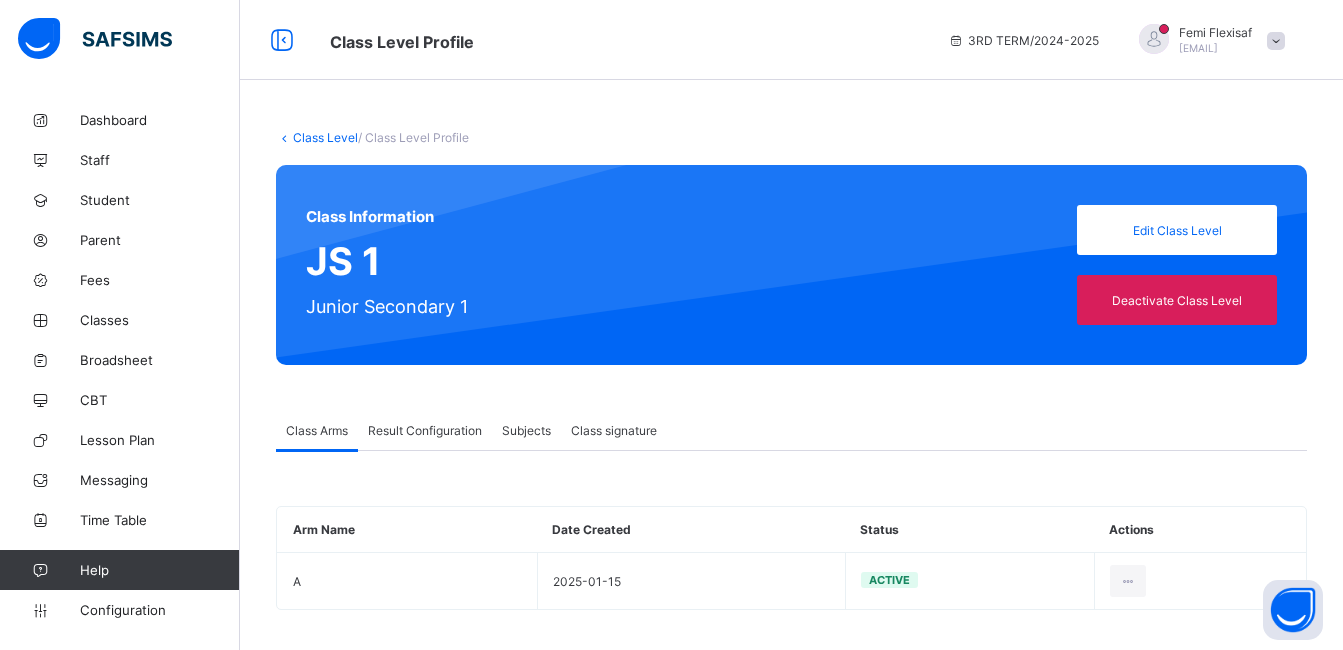 click on "Result Configuration" at bounding box center [425, 430] 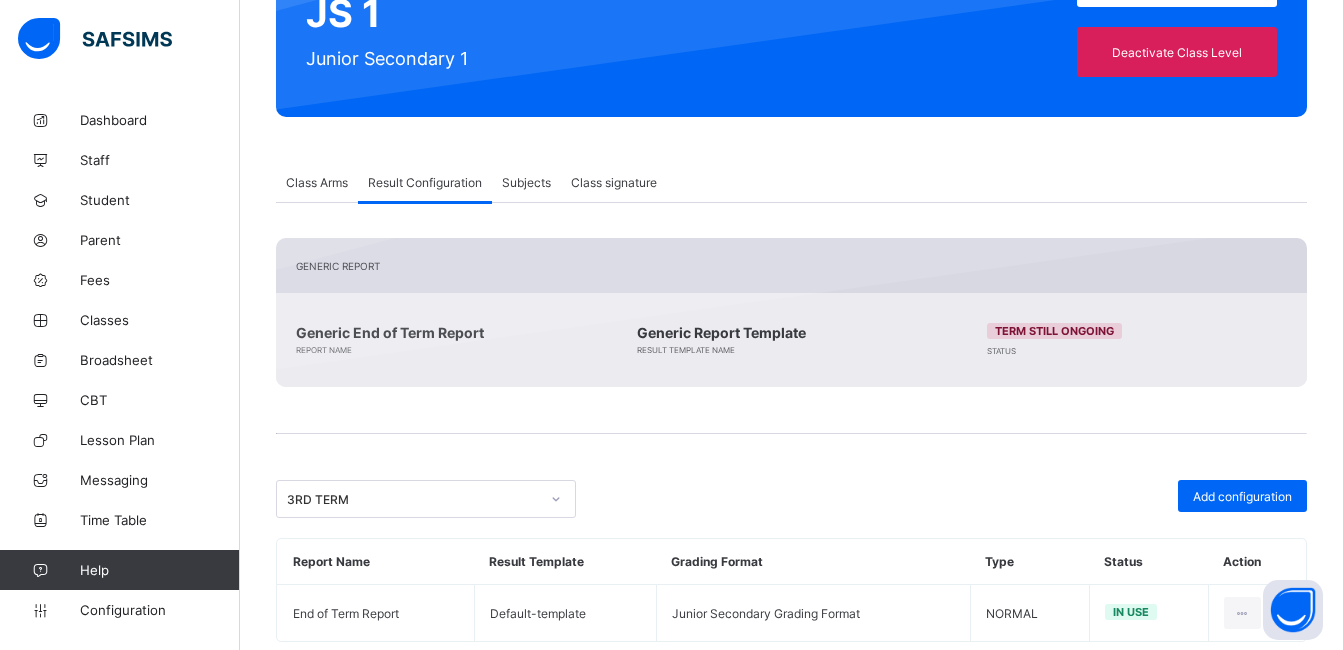 scroll, scrollTop: 290, scrollLeft: 0, axis: vertical 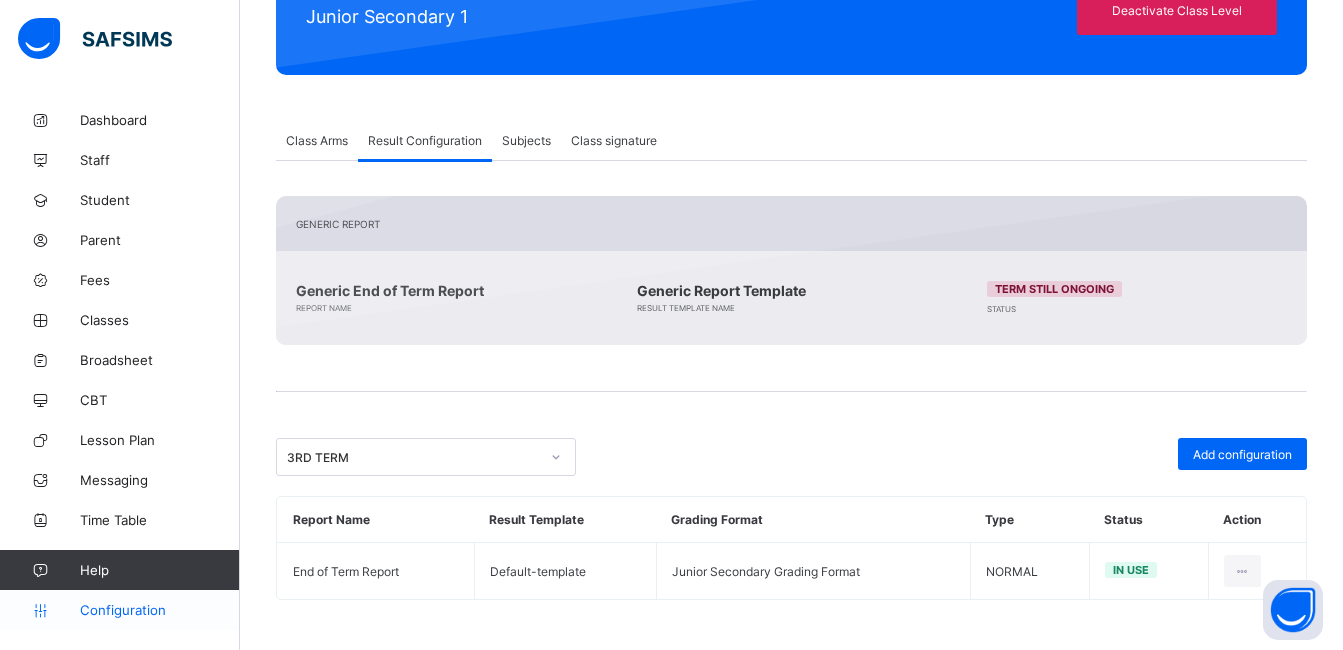 click on "Configuration" at bounding box center (159, 610) 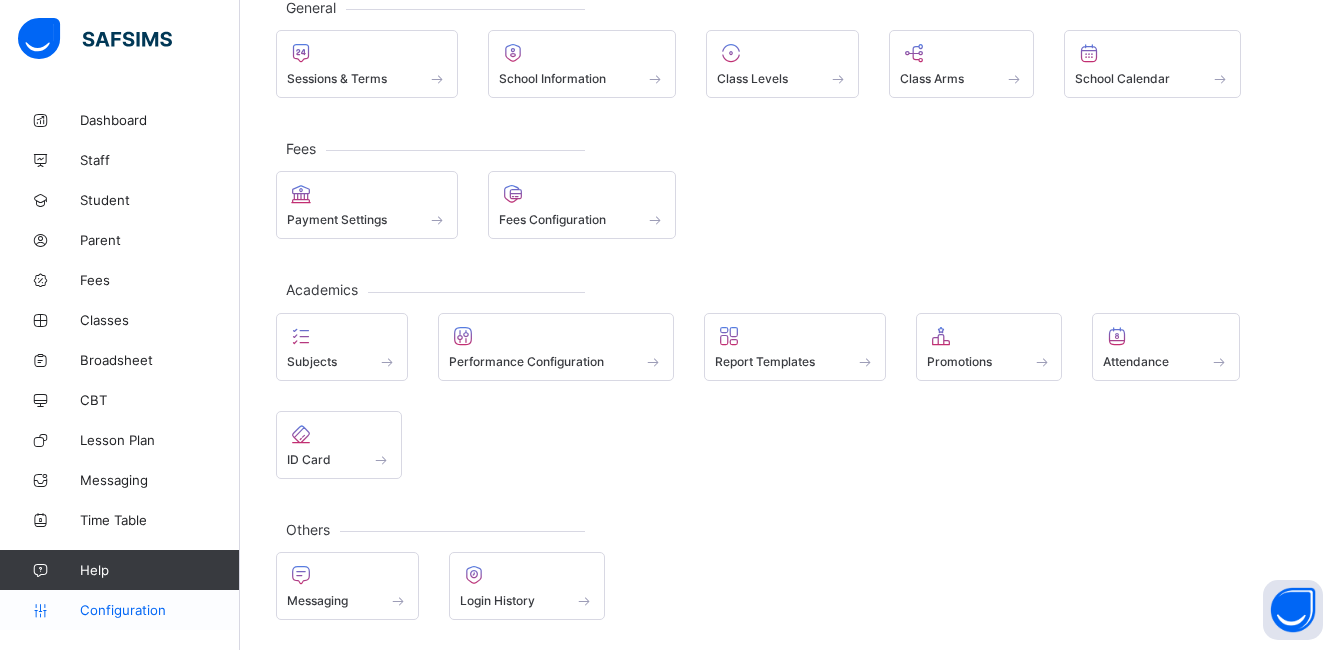 scroll, scrollTop: 133, scrollLeft: 0, axis: vertical 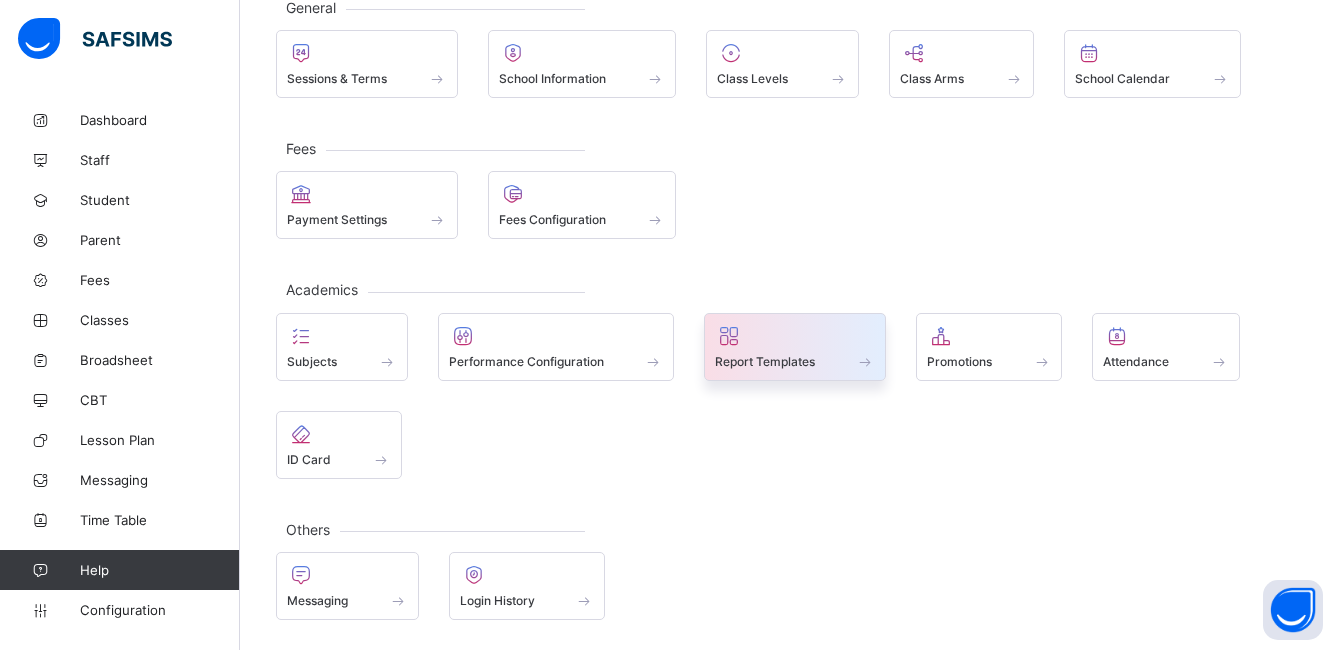 click at bounding box center (795, 336) 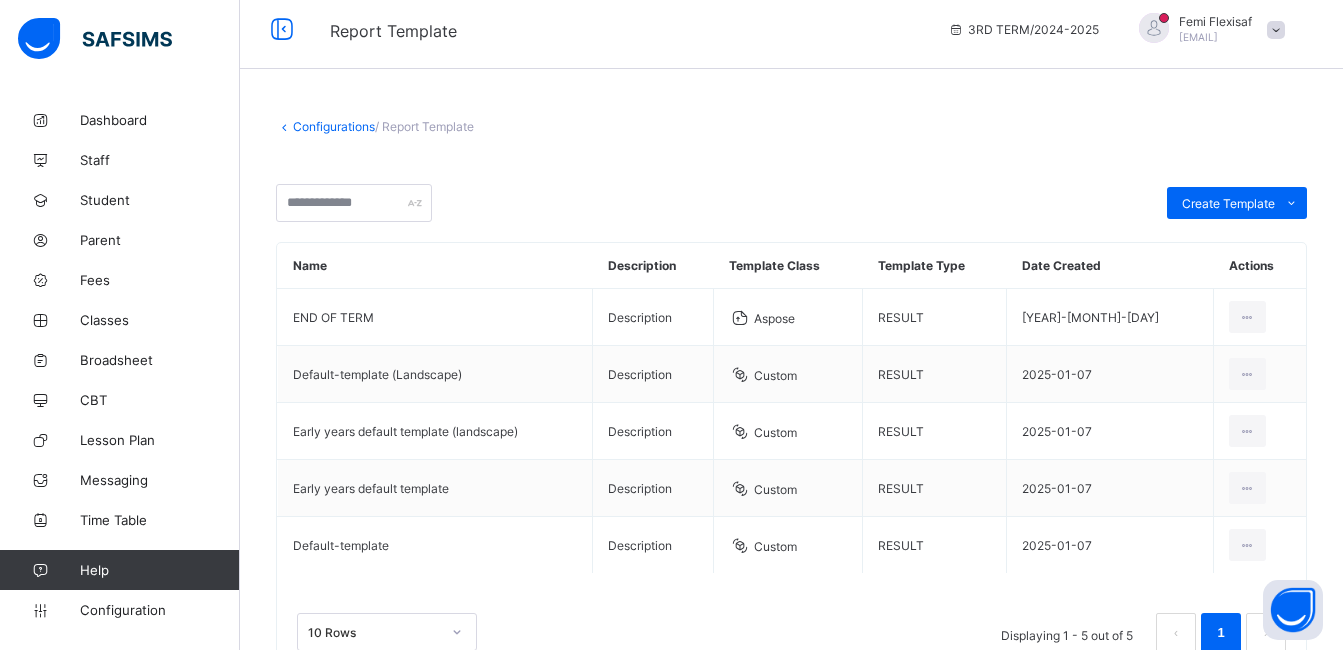scroll, scrollTop: 85, scrollLeft: 0, axis: vertical 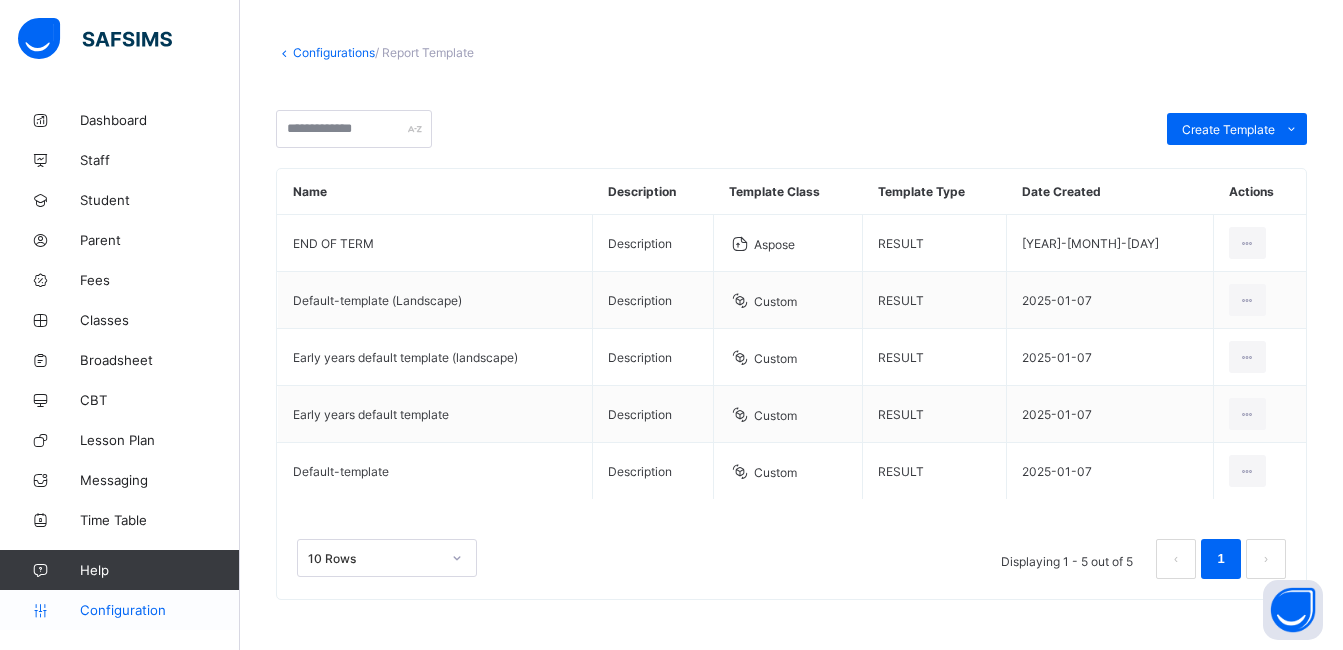 click on "Configuration" at bounding box center (159, 610) 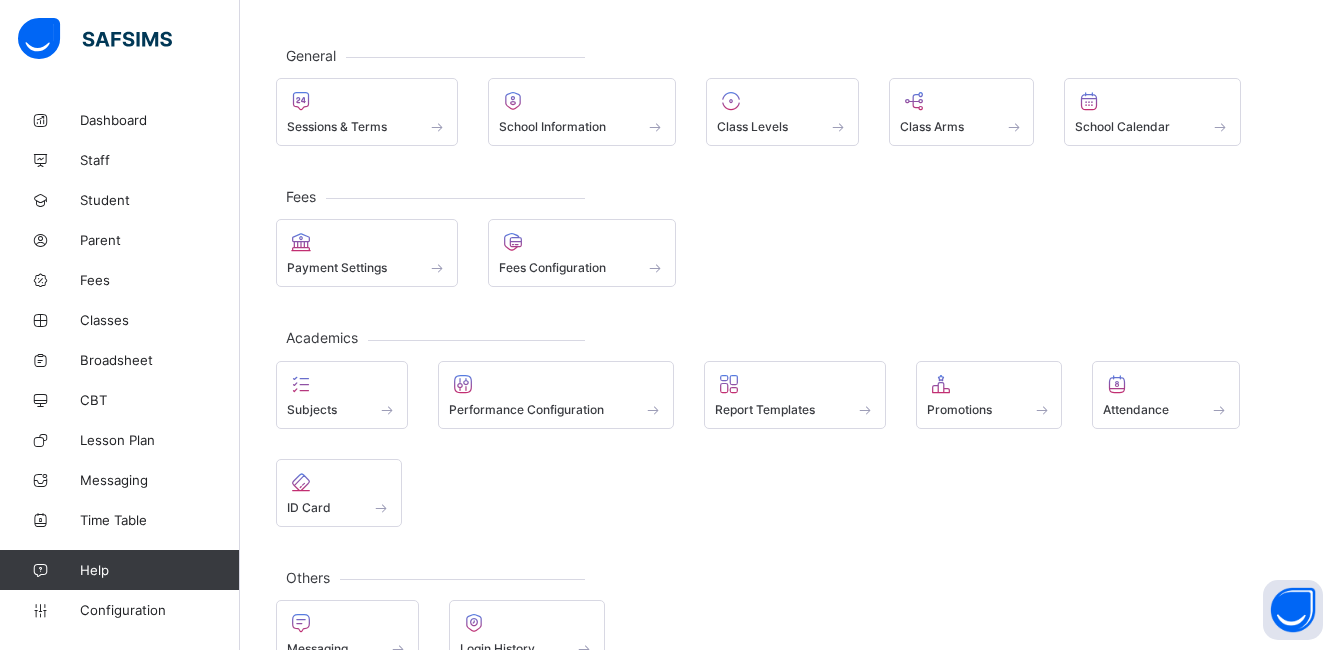 scroll, scrollTop: 133, scrollLeft: 0, axis: vertical 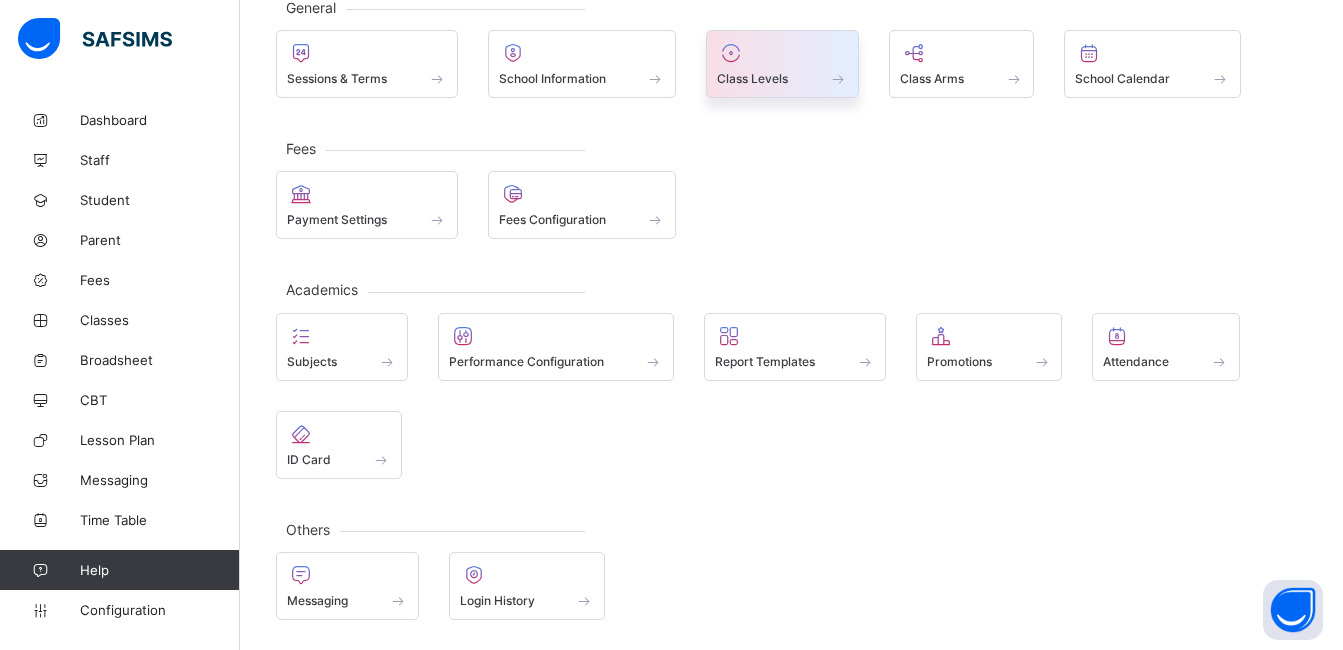 click on "Class Levels" at bounding box center [752, 78] 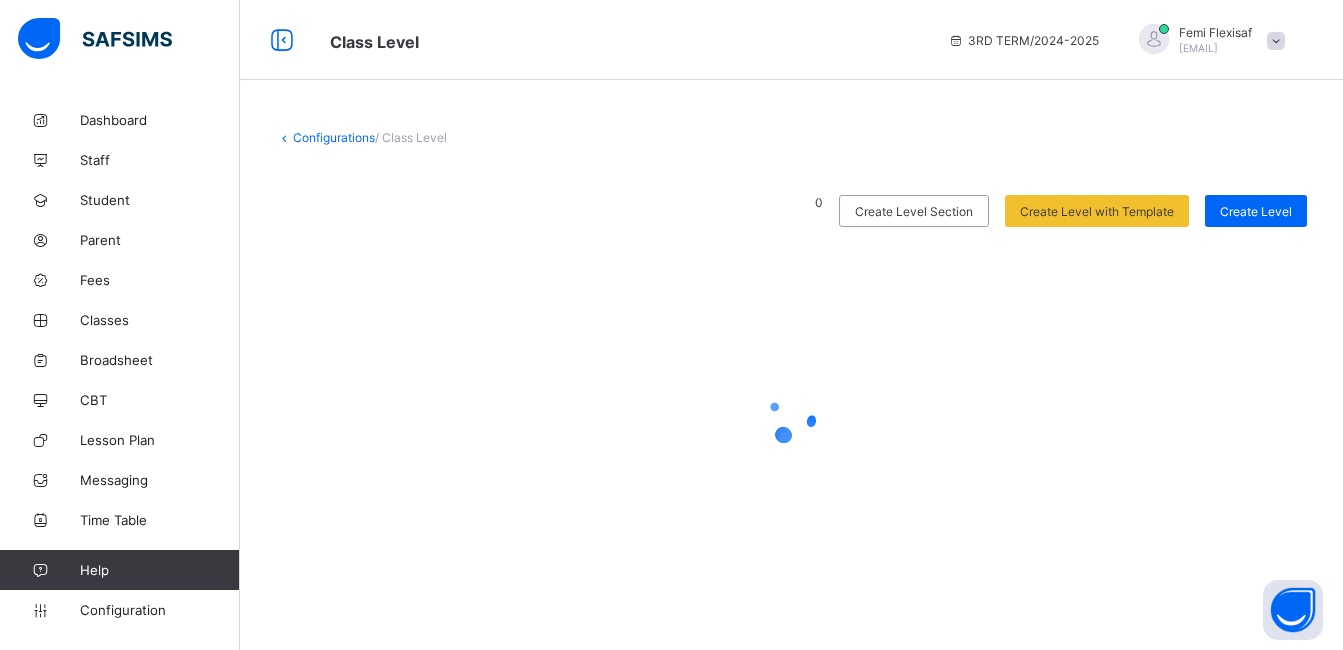 scroll, scrollTop: 0, scrollLeft: 0, axis: both 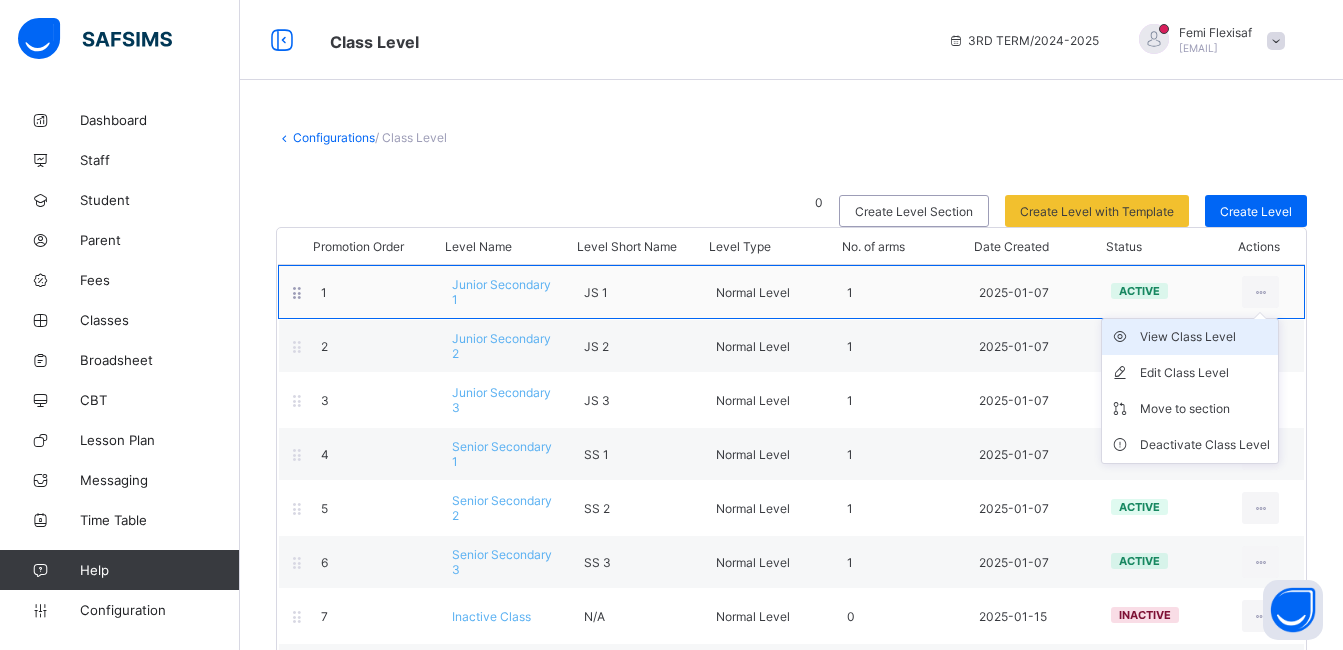 click on "View Class Level" at bounding box center (1205, 337) 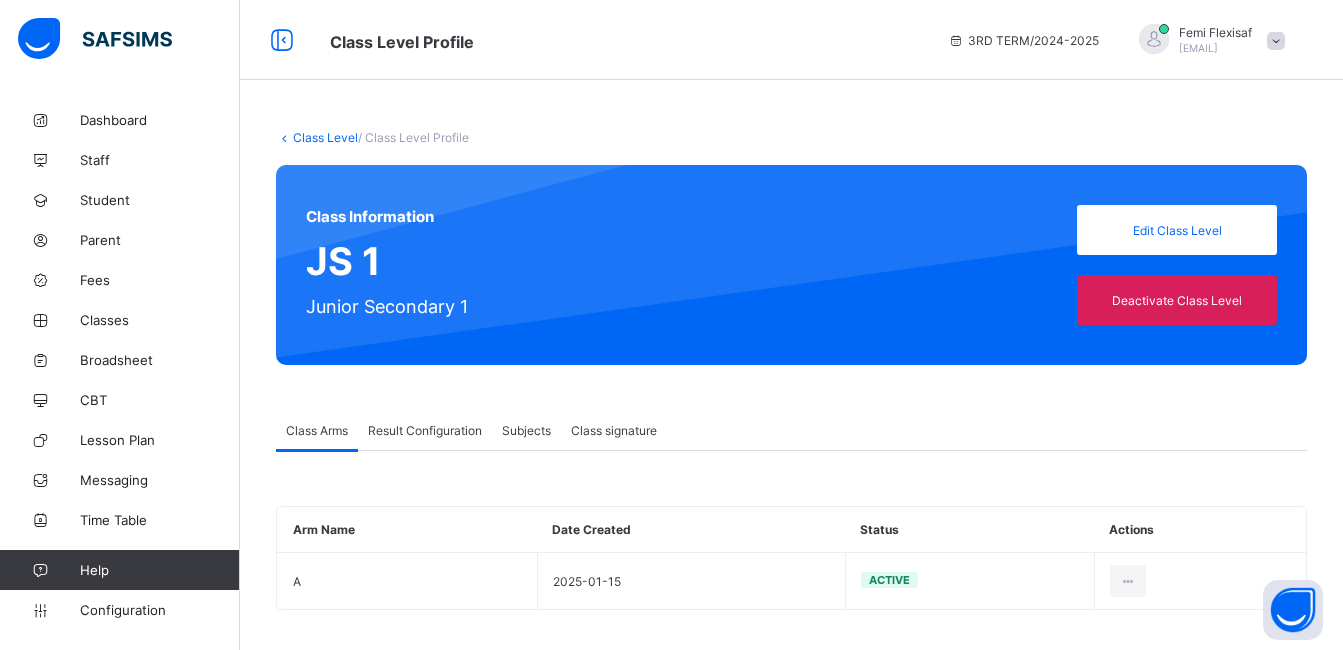 click on "Result Configuration" at bounding box center (425, 430) 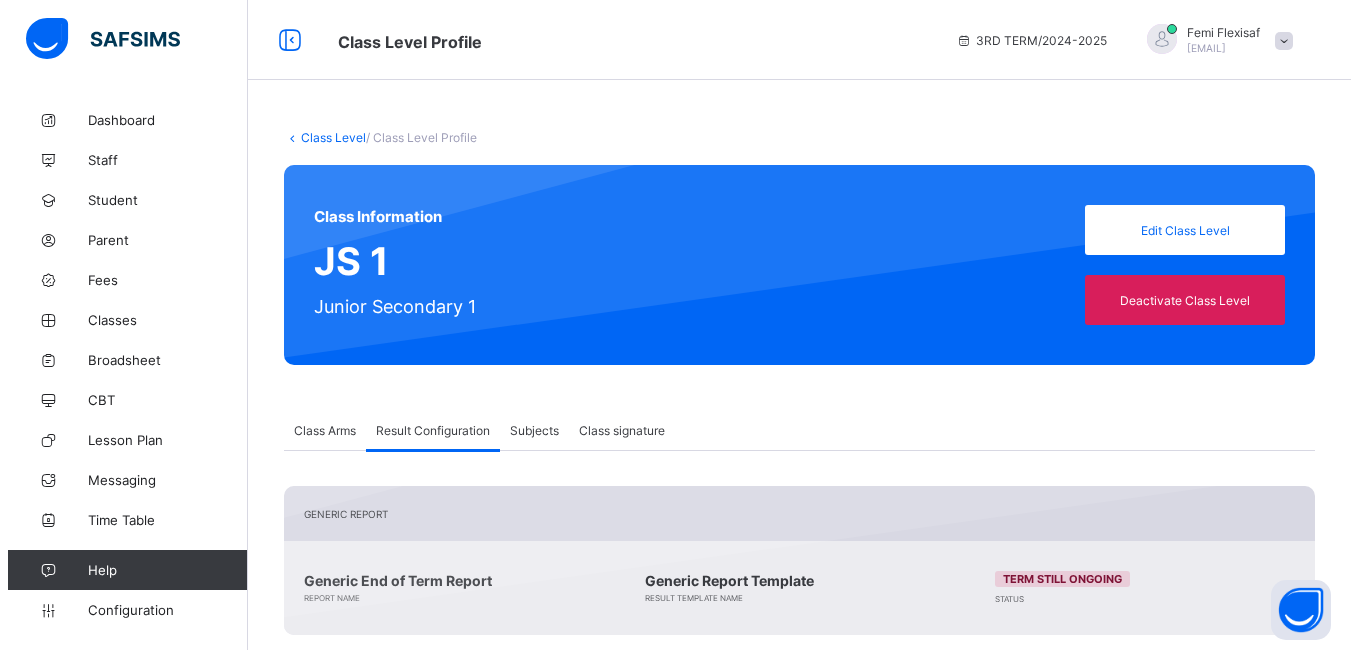 scroll, scrollTop: 290, scrollLeft: 0, axis: vertical 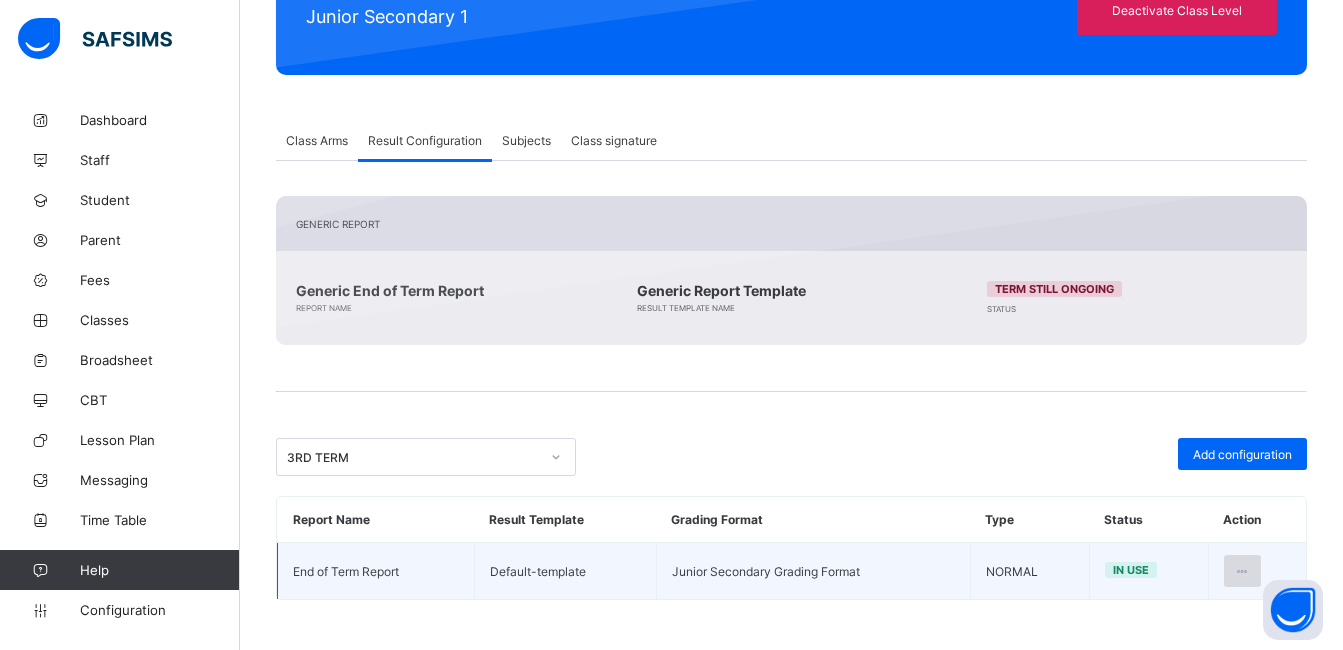 click at bounding box center [1242, 571] 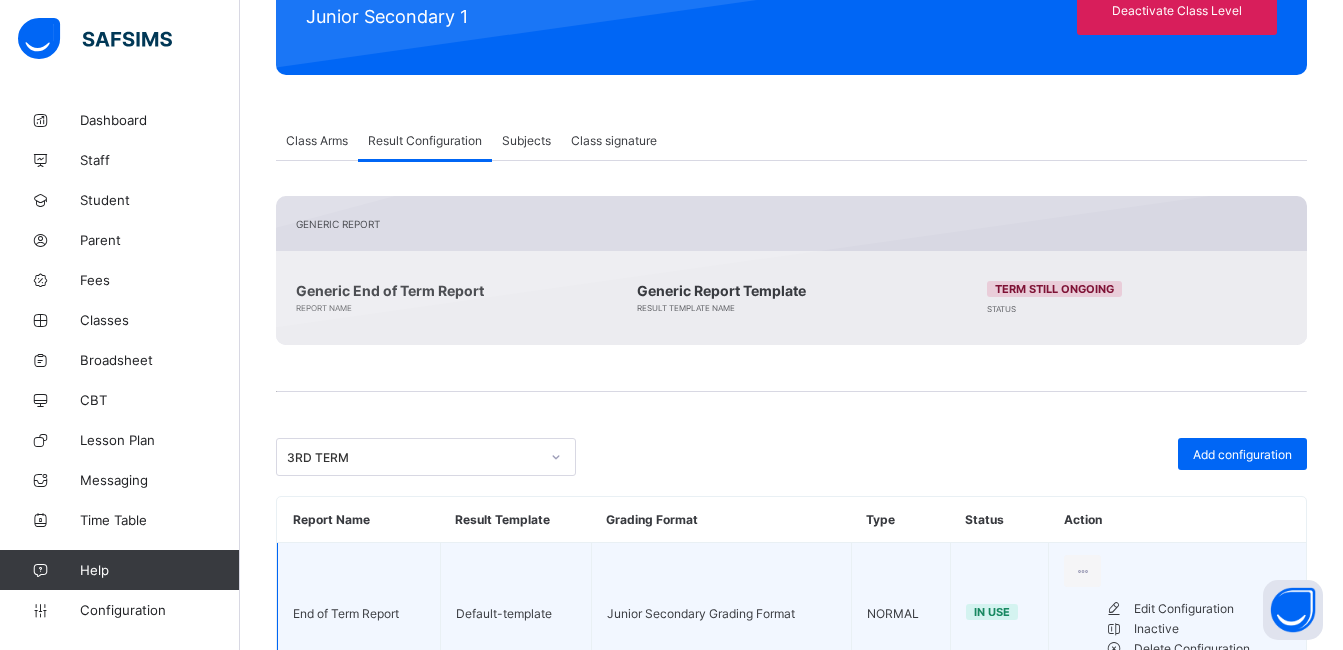 click on "Edit Configuration" at bounding box center [1212, 609] 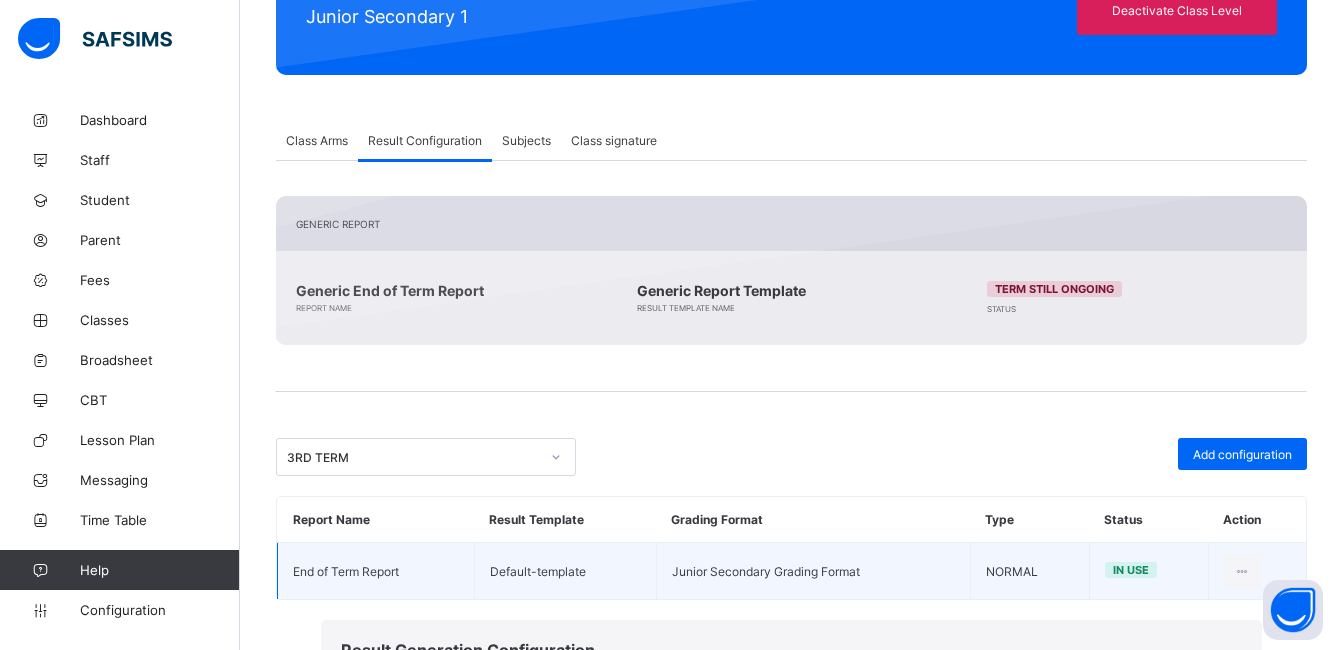 click on "**********" at bounding box center (516, 714) 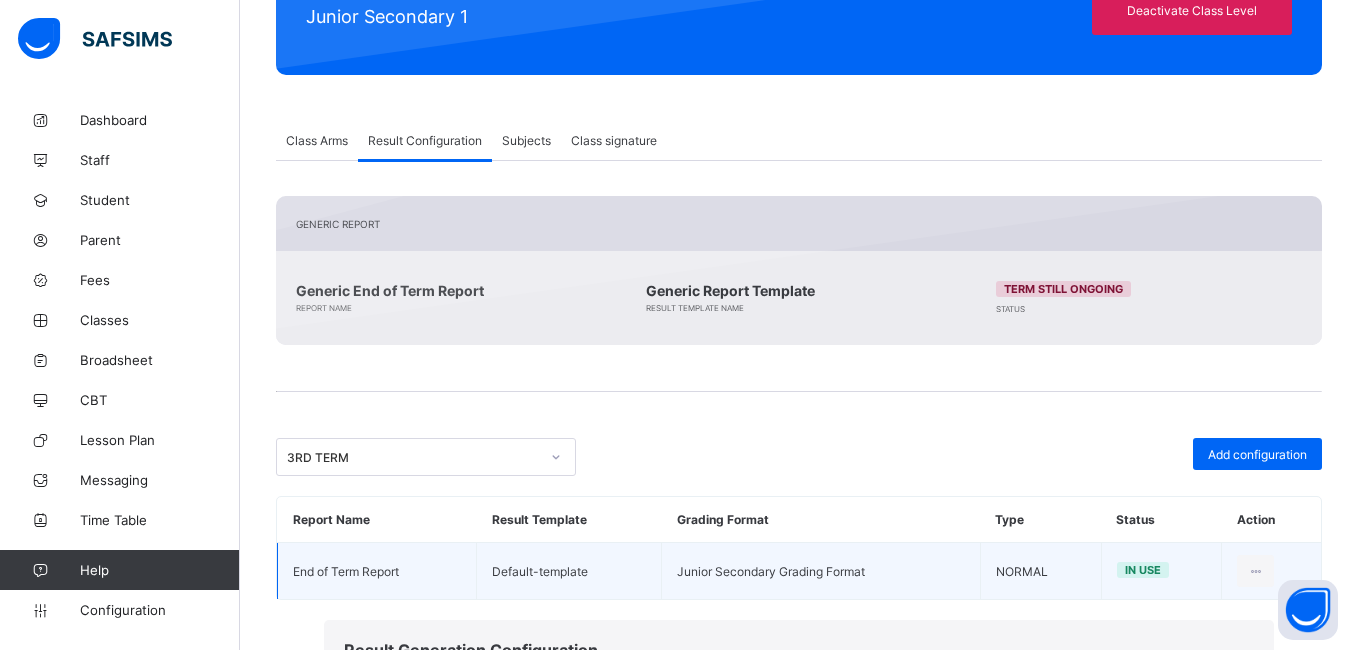 type on "**********" 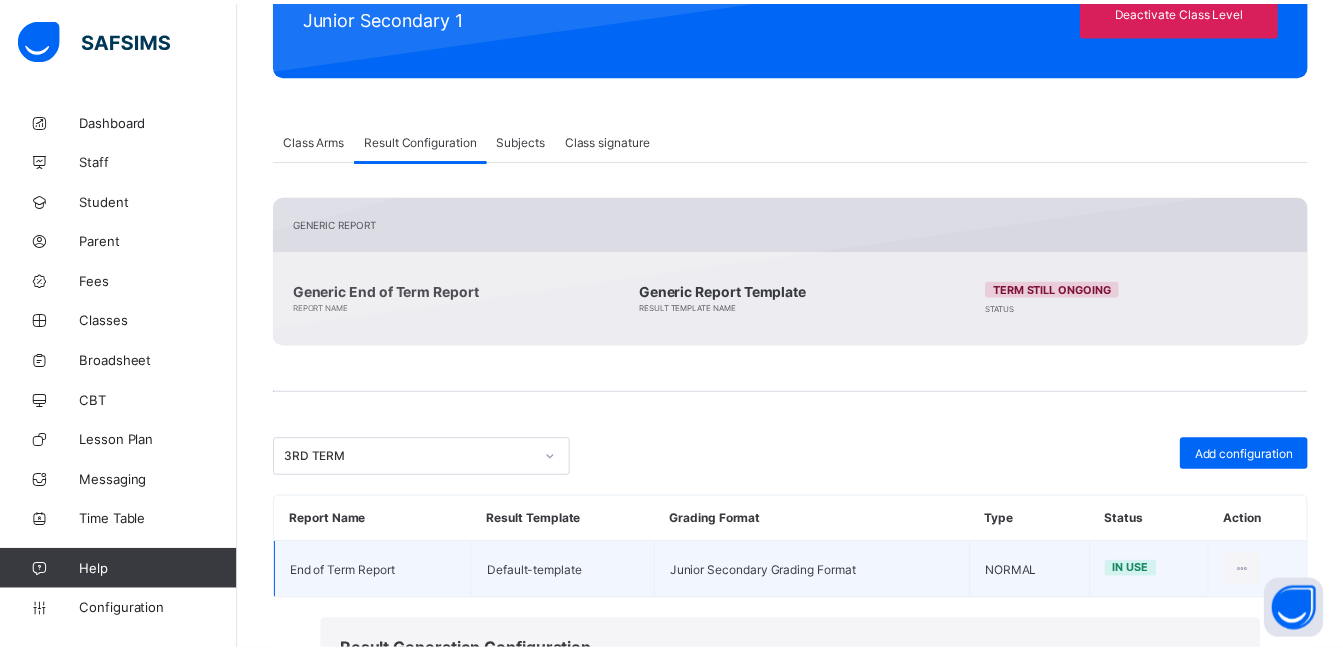 scroll, scrollTop: 0, scrollLeft: 0, axis: both 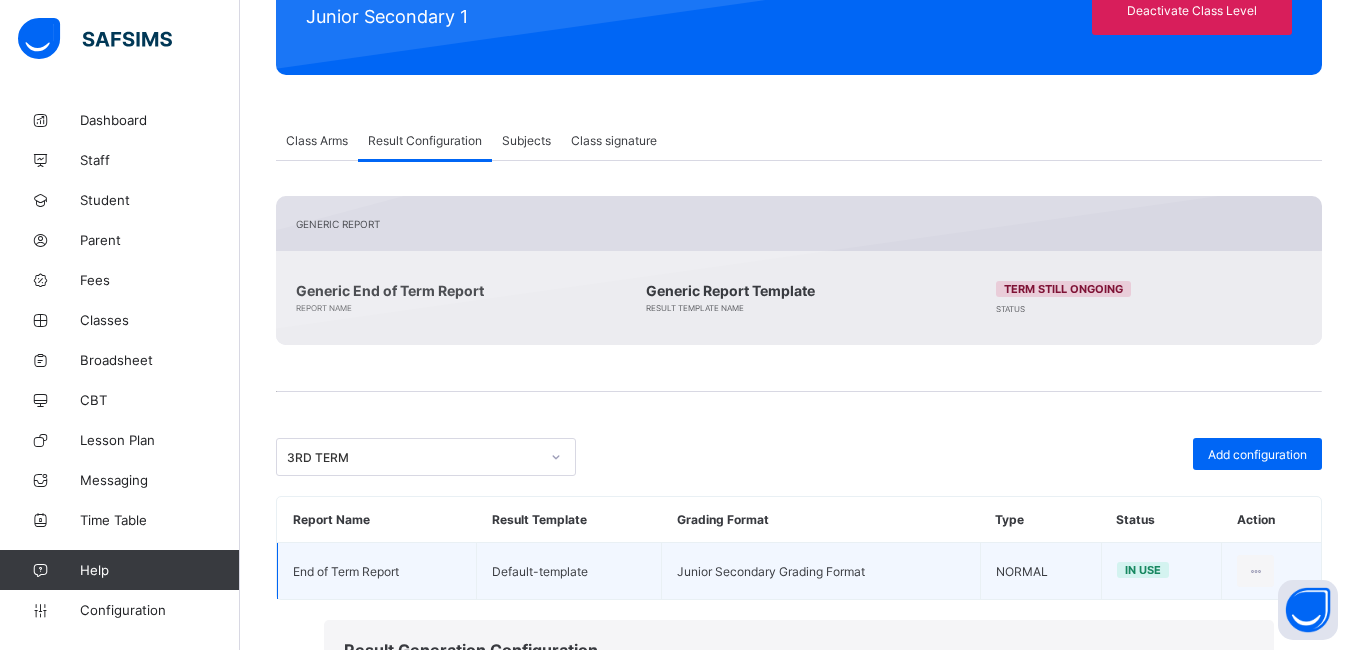 click on "Save" at bounding box center [1224, 1131] 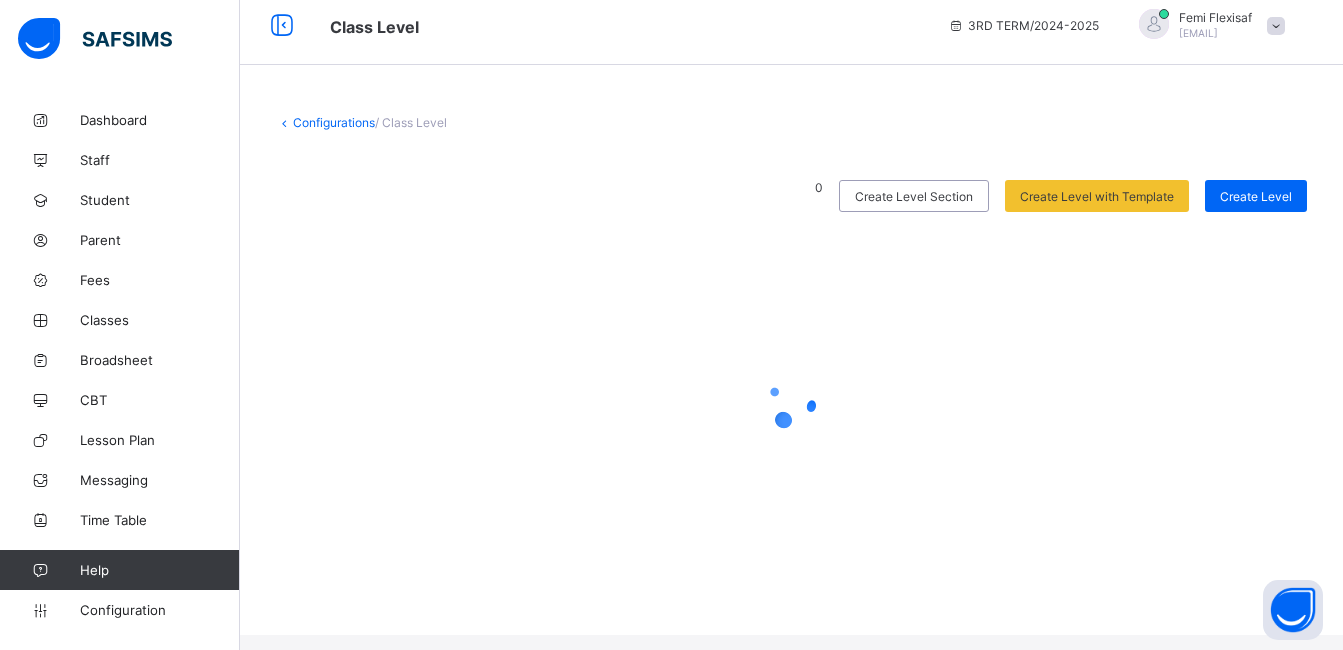 scroll, scrollTop: 0, scrollLeft: 0, axis: both 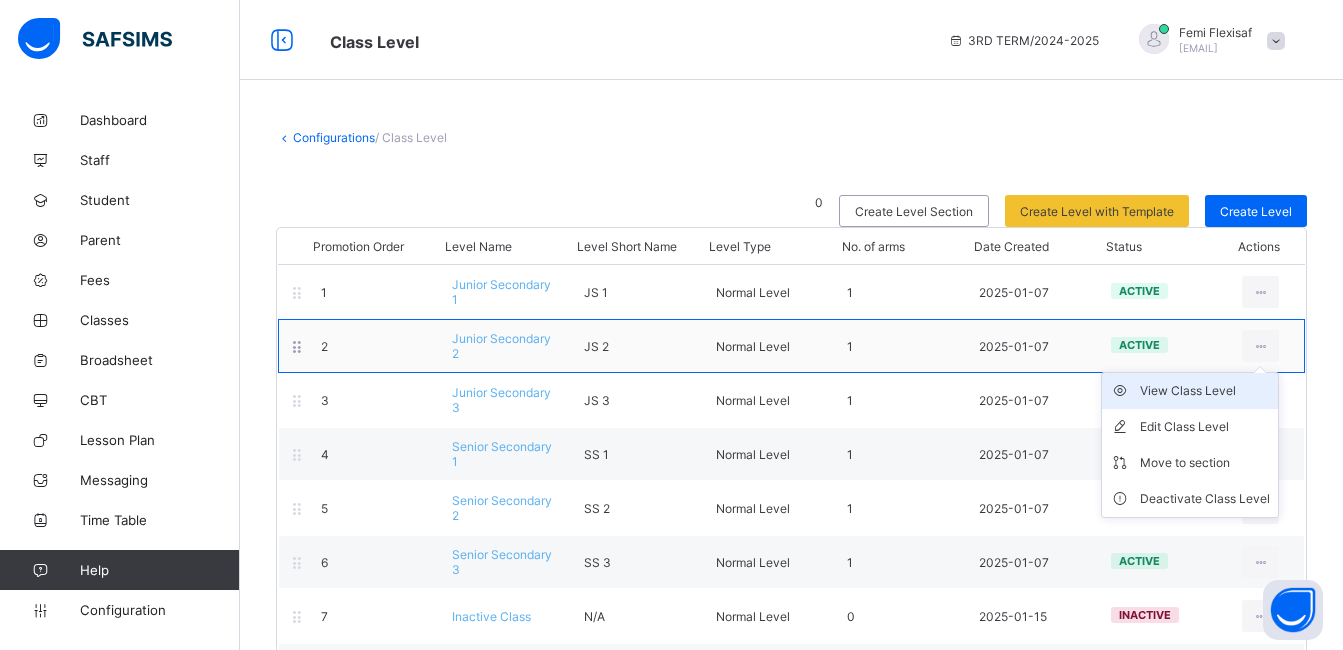 click on "View Class Level" at bounding box center [1205, 391] 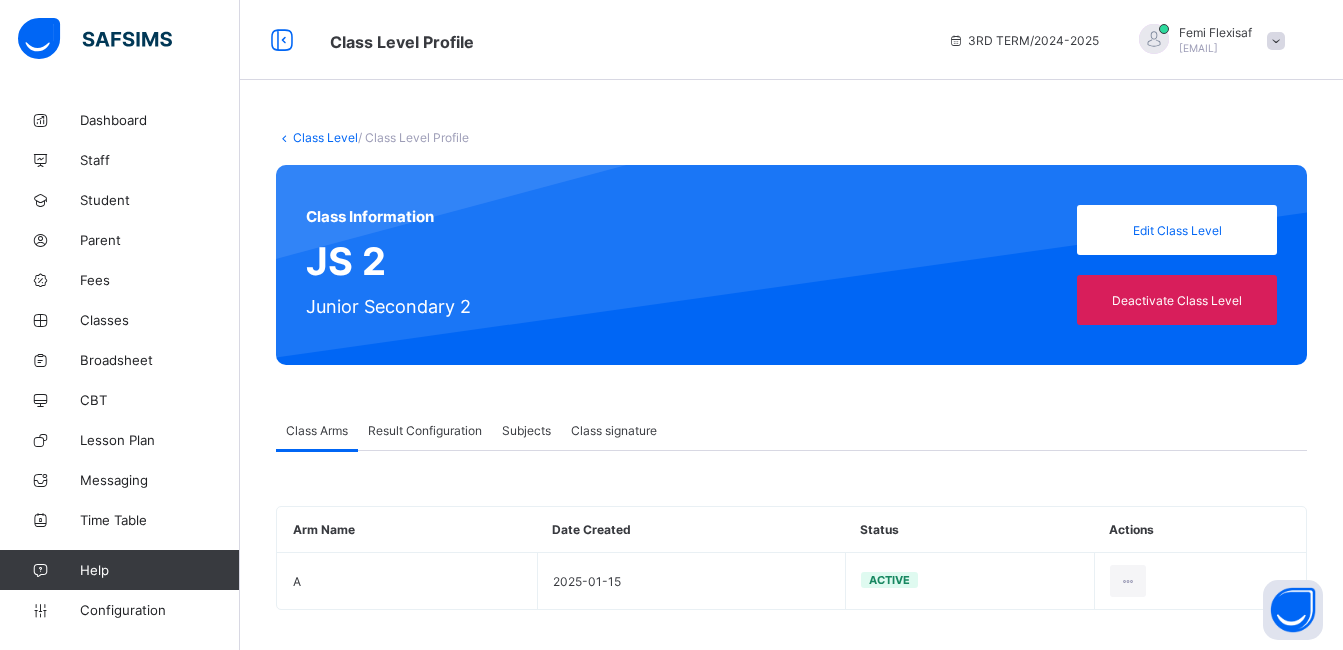 click on "Result Configuration" at bounding box center (425, 430) 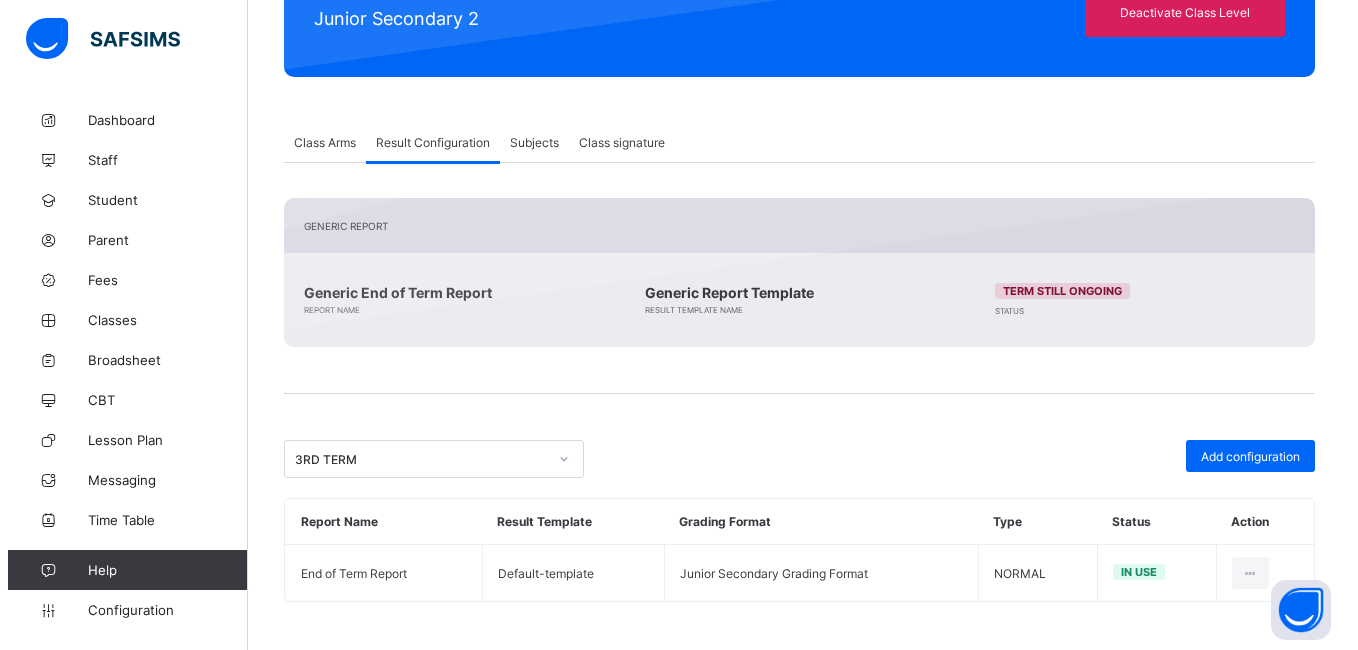 scroll, scrollTop: 290, scrollLeft: 0, axis: vertical 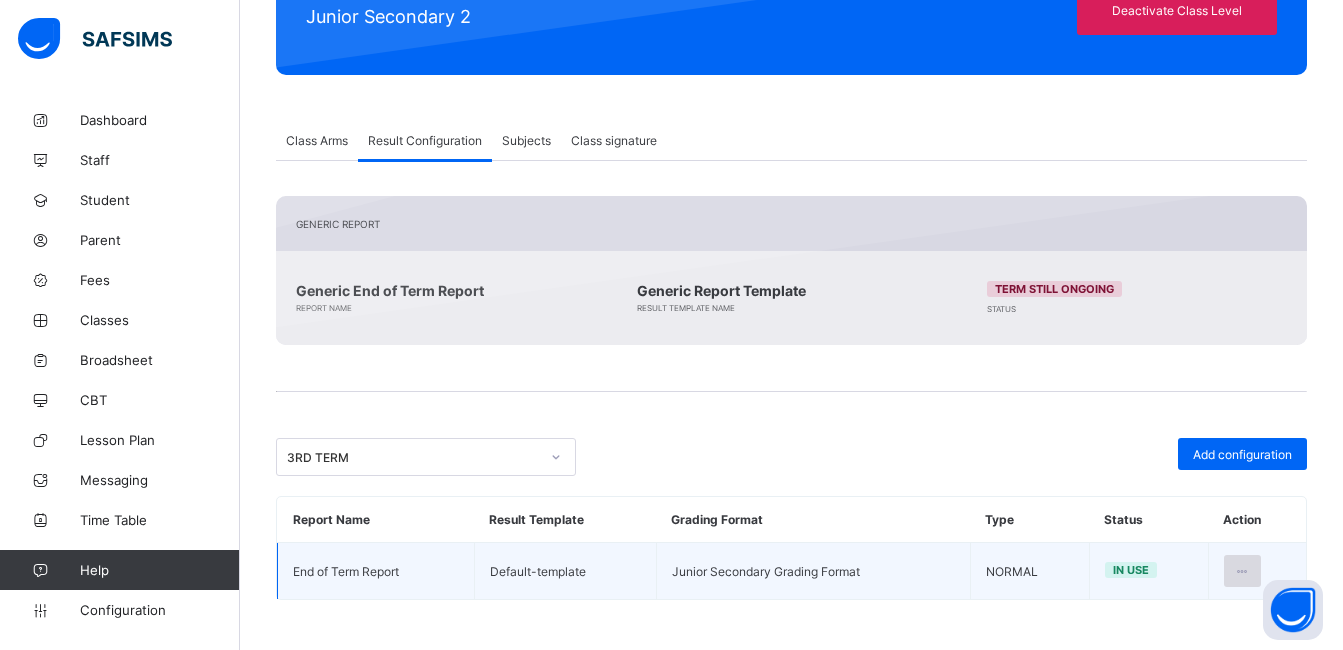 click at bounding box center (1242, 571) 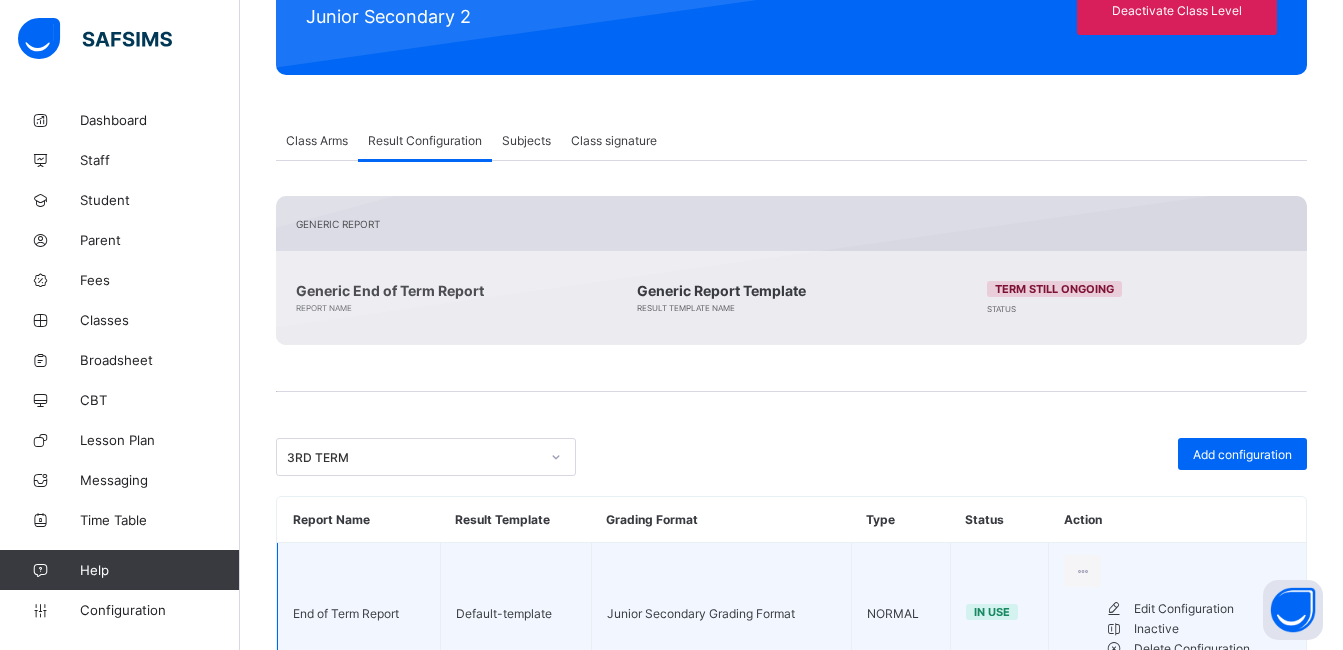 click on "Edit Configuration" at bounding box center (1212, 609) 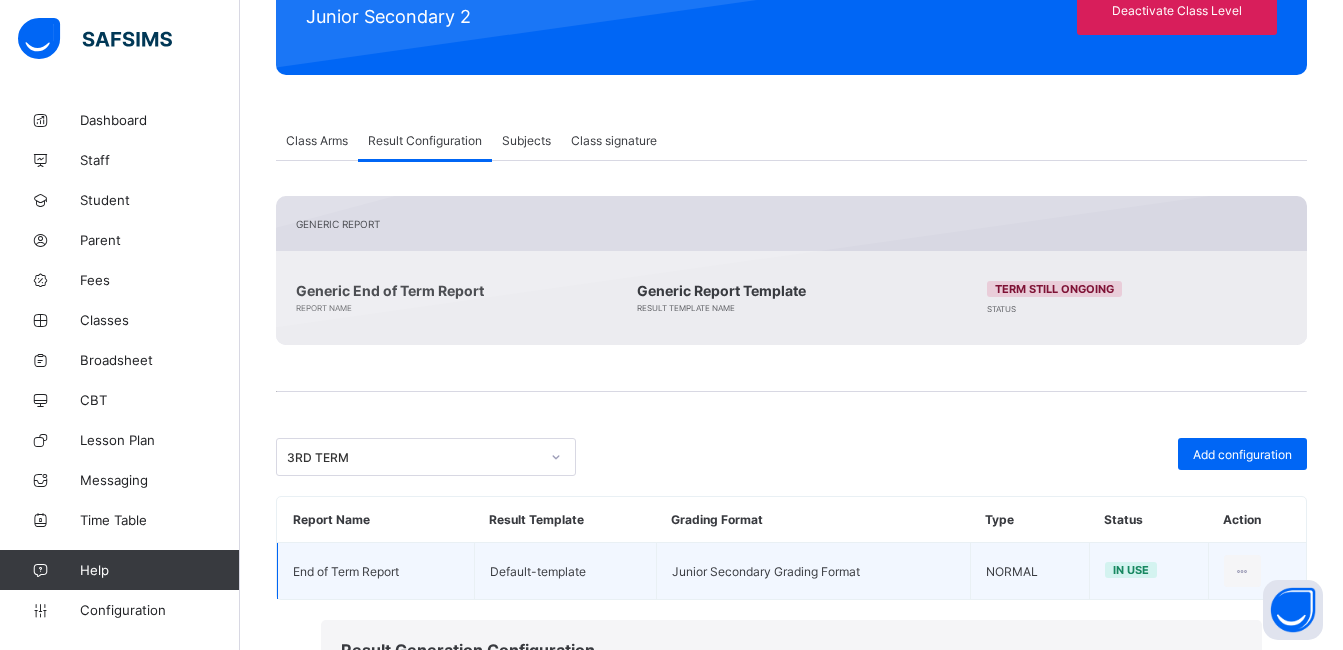 click on "**********" at bounding box center [516, 714] 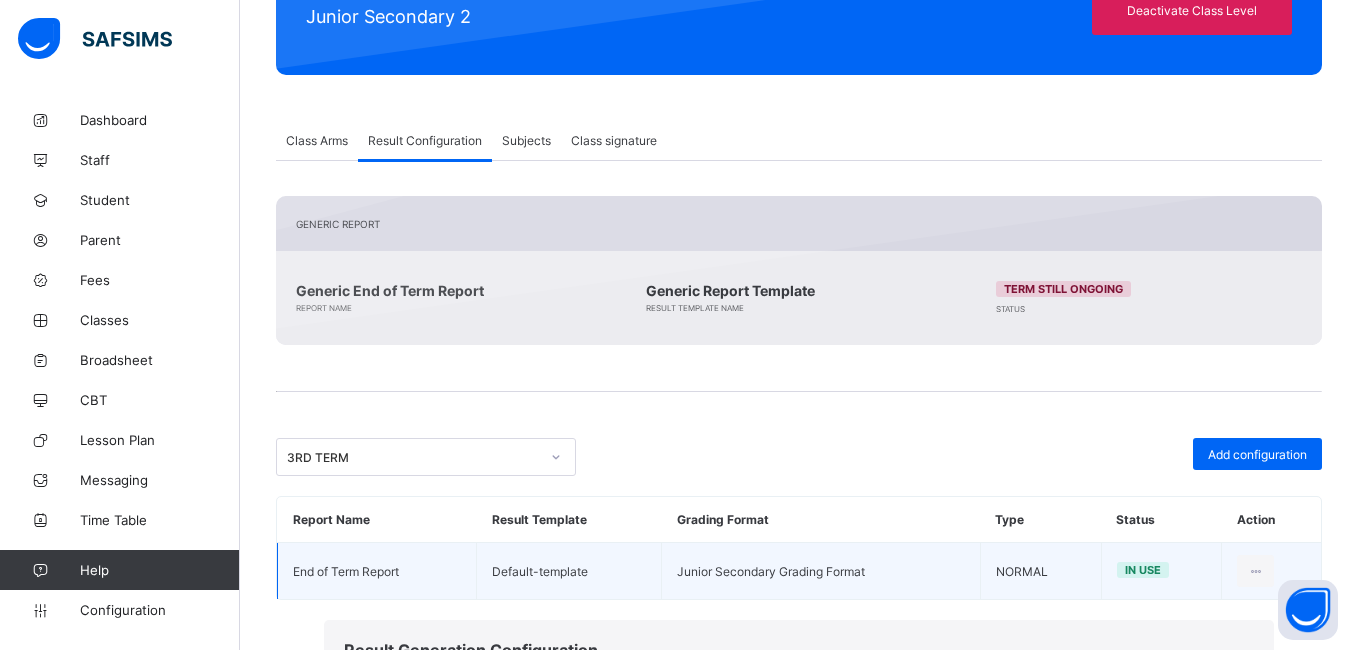 type on "**********" 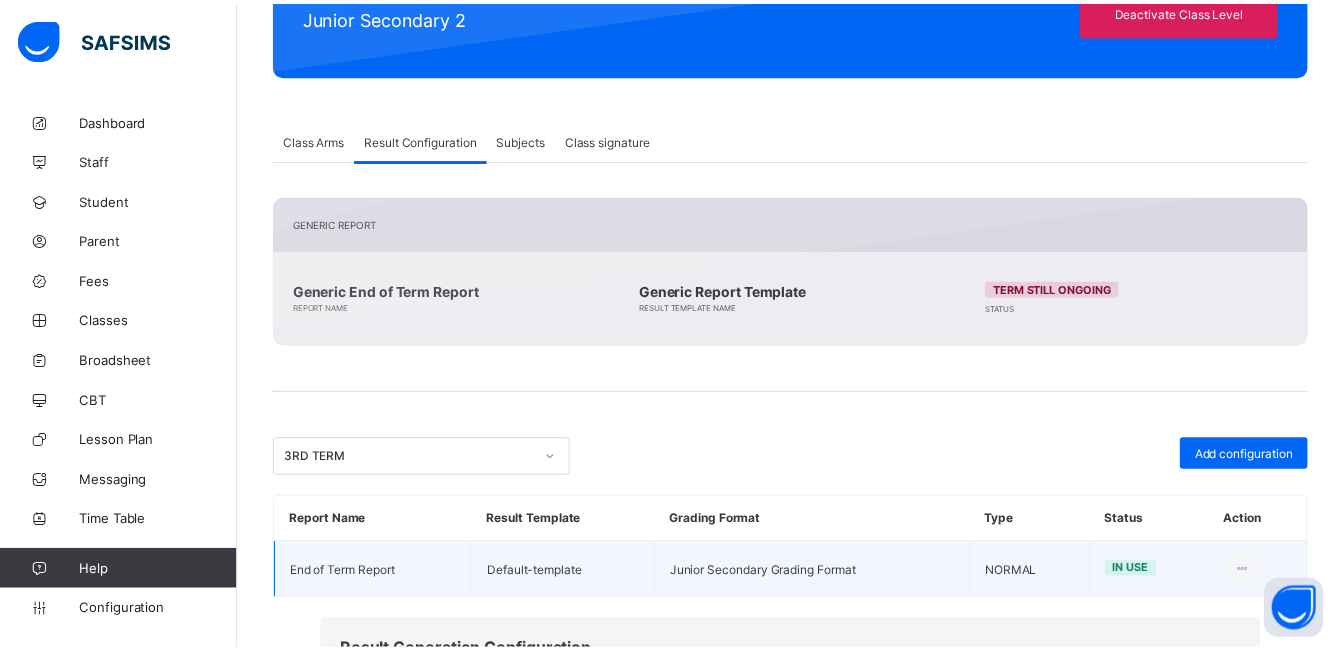 scroll, scrollTop: 0, scrollLeft: 0, axis: both 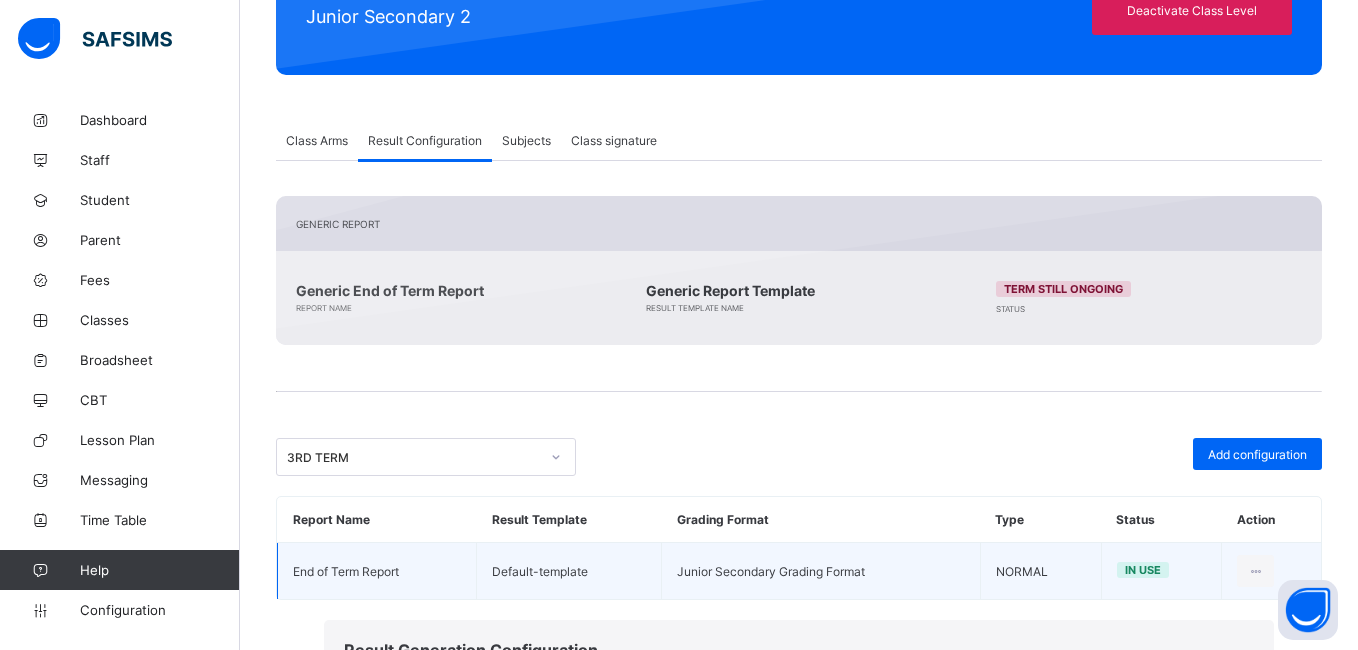 click on "Save" at bounding box center (1224, 1131) 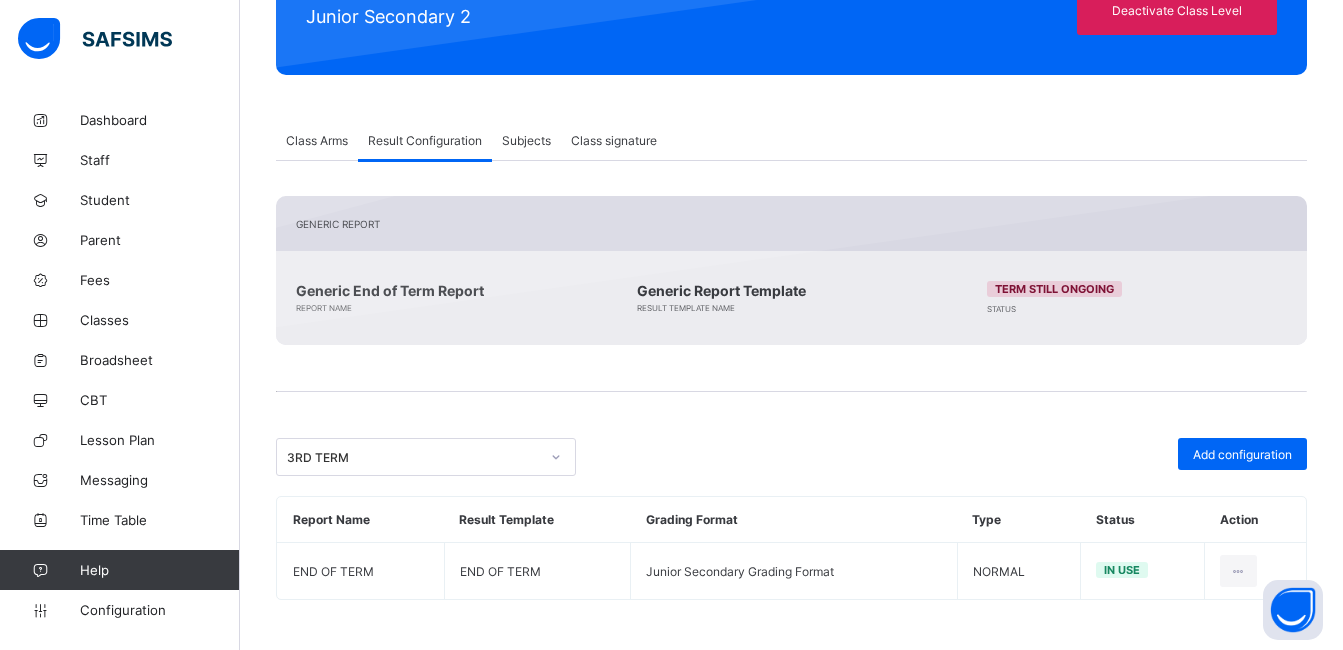 scroll, scrollTop: 0, scrollLeft: 0, axis: both 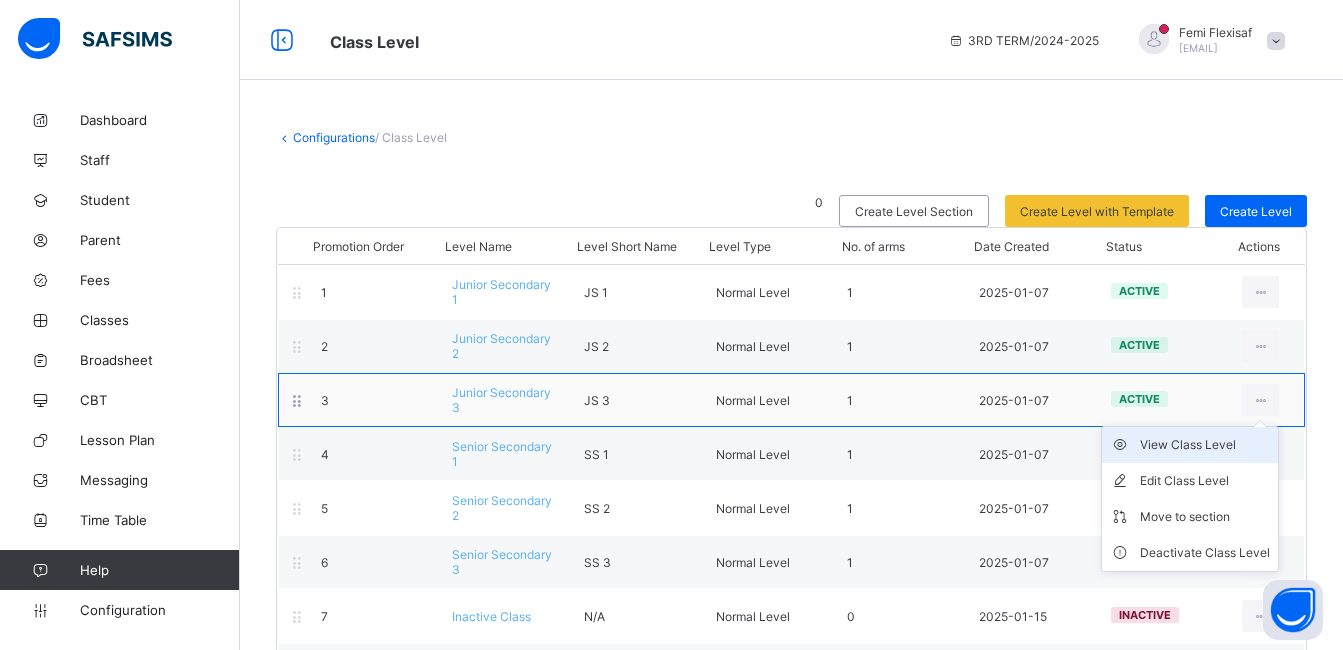click on "View Class Level" at bounding box center (1205, 445) 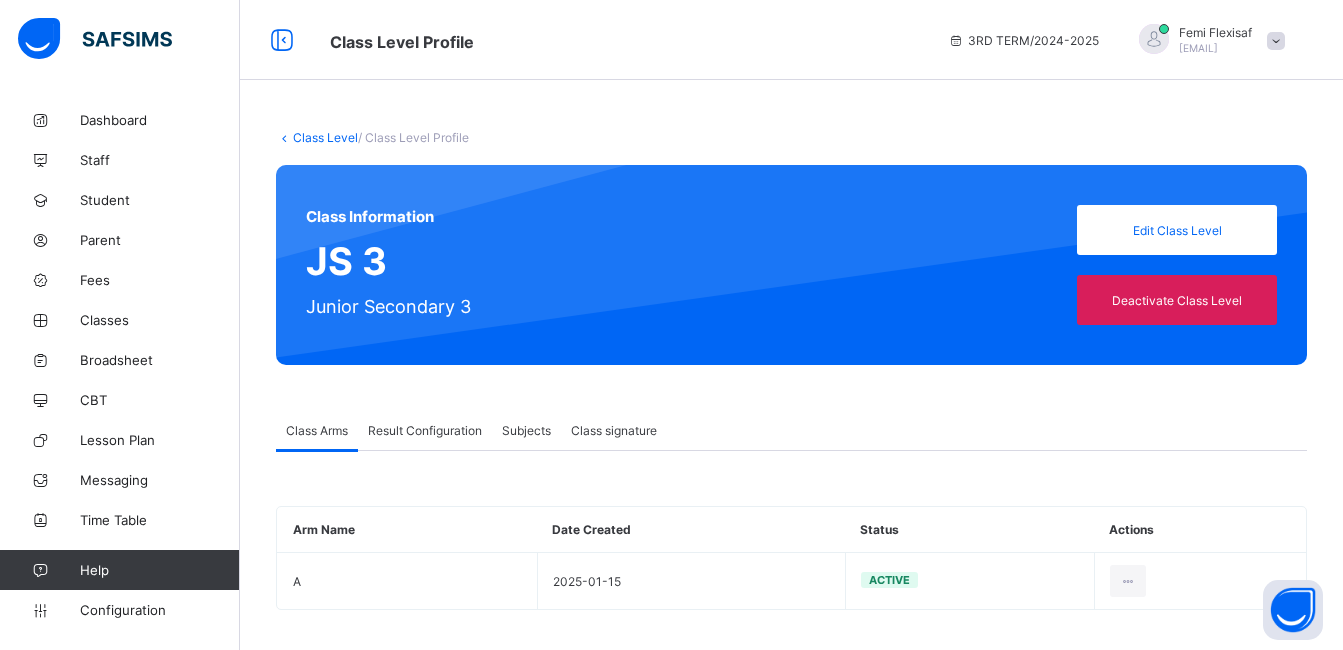 click on "Result Configuration" at bounding box center (425, 430) 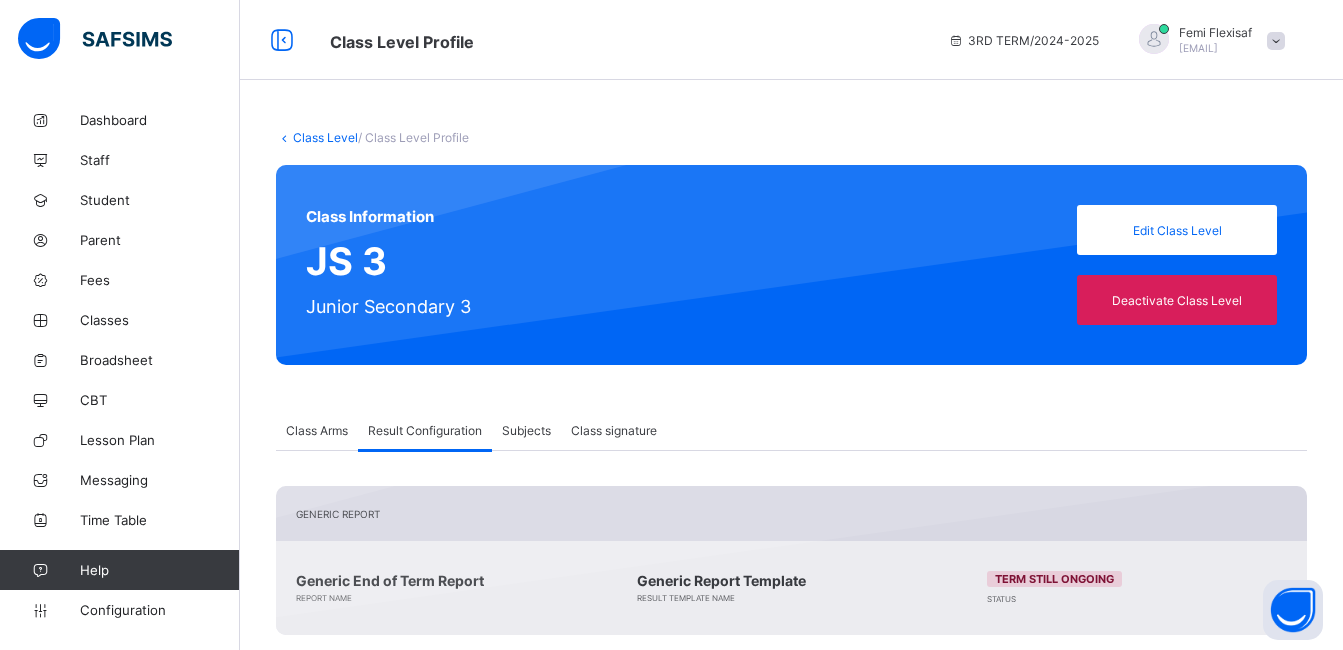 click on "Class Level  / Class Level Profile   Class Information   JS 3   Junior Secondary 3   Edit Class Level     Deactivate Class Level Class Arms Result Configuration Subjects Class signature Result Configuration More Options   Arm Name Date Created Status Actions A 2025-01-15 Active View Details Generic Report Generic End of Term Report Report Name Generic Report Template Result Template Name Term still ongoing Status 3RD TERM Add configuration Report Name Result Template Grading Format Type Status Action End of Term Report Default-template Junior Secondary Grading Format NORMAL in use Result Generation Configuration report name Scale up to 100 percent 3RD TERM 2024-2025 CA 1 CA 2 Exam Cumulative This configuration is applicable to cumulative reports only.  Has subject scores Has subject traits result template Cancel   Preview   × Delete Configuration This action would delete  undefined  from the system. Are you sure you want to carry on? Cancel Yes, Delete Configuration × Updating Configuration undefined   * **" at bounding box center (791, 520) 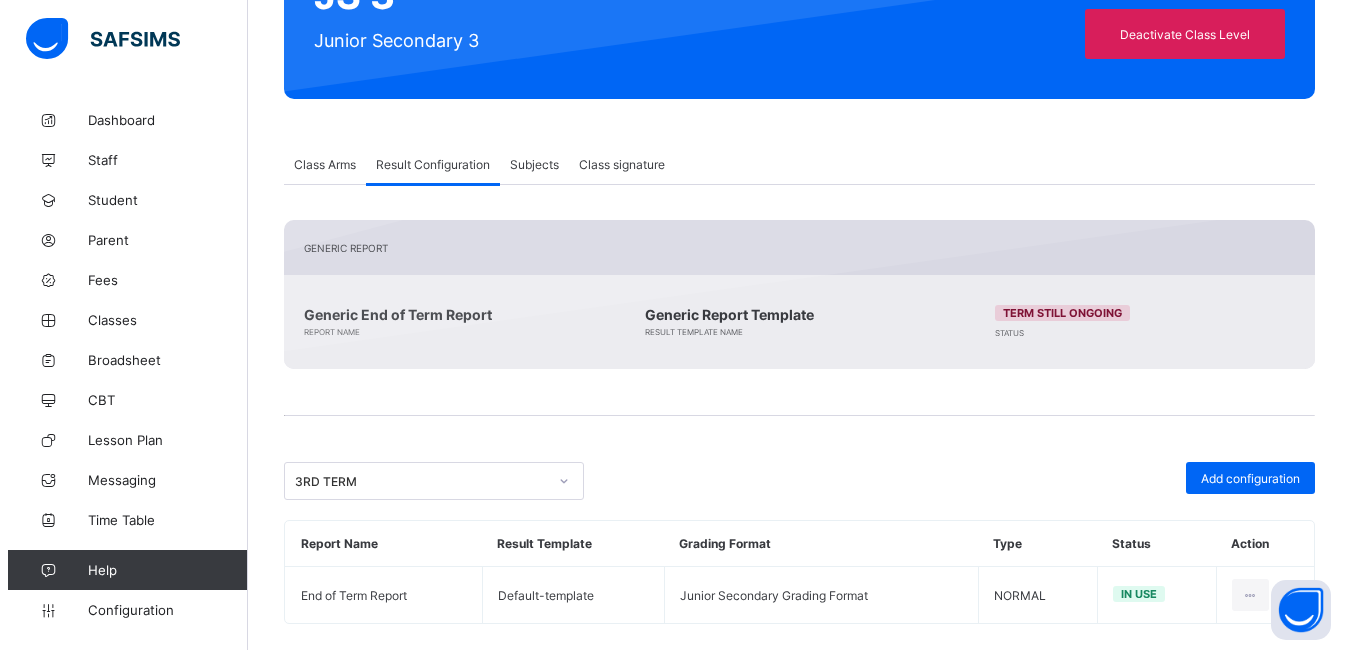 scroll, scrollTop: 290, scrollLeft: 0, axis: vertical 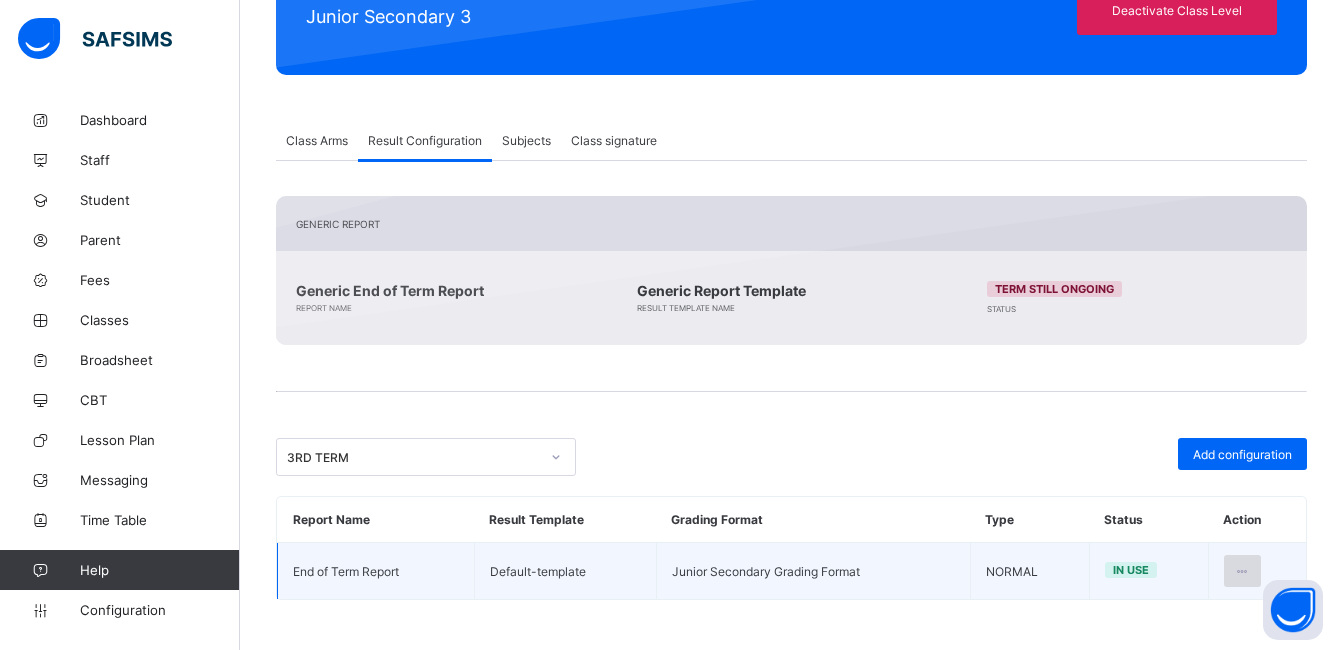 click at bounding box center [1242, 571] 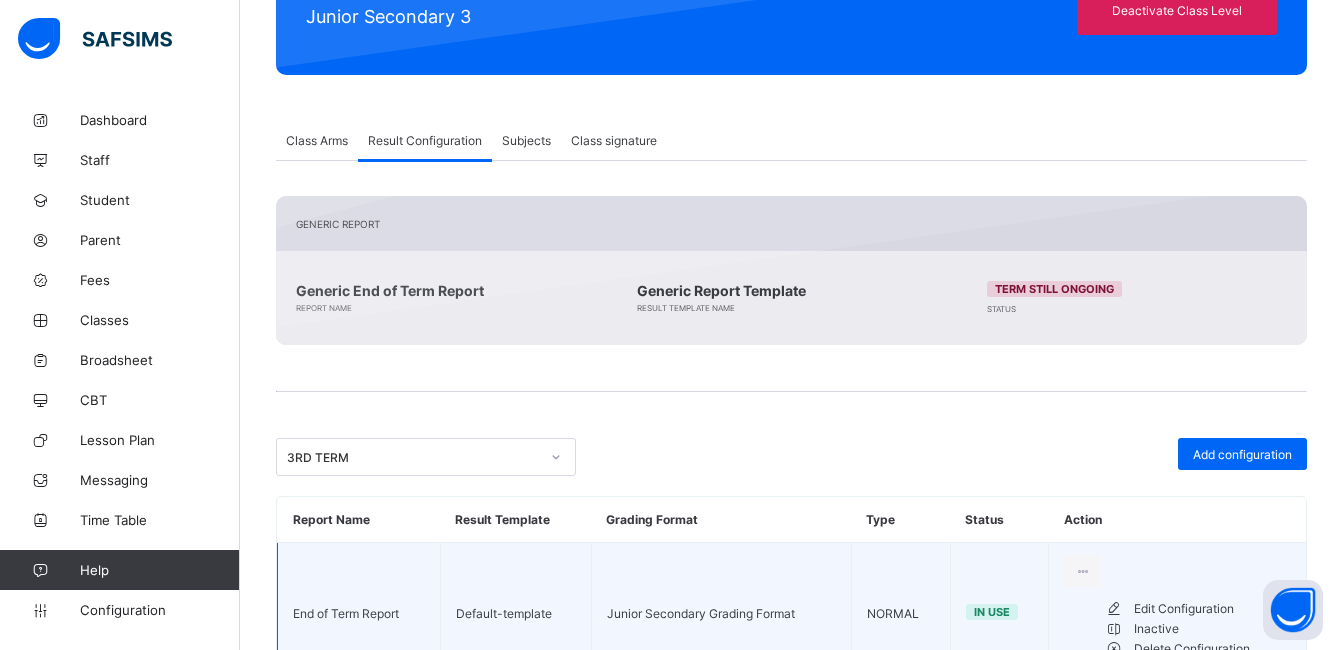 click on "Edit Configuration" at bounding box center [1212, 609] 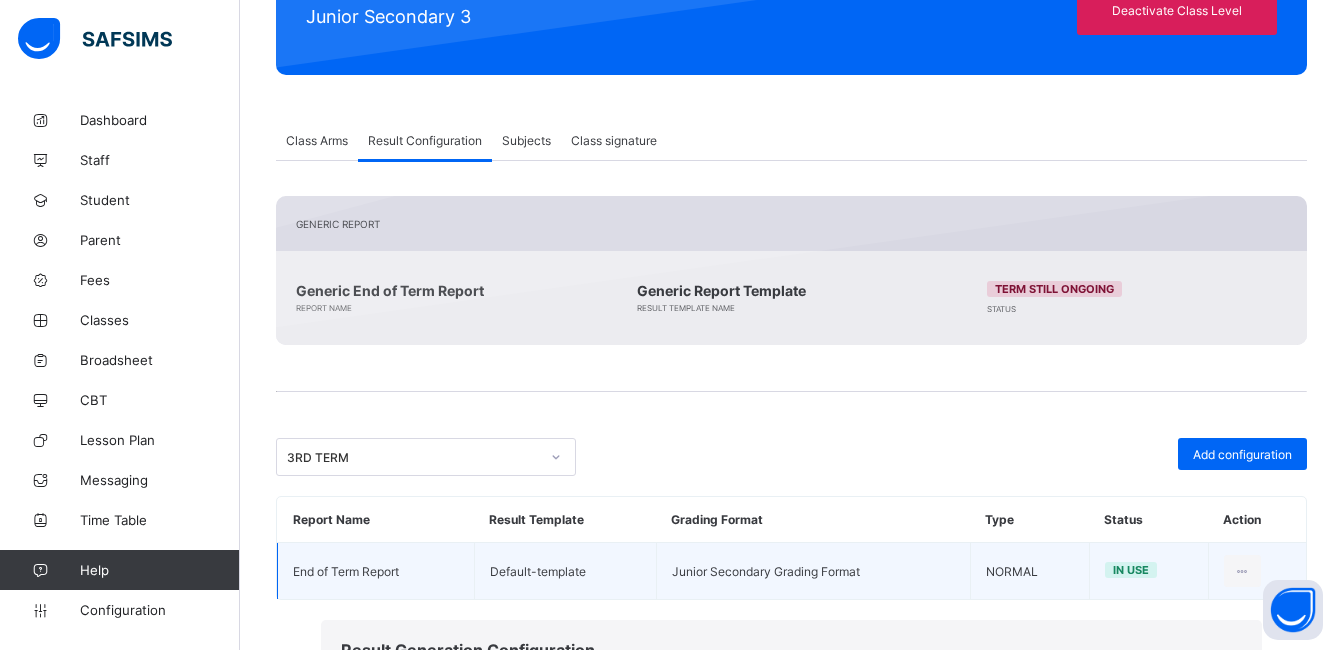 click on "**********" at bounding box center (516, 714) 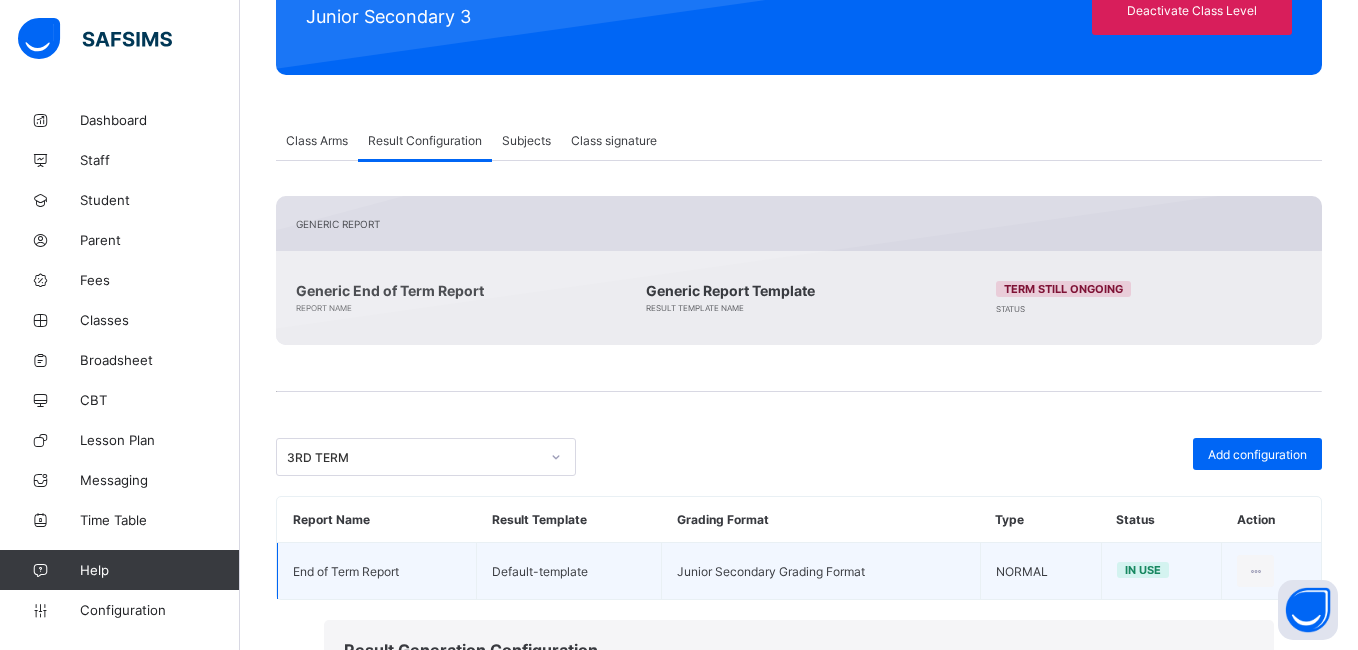 type on "**********" 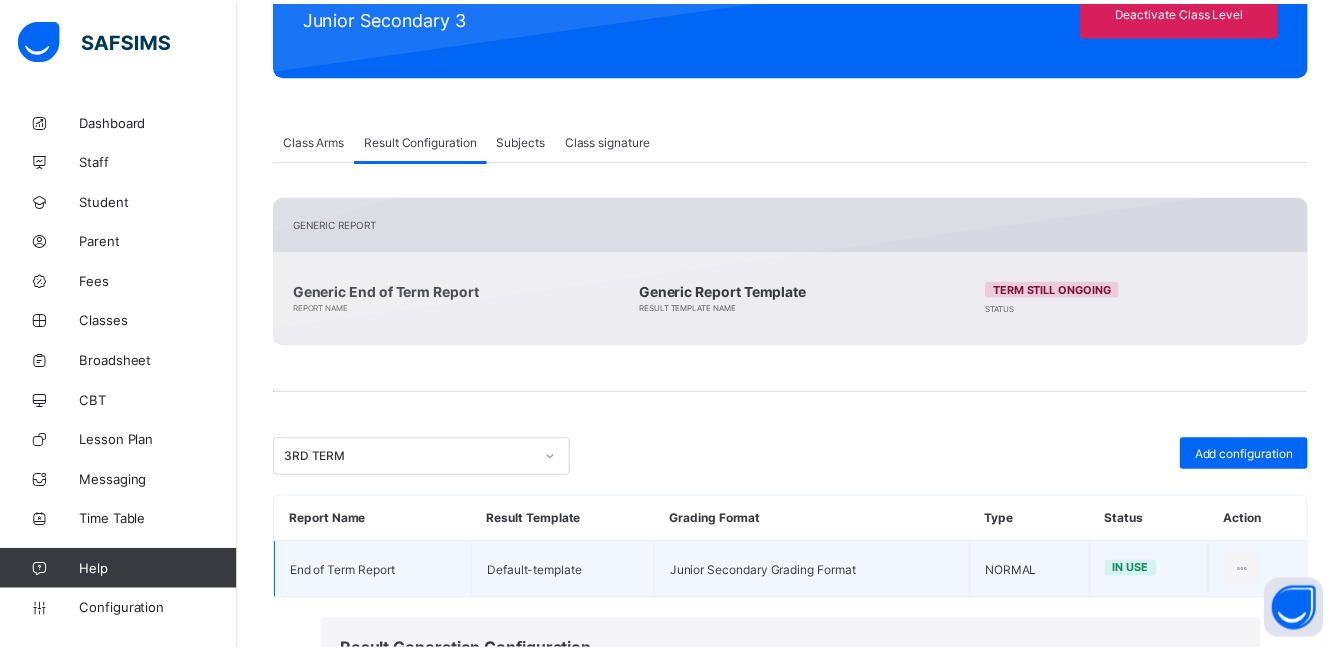 scroll, scrollTop: 0, scrollLeft: 0, axis: both 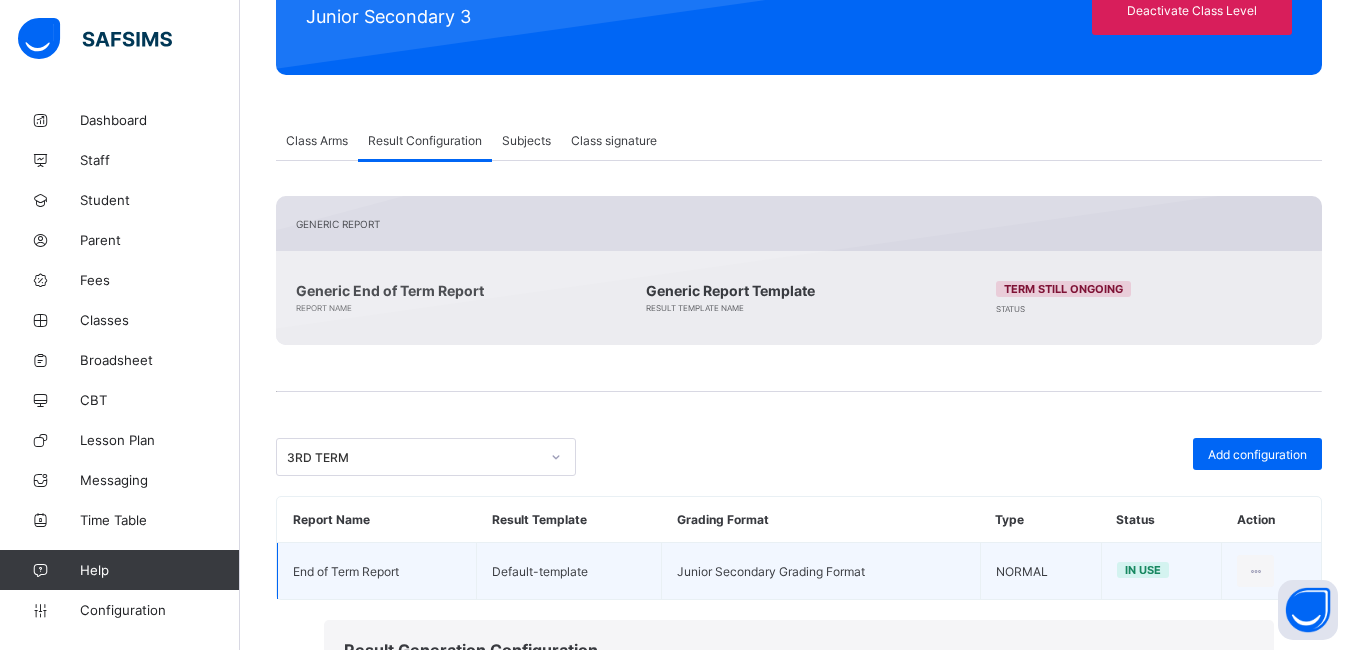 click on "Save" at bounding box center (1224, 1131) 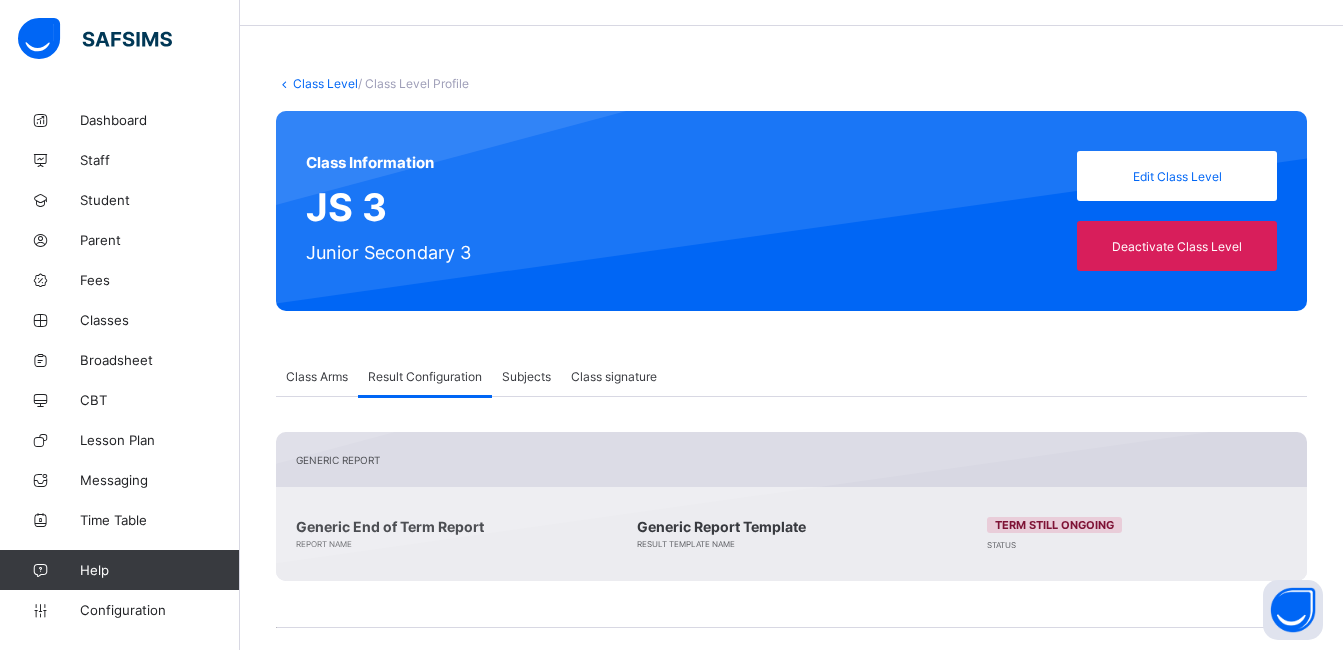 scroll, scrollTop: 0, scrollLeft: 0, axis: both 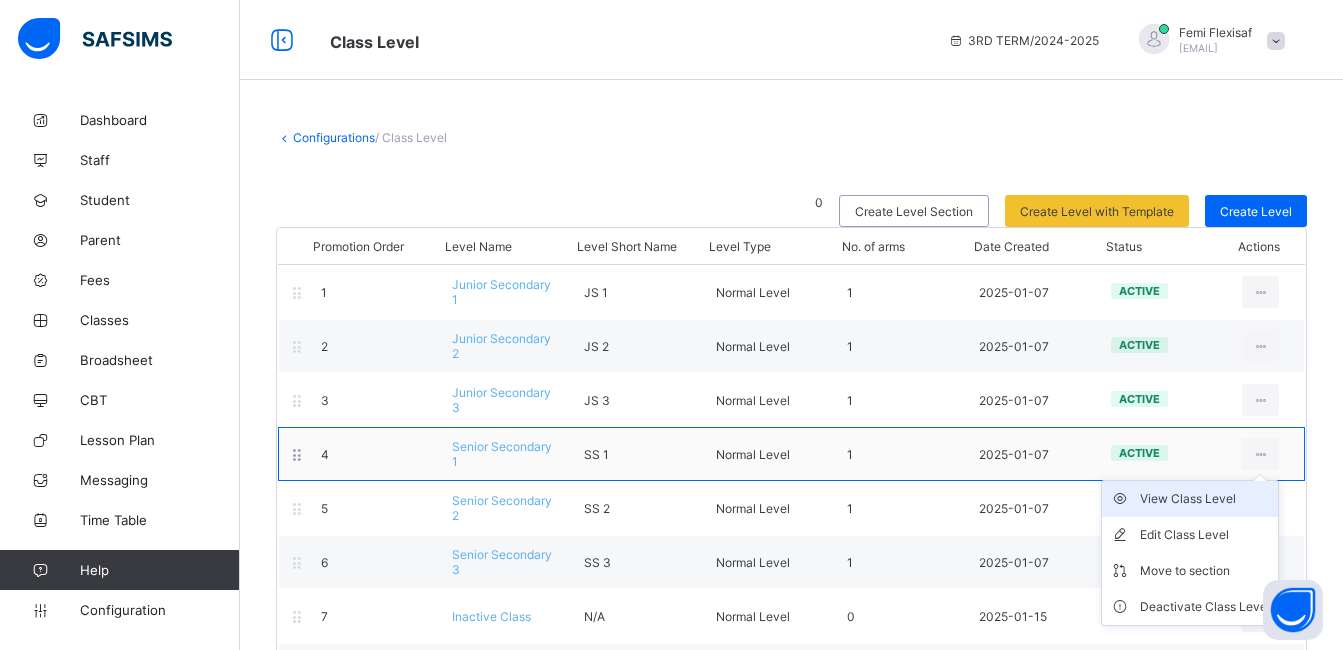 click on "View Class Level" at bounding box center (1205, 499) 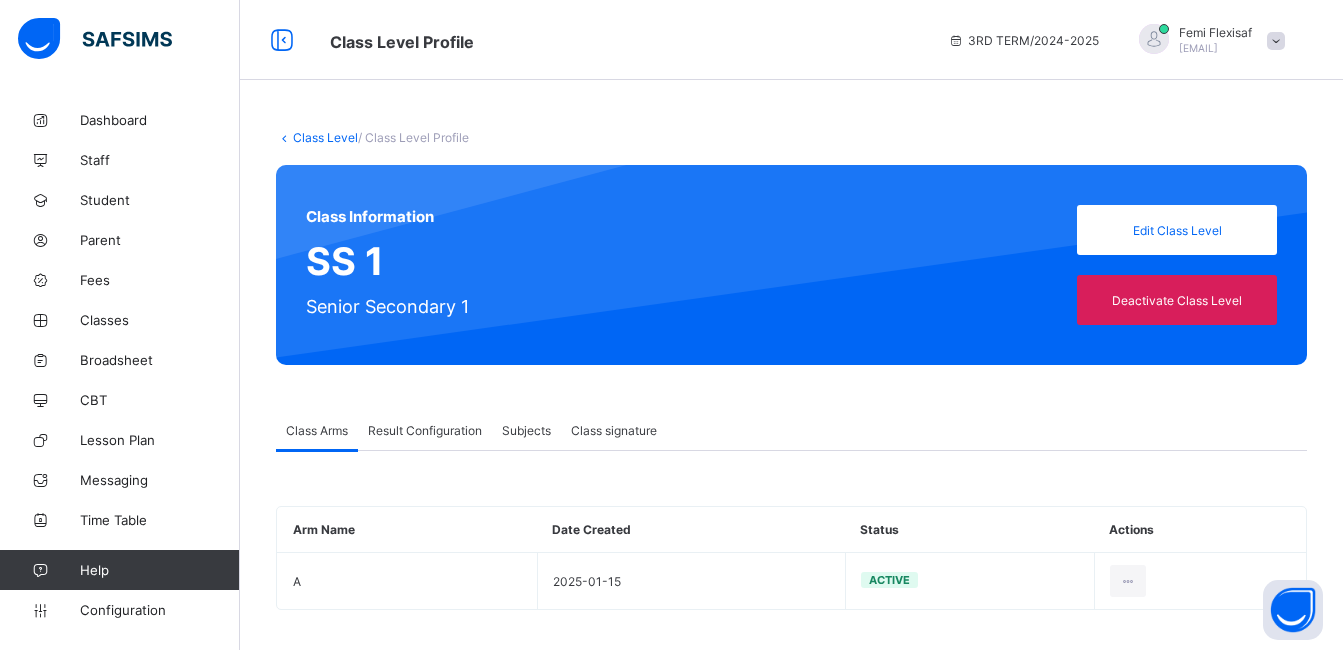 click on "Result Configuration" at bounding box center (425, 430) 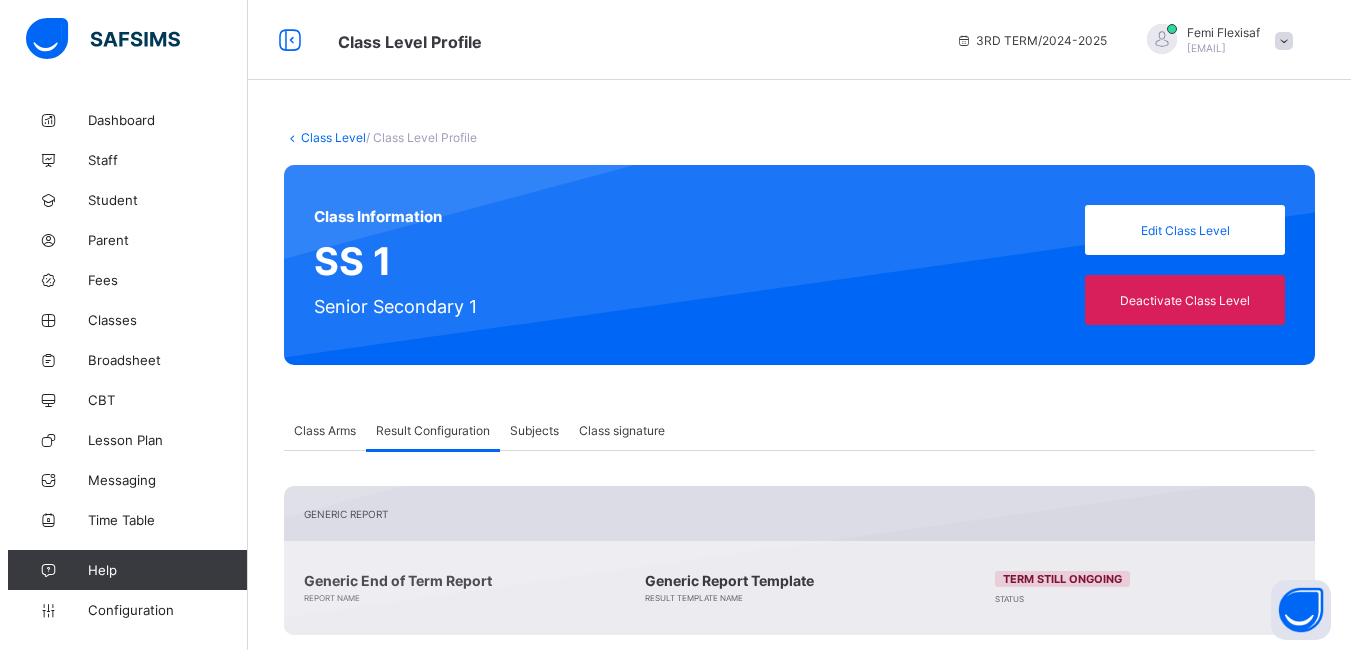 scroll, scrollTop: 290, scrollLeft: 0, axis: vertical 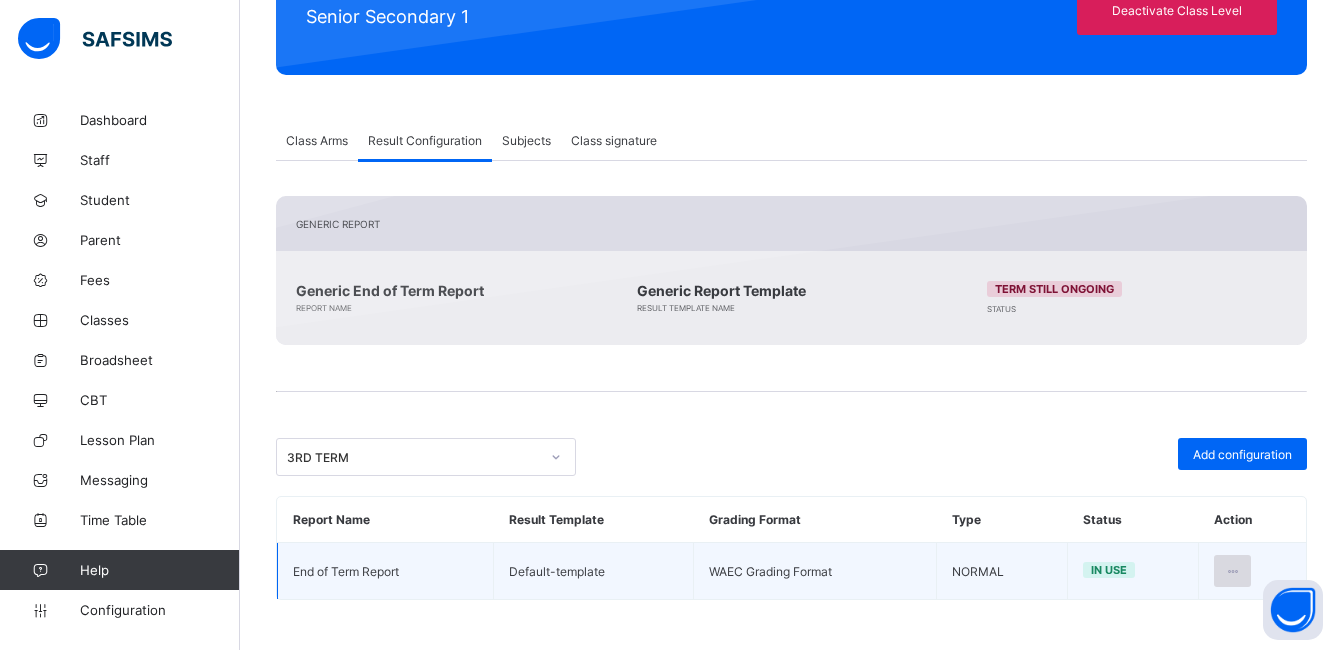click at bounding box center [1232, 571] 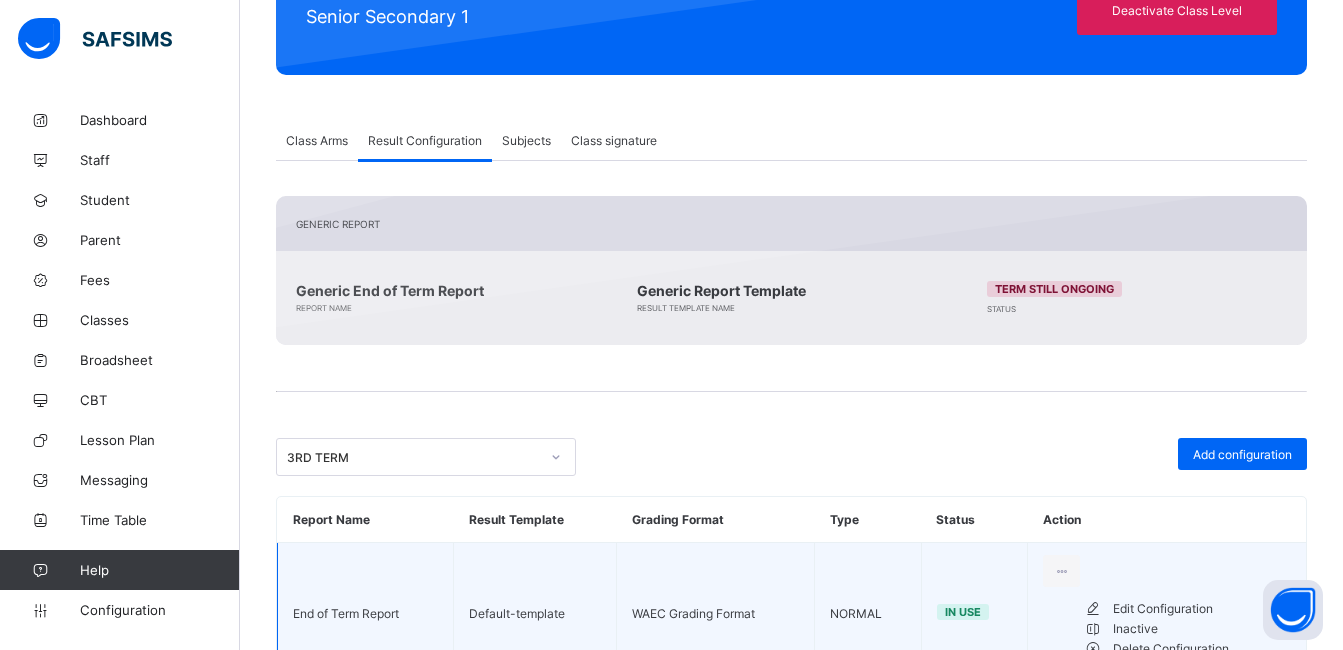 click on "Edit Configuration" at bounding box center [1202, 609] 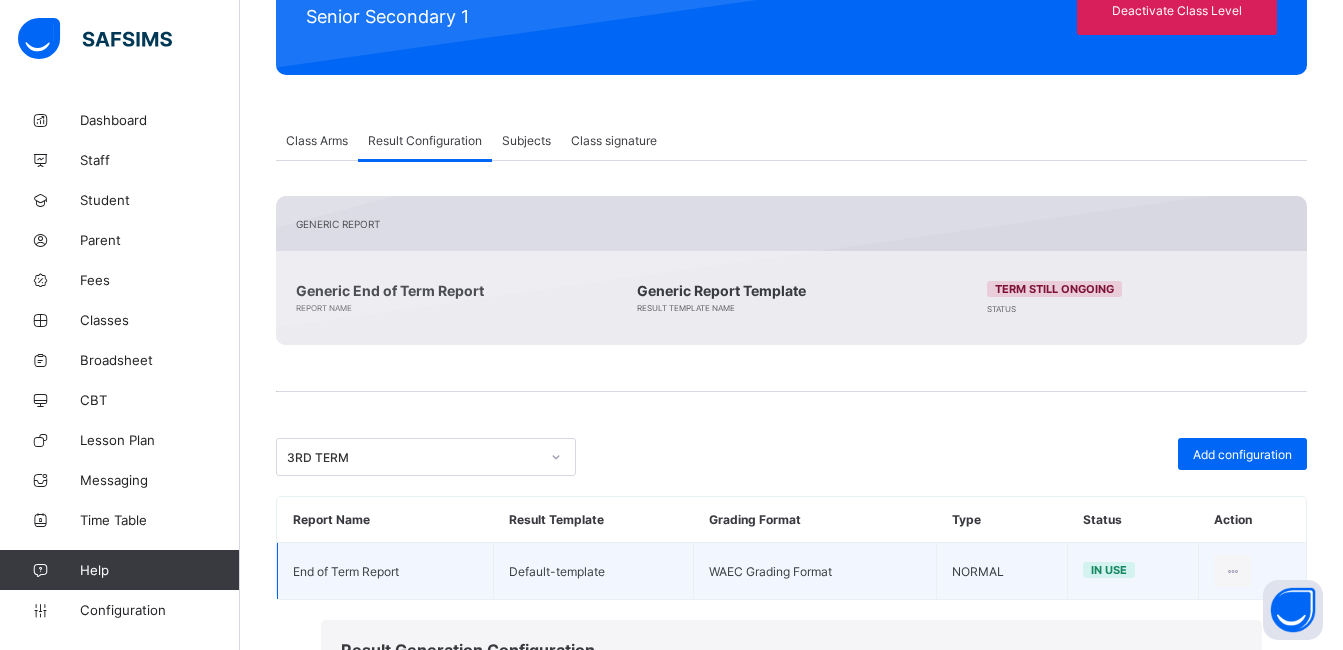 click on "**********" at bounding box center (516, 714) 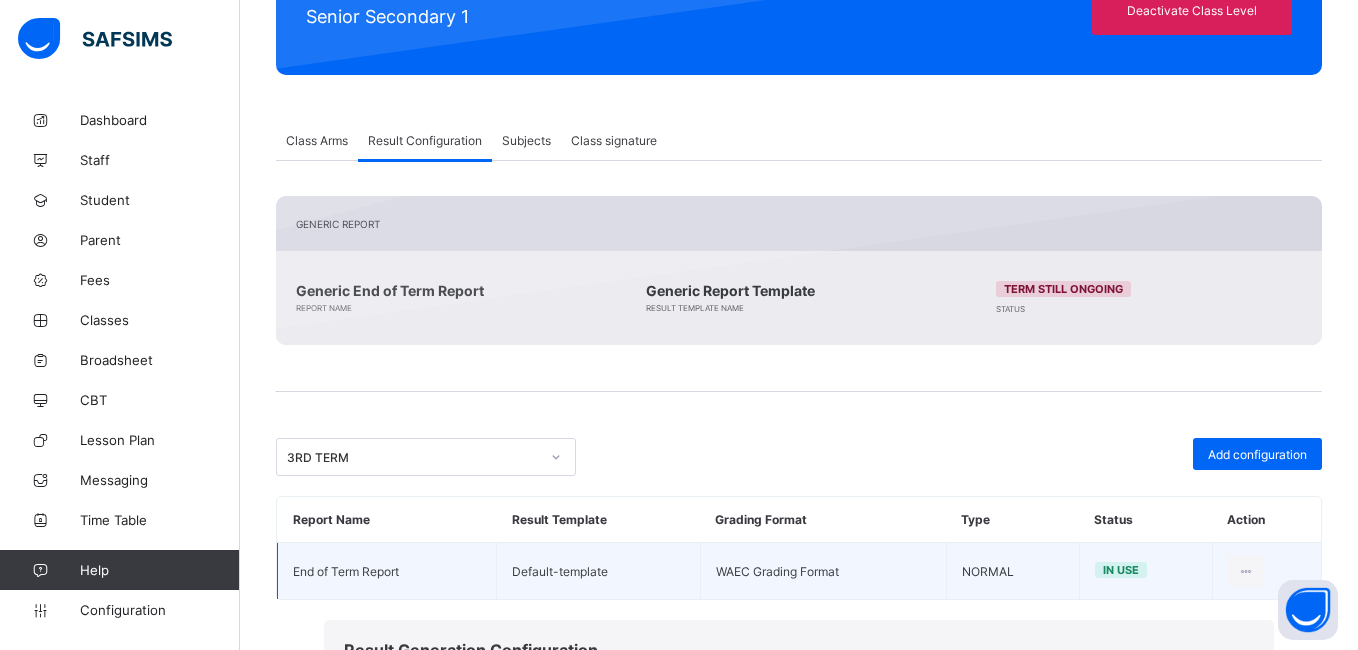 type on "**********" 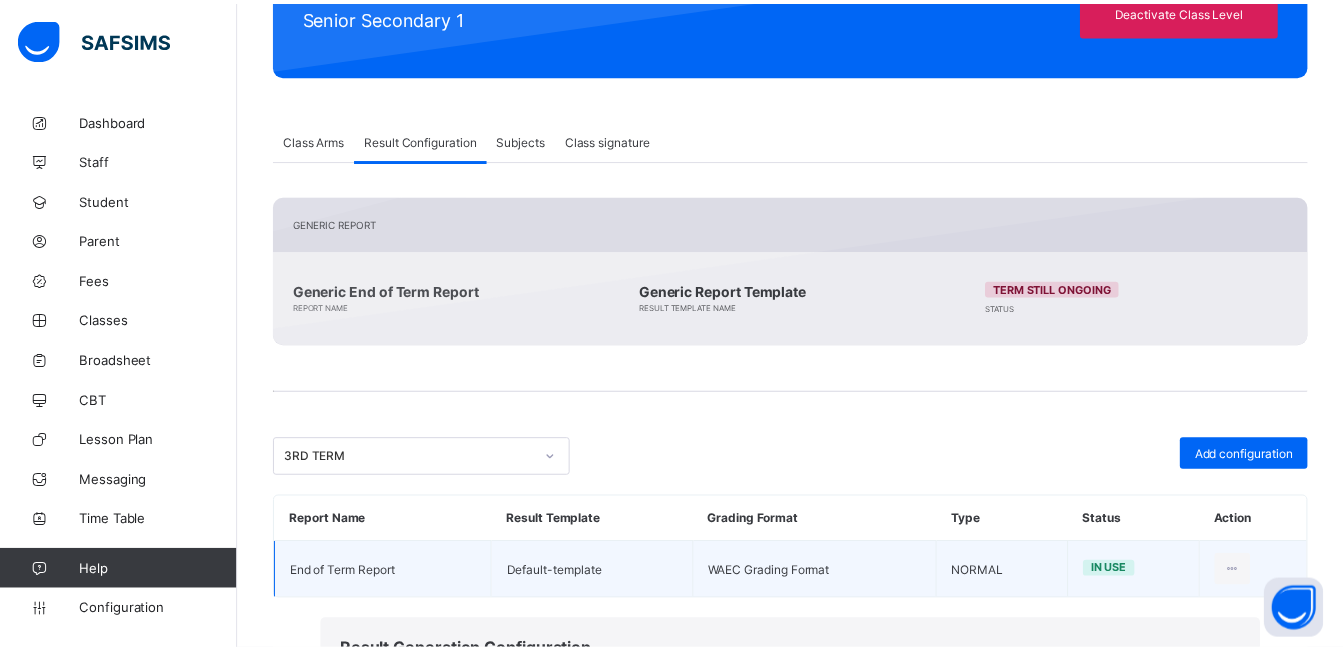 scroll, scrollTop: 0, scrollLeft: 0, axis: both 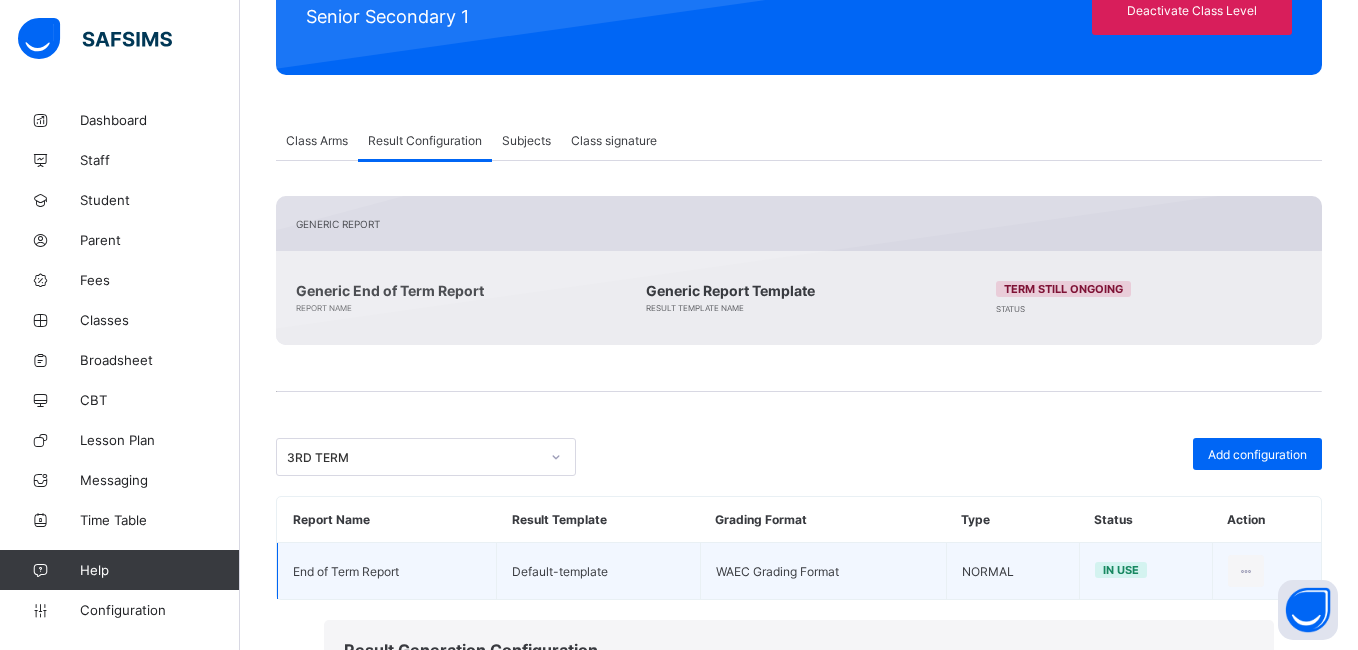 click on "Save" at bounding box center [1224, 1131] 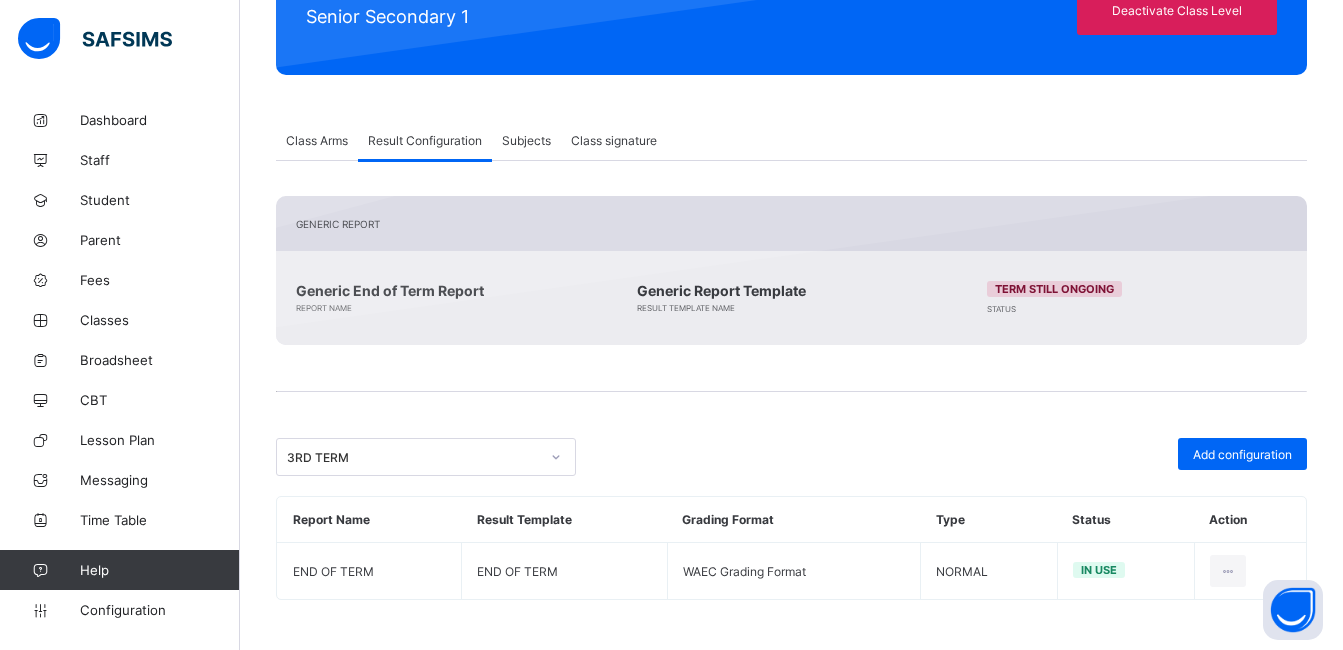 click on "Generic Report Generic End of Term Report Report Name Generic Report Template Result Template Name Term still ongoing Status" at bounding box center [791, 270] 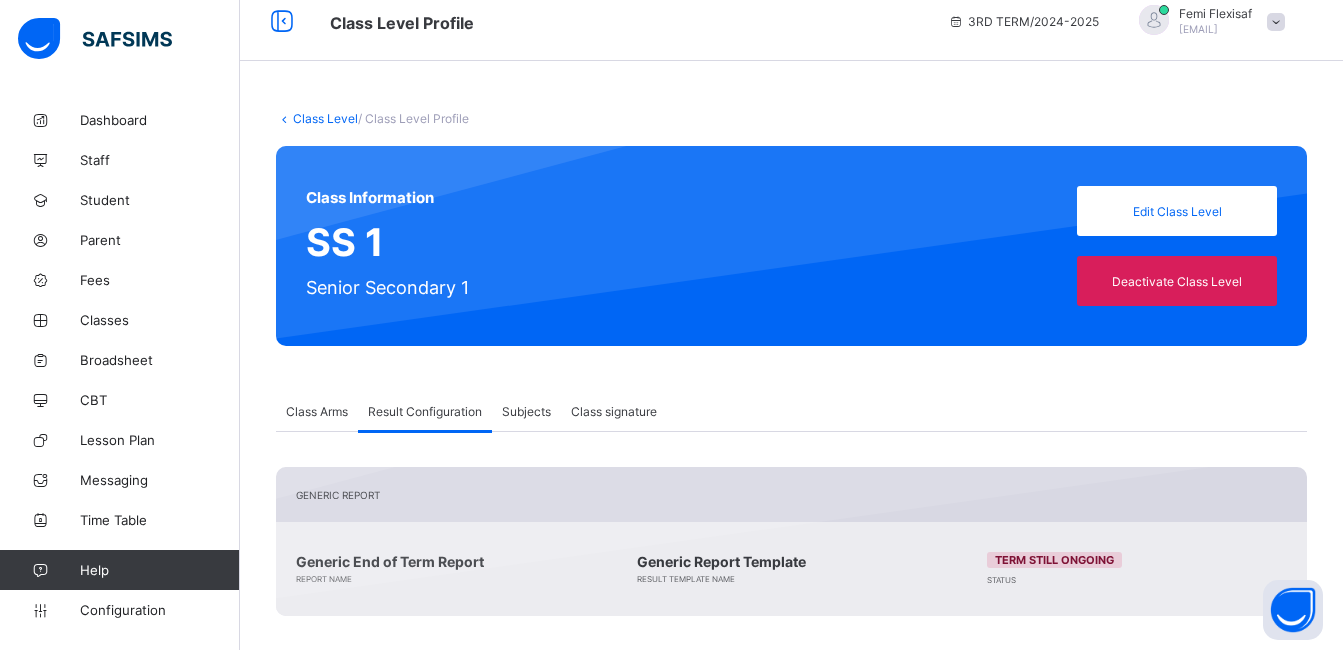 scroll, scrollTop: 0, scrollLeft: 0, axis: both 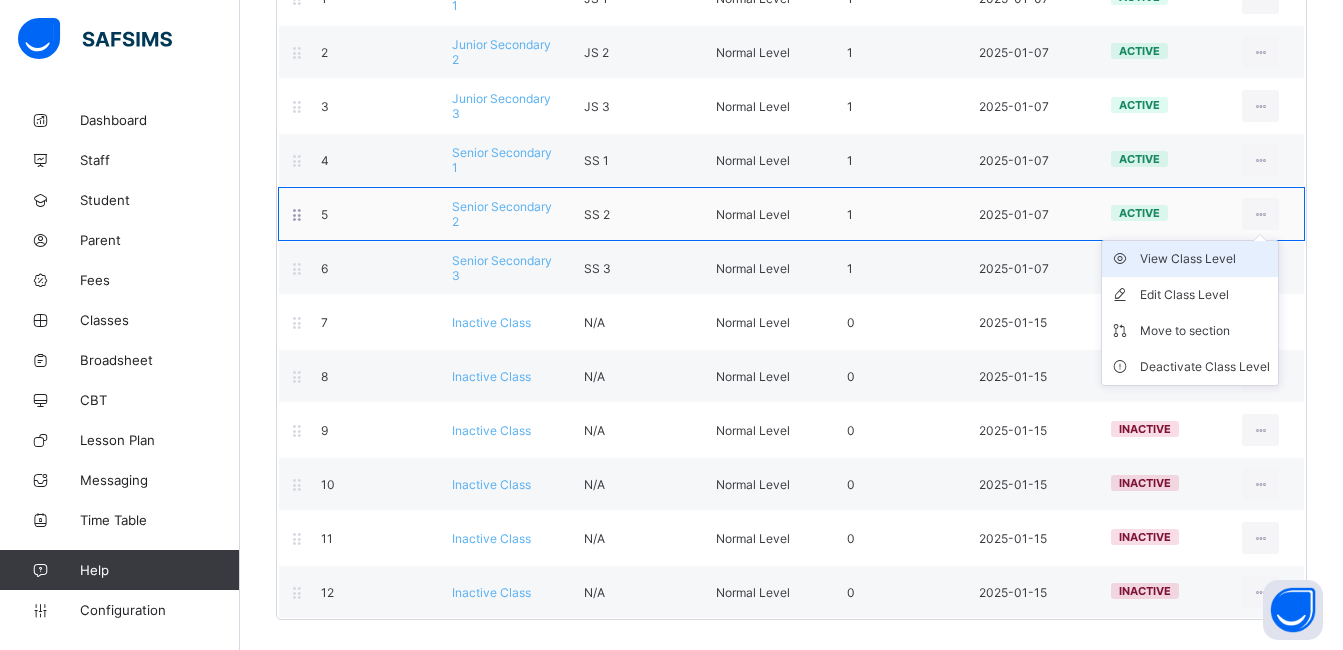 click on "View Class Level" at bounding box center (1205, 259) 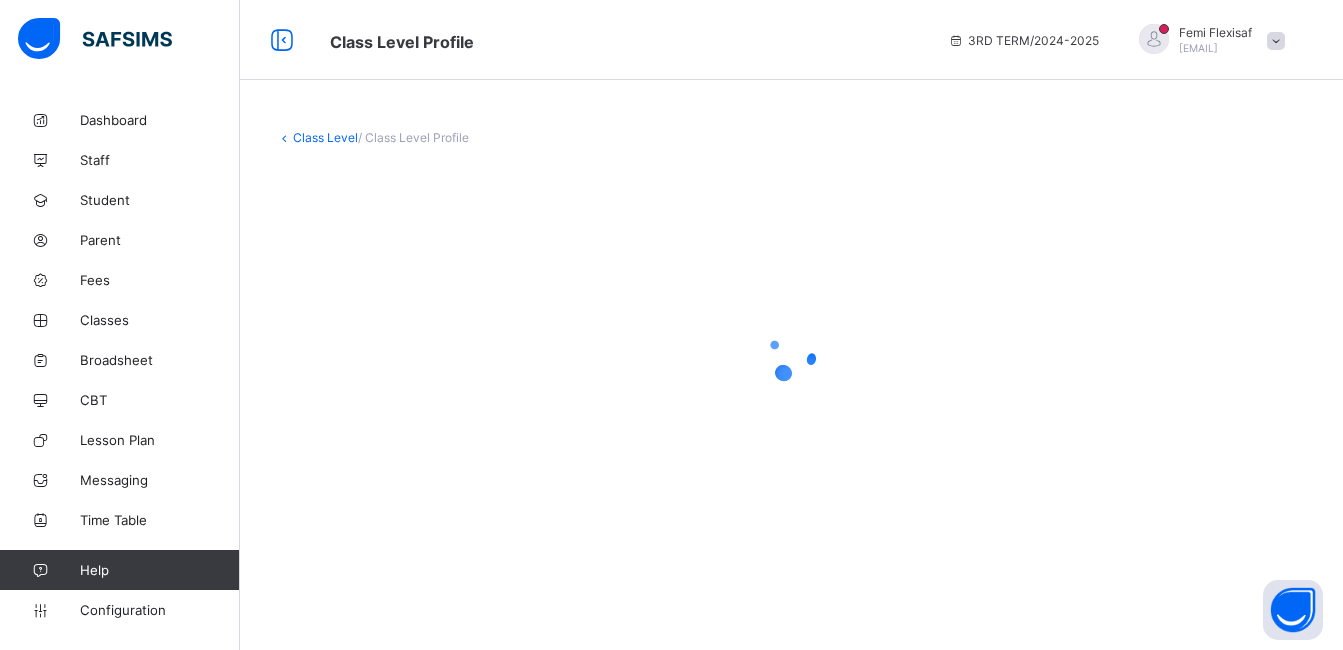 scroll, scrollTop: 0, scrollLeft: 0, axis: both 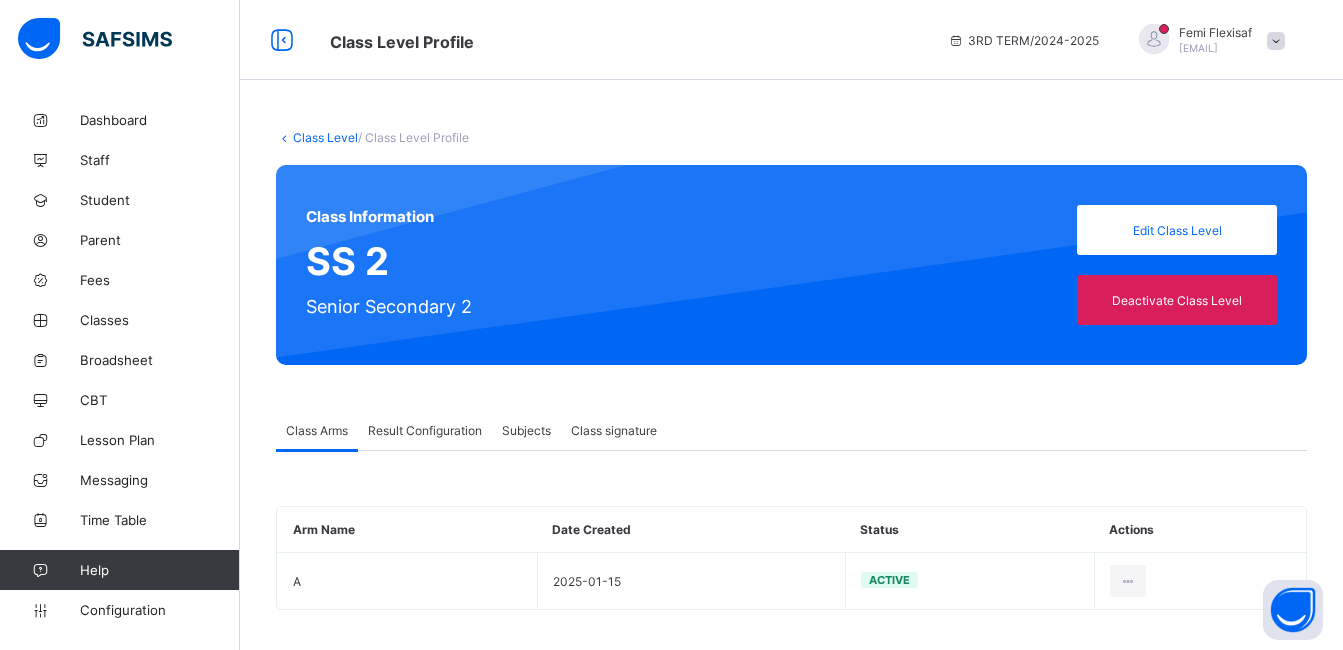 click on "Result Configuration" at bounding box center [425, 430] 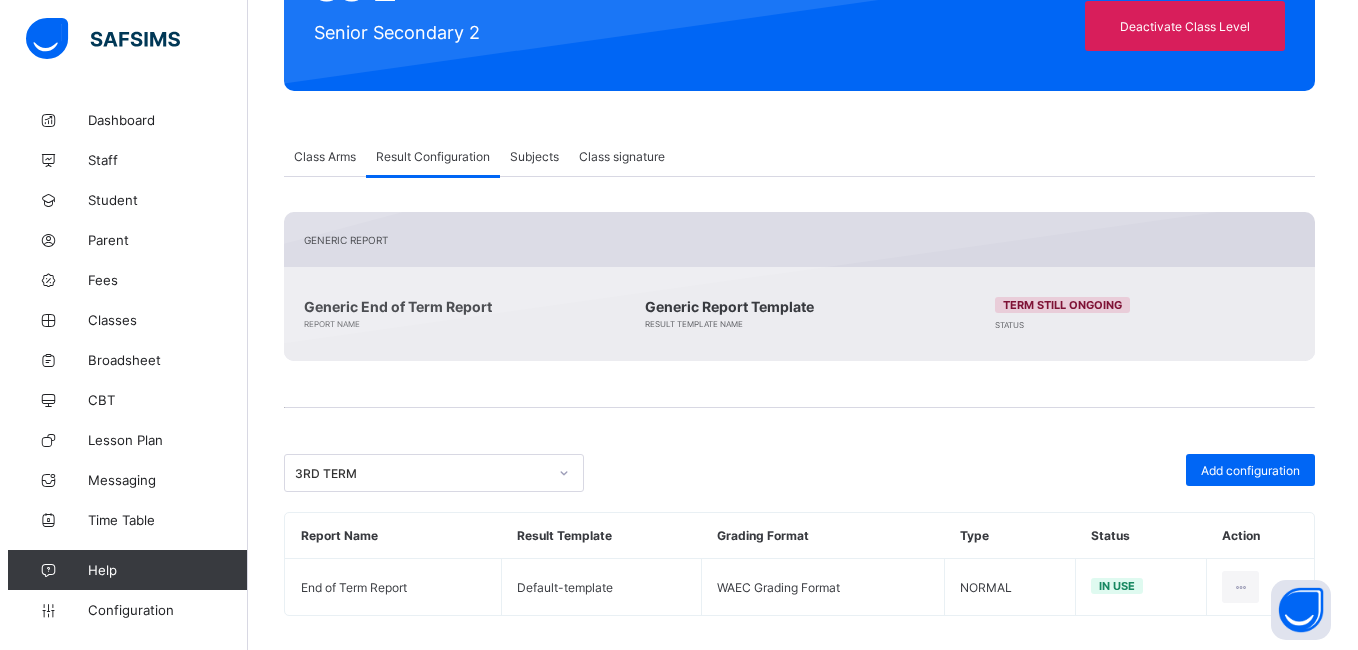 scroll, scrollTop: 290, scrollLeft: 0, axis: vertical 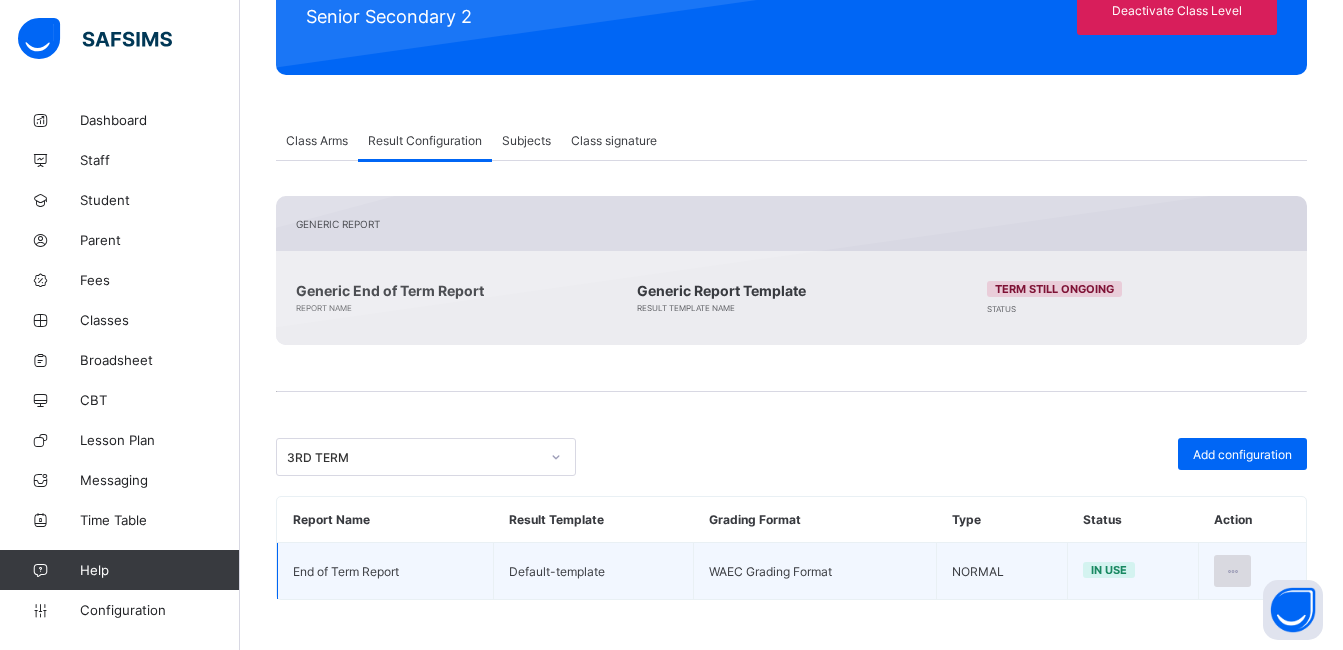 click at bounding box center (1232, 571) 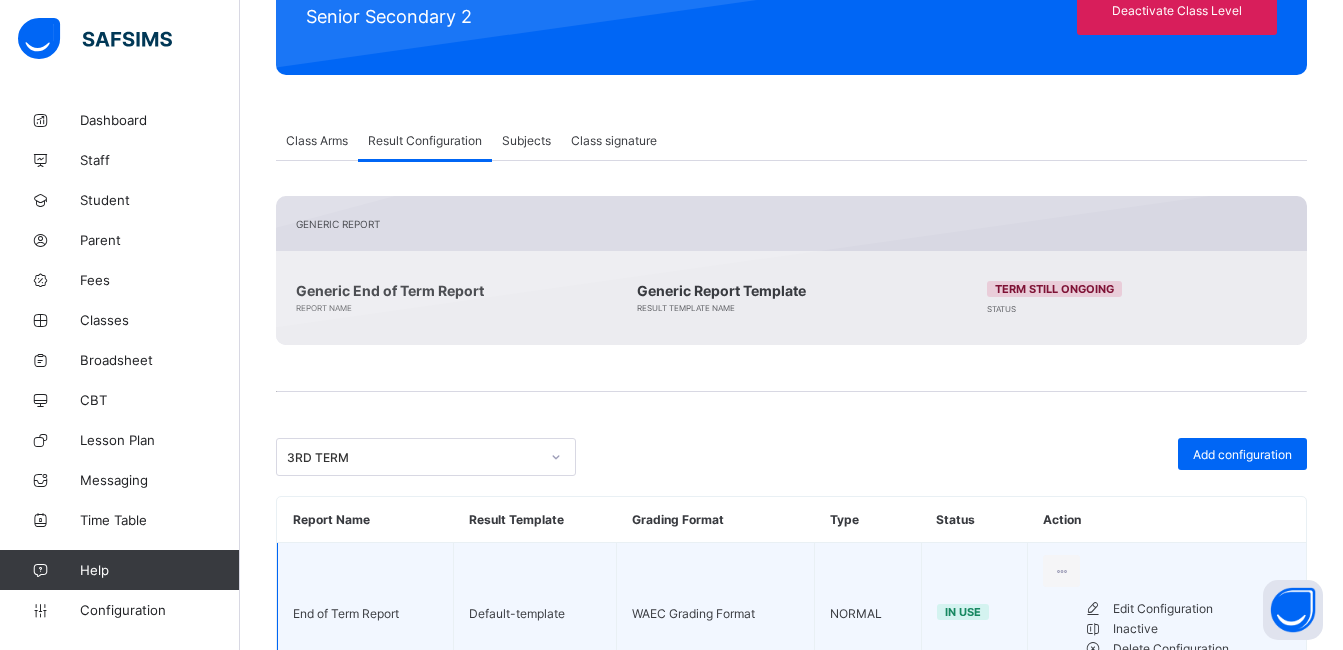click on "Edit Configuration" at bounding box center (1202, 609) 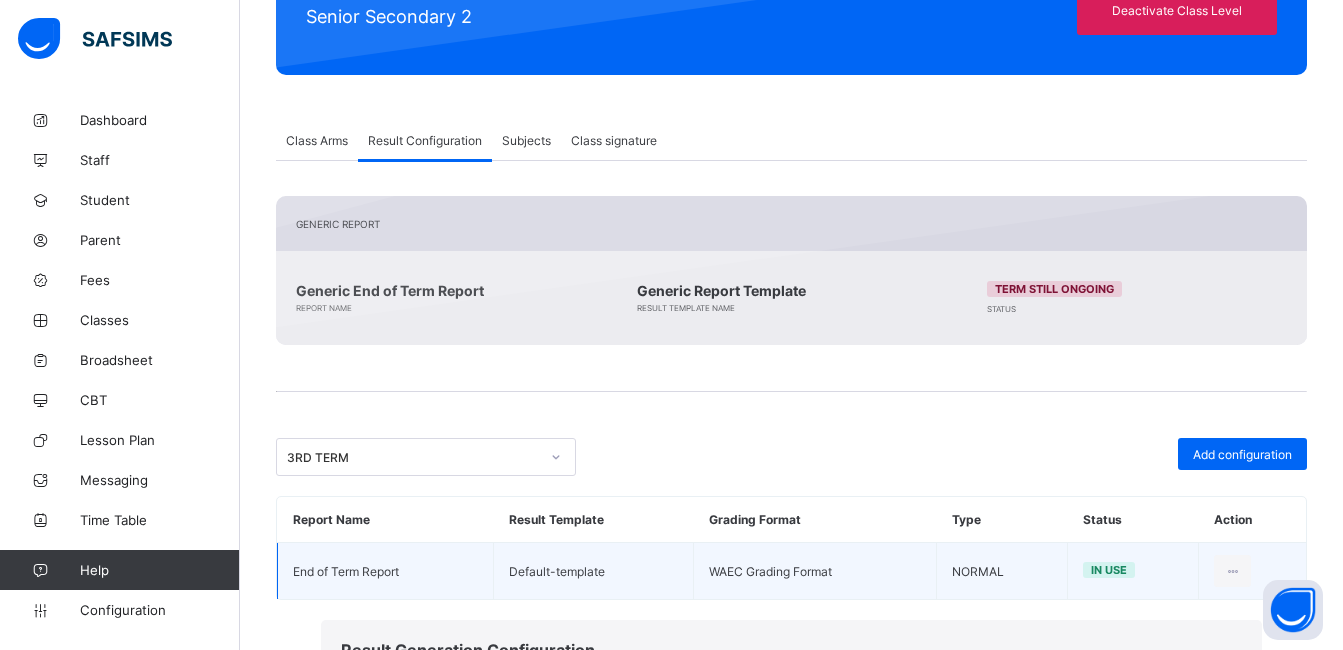 click on "**********" at bounding box center (516, 714) 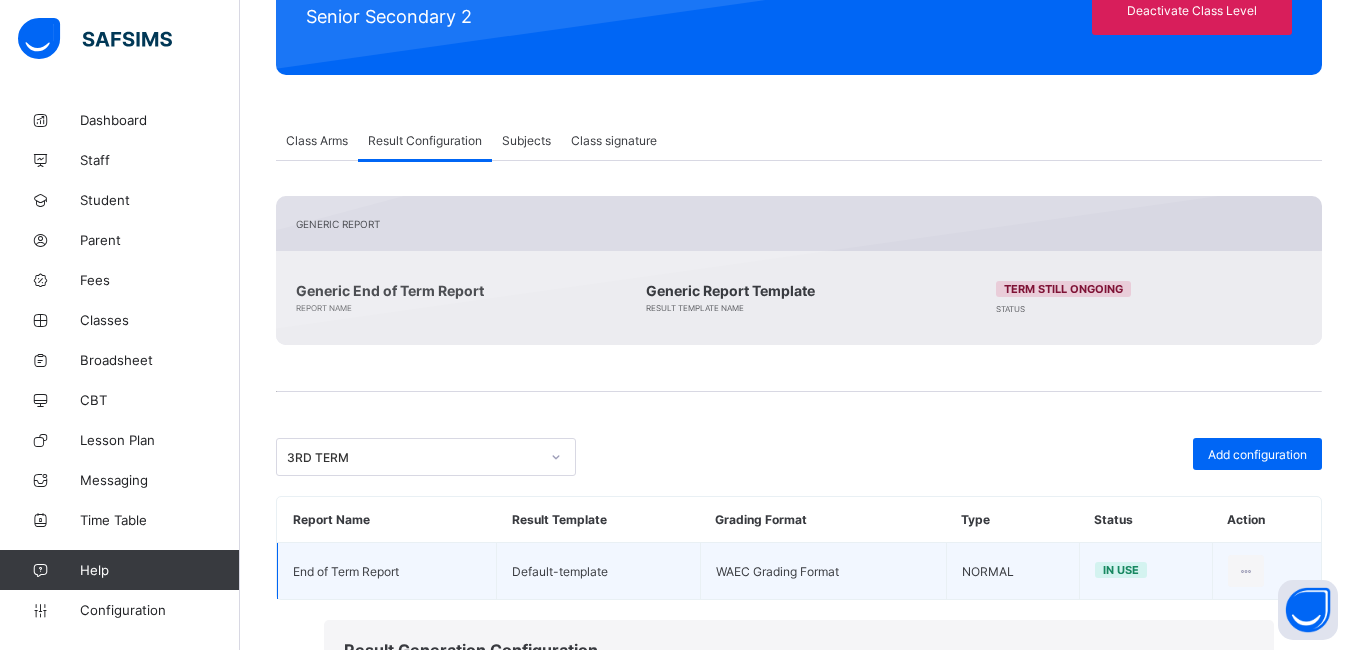type on "**********" 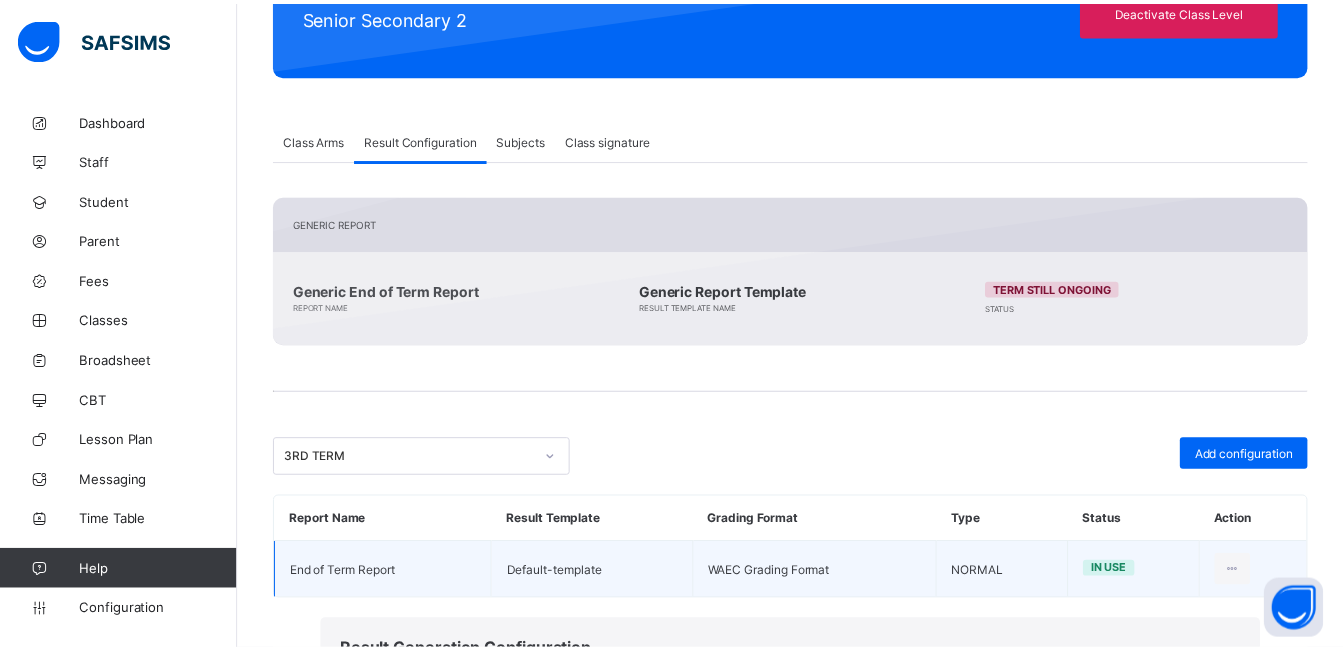scroll, scrollTop: 0, scrollLeft: 0, axis: both 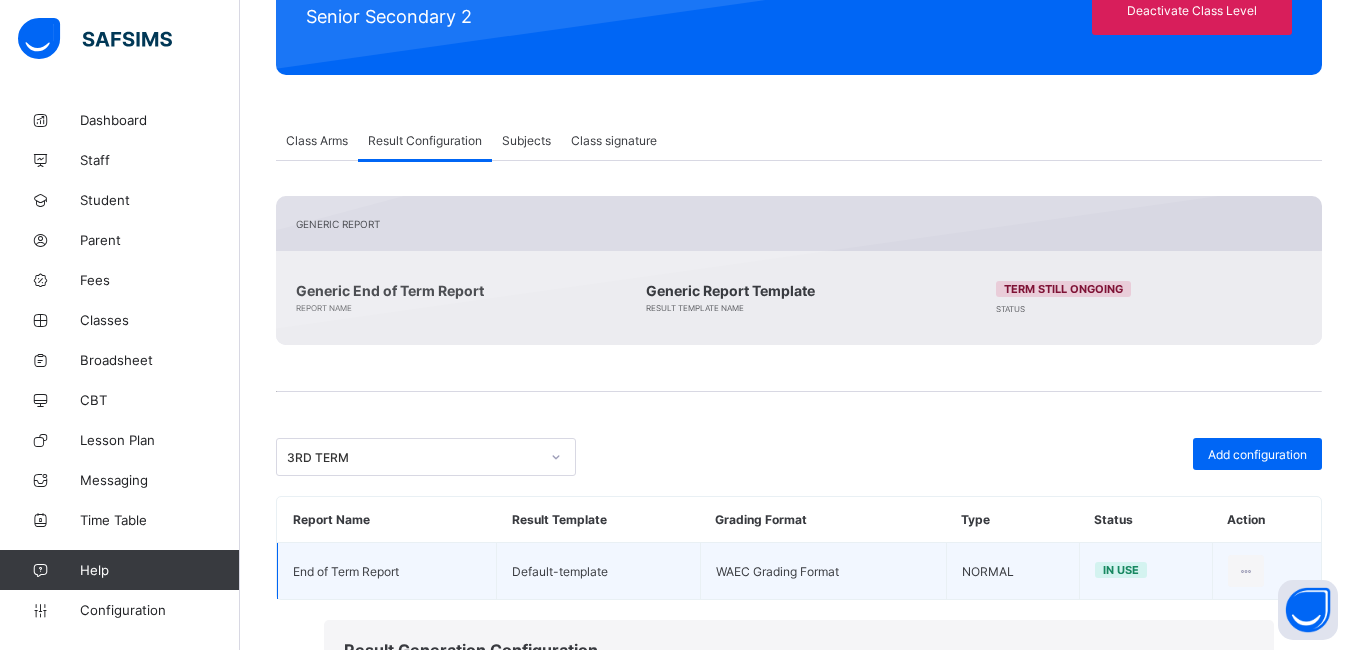 click on "Save" at bounding box center [1224, 1131] 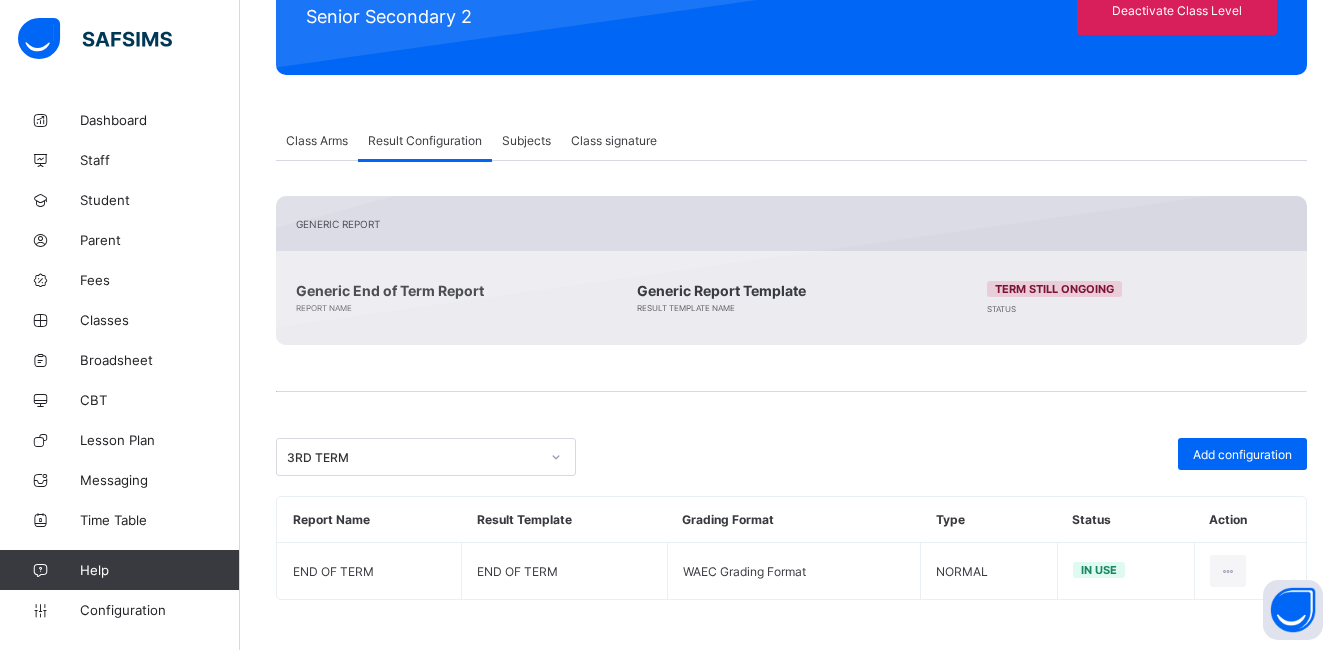 click at bounding box center (791, 365) 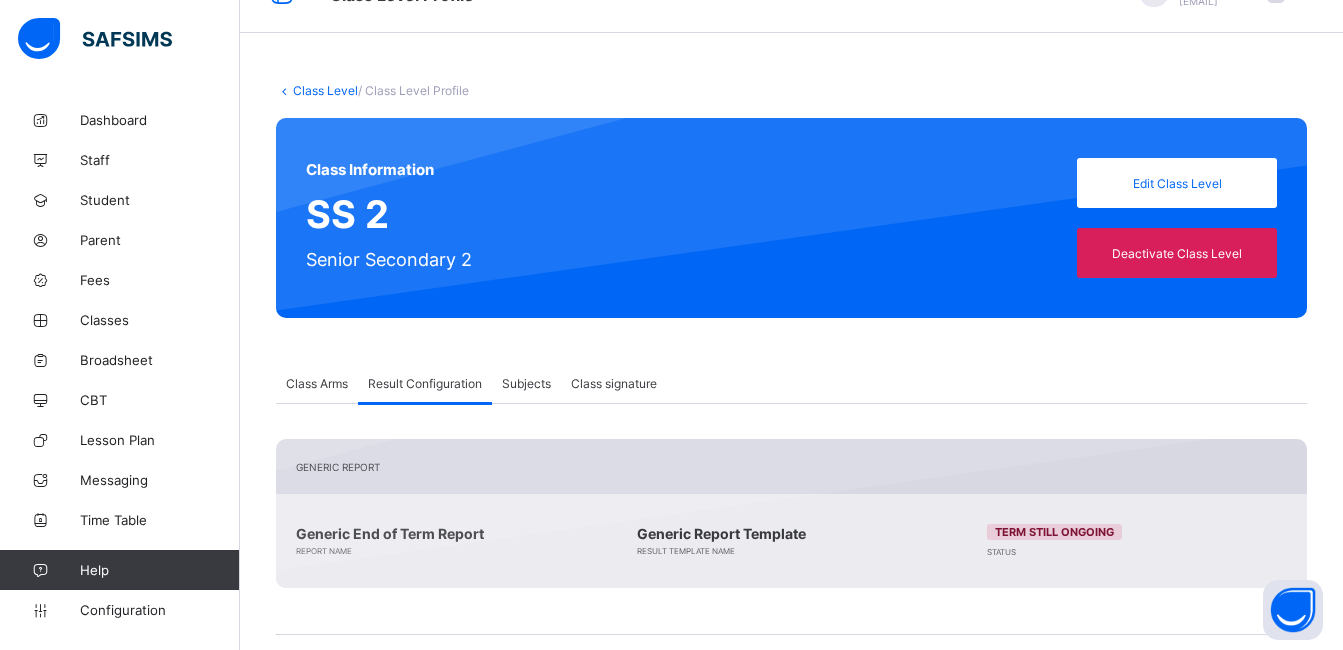 scroll, scrollTop: 0, scrollLeft: 0, axis: both 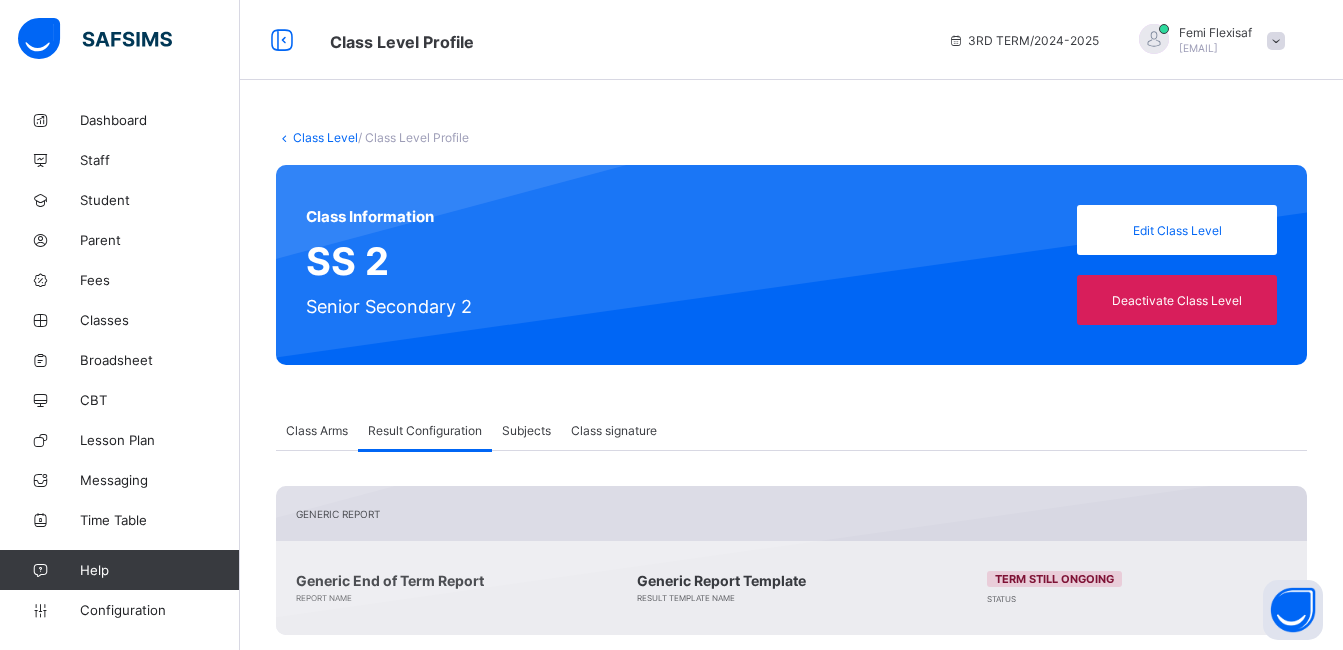 click on "Class Level" at bounding box center [325, 137] 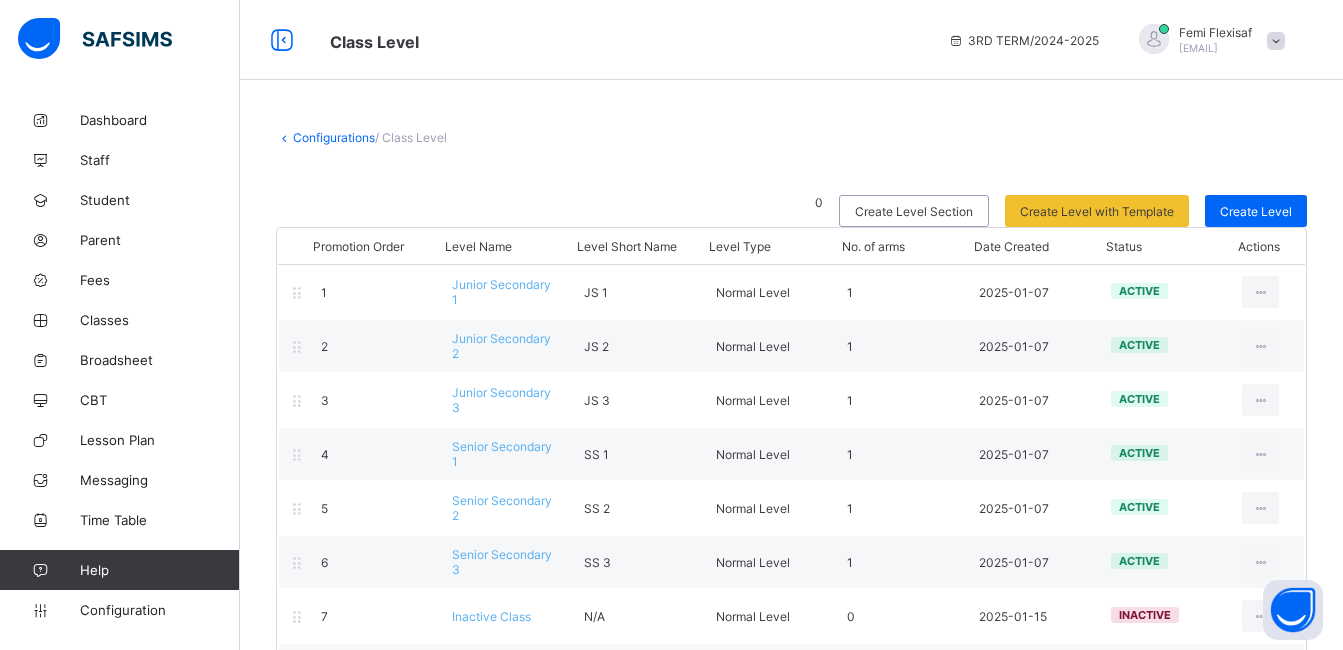 scroll, scrollTop: 294, scrollLeft: 0, axis: vertical 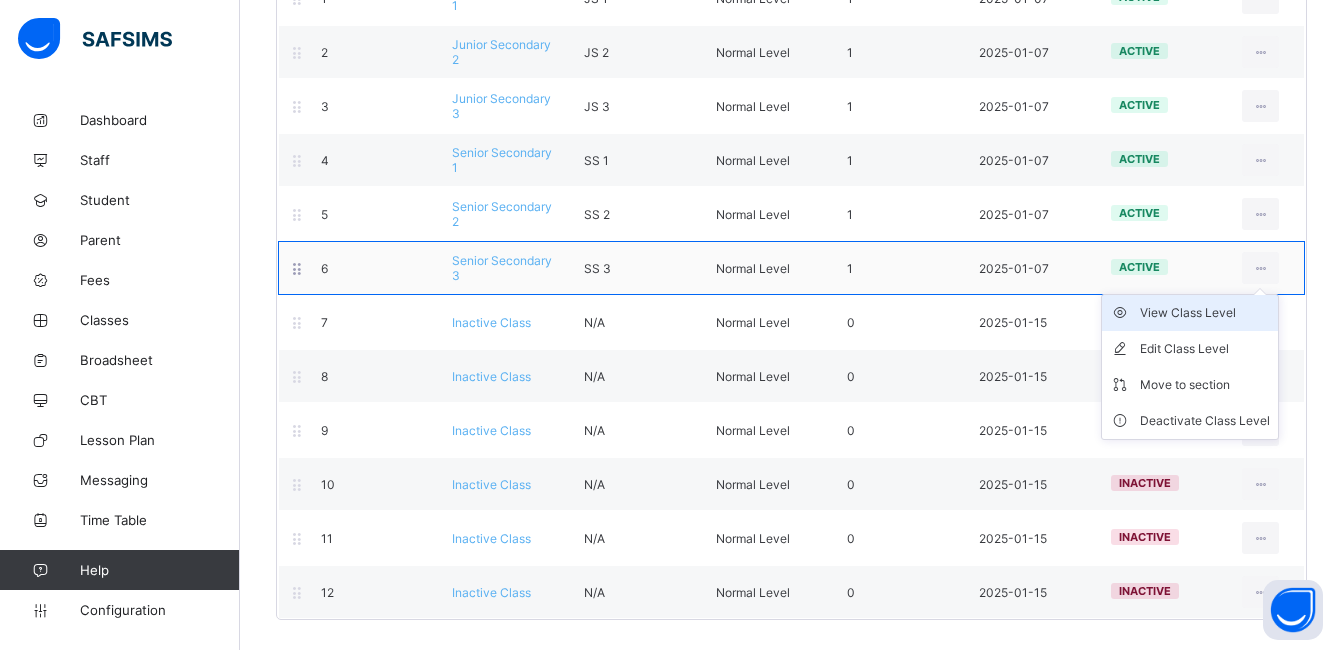 click on "View Class Level" at bounding box center (1205, 313) 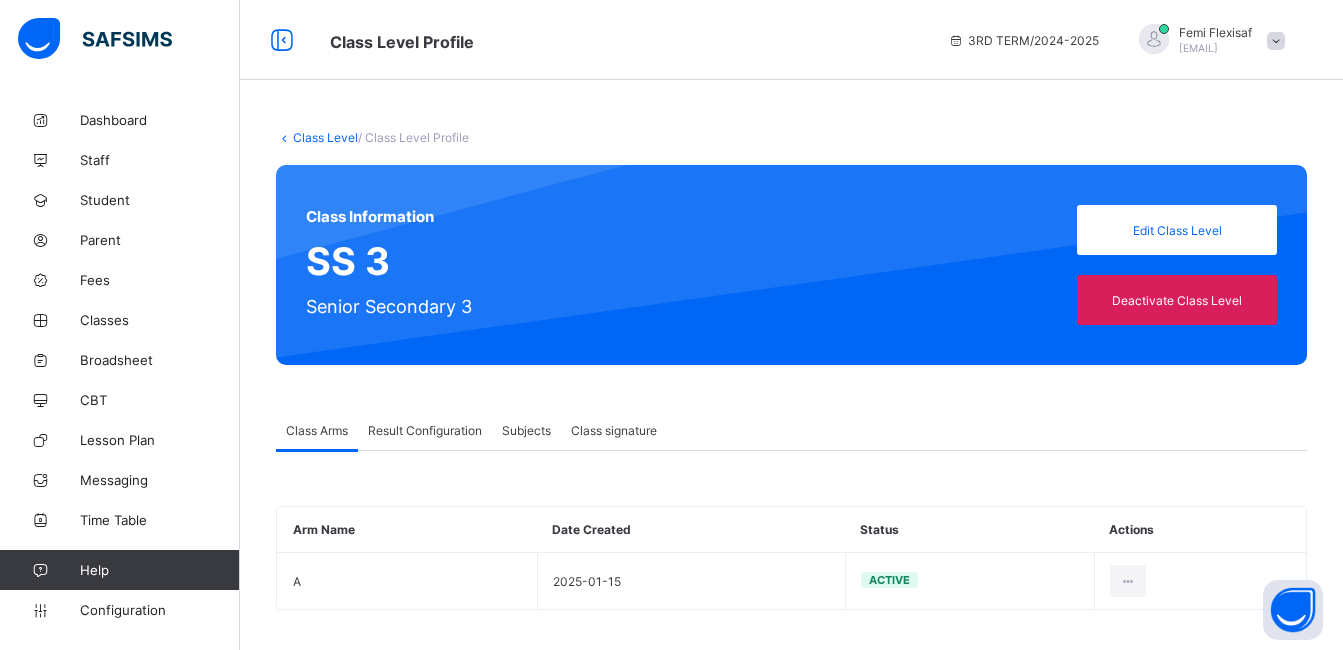 click on "Result Configuration" at bounding box center (425, 430) 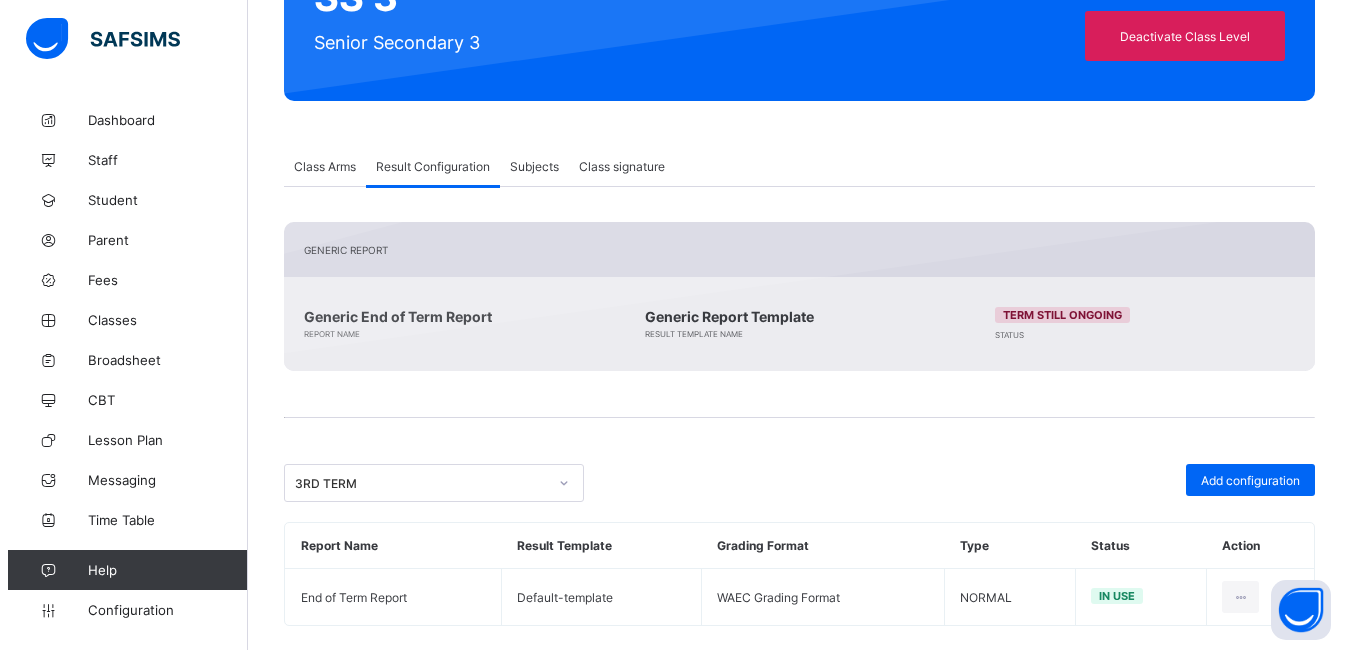 scroll, scrollTop: 290, scrollLeft: 0, axis: vertical 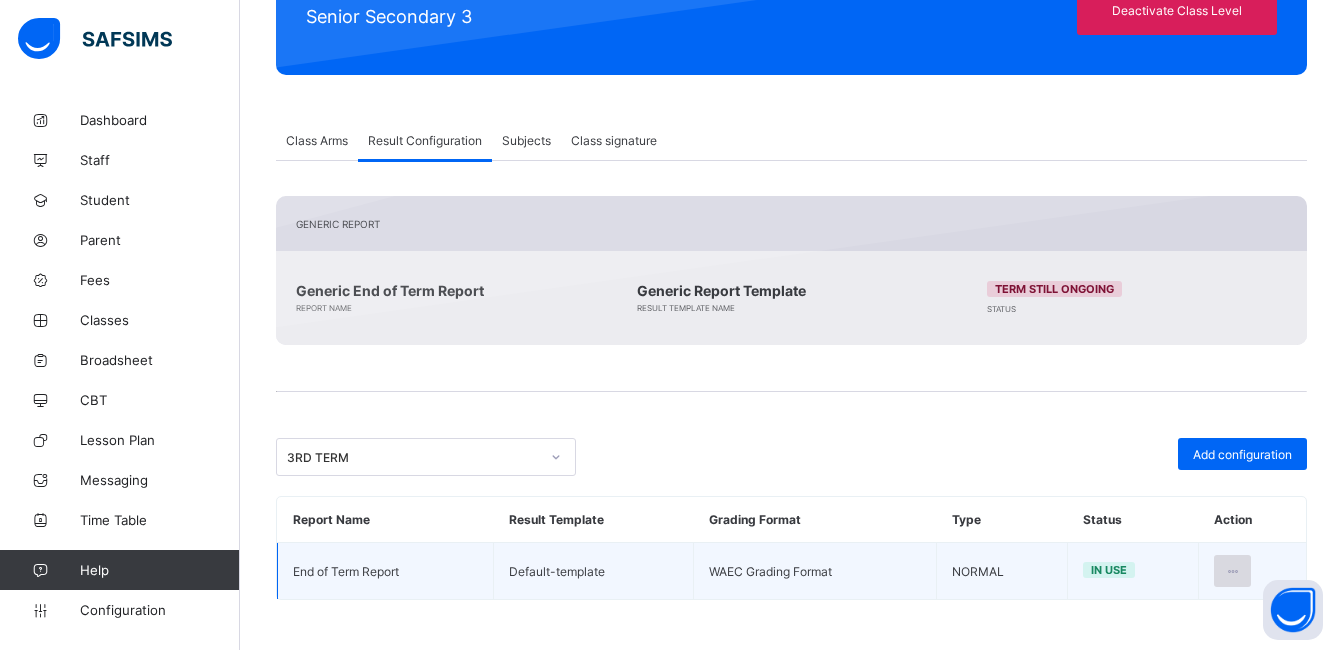 click at bounding box center [1232, 571] 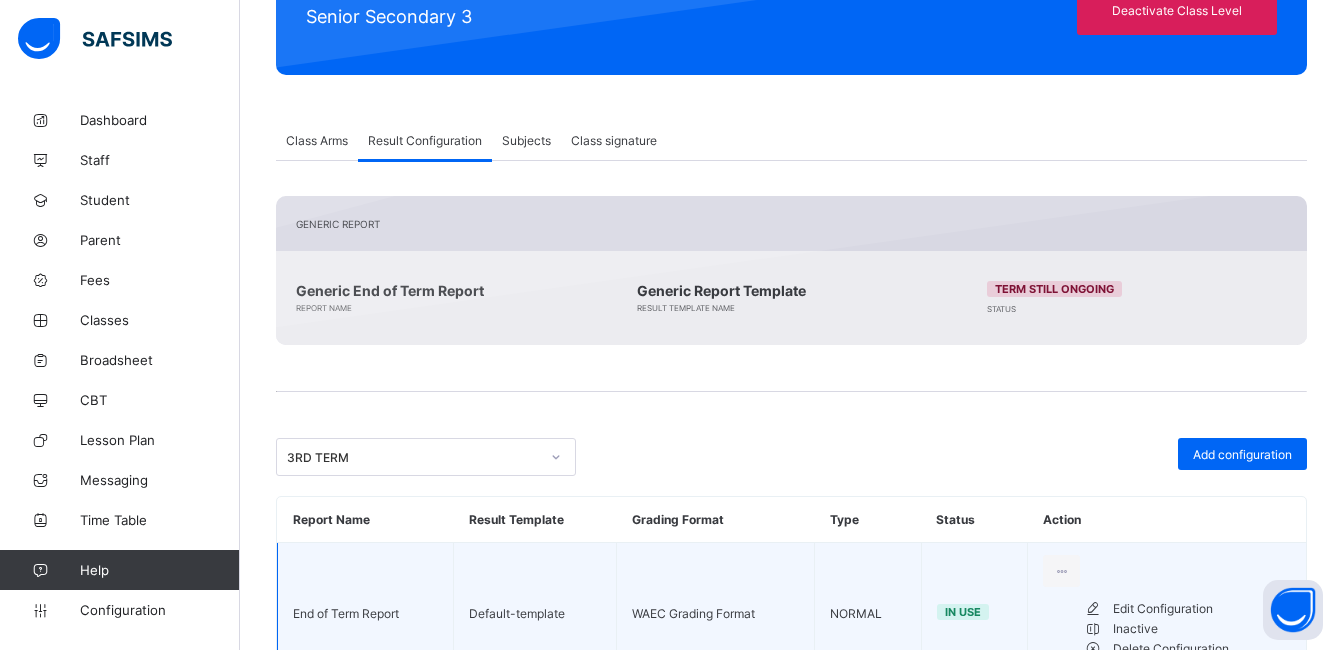 click on "Edit Configuration" at bounding box center (1202, 609) 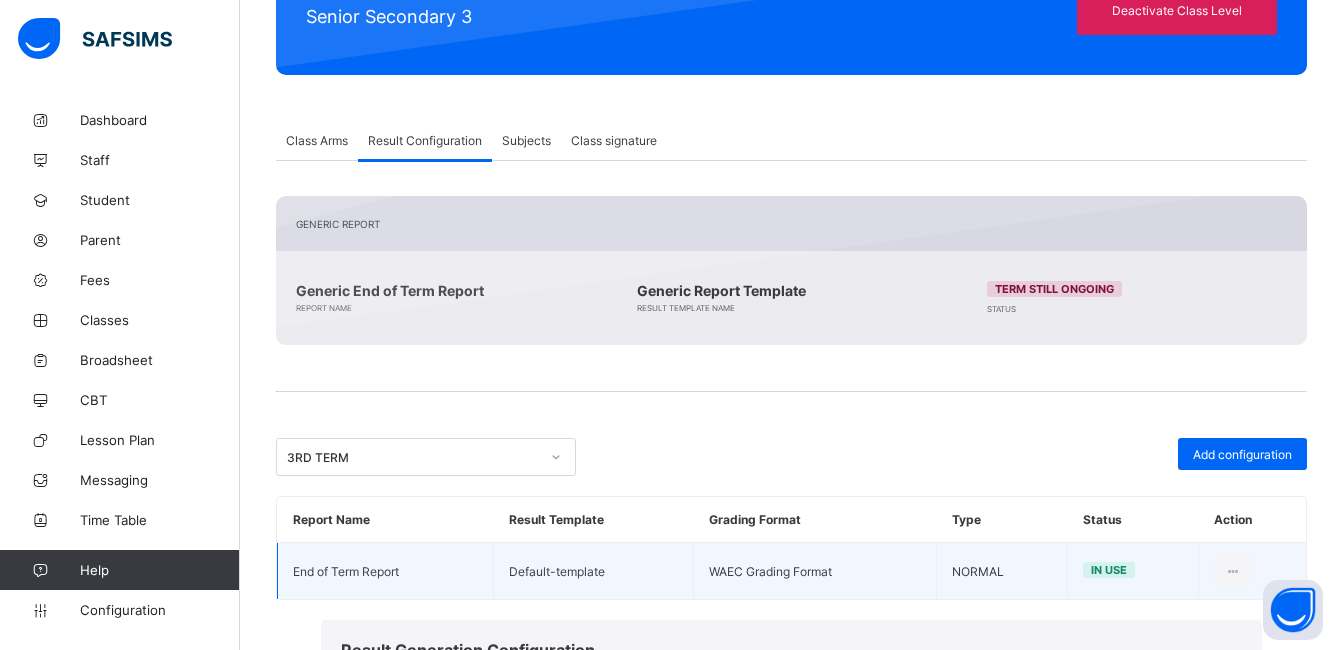 click on "**********" at bounding box center [516, 714] 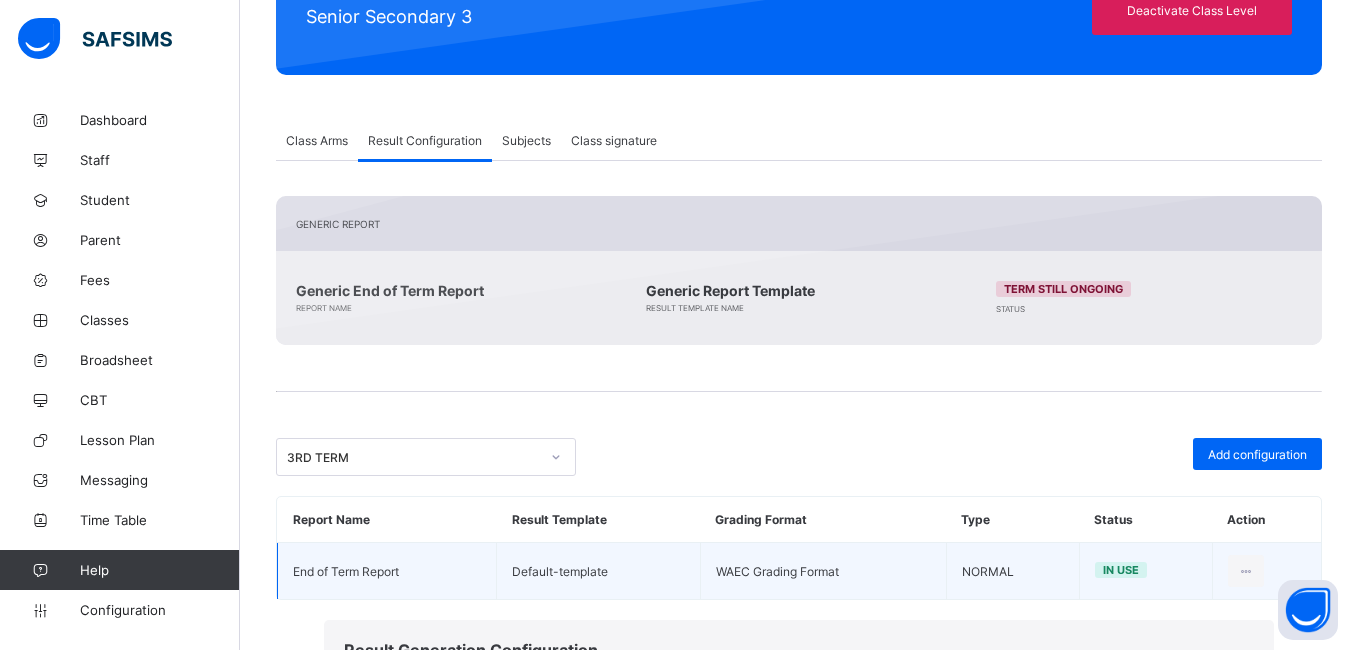 type on "**********" 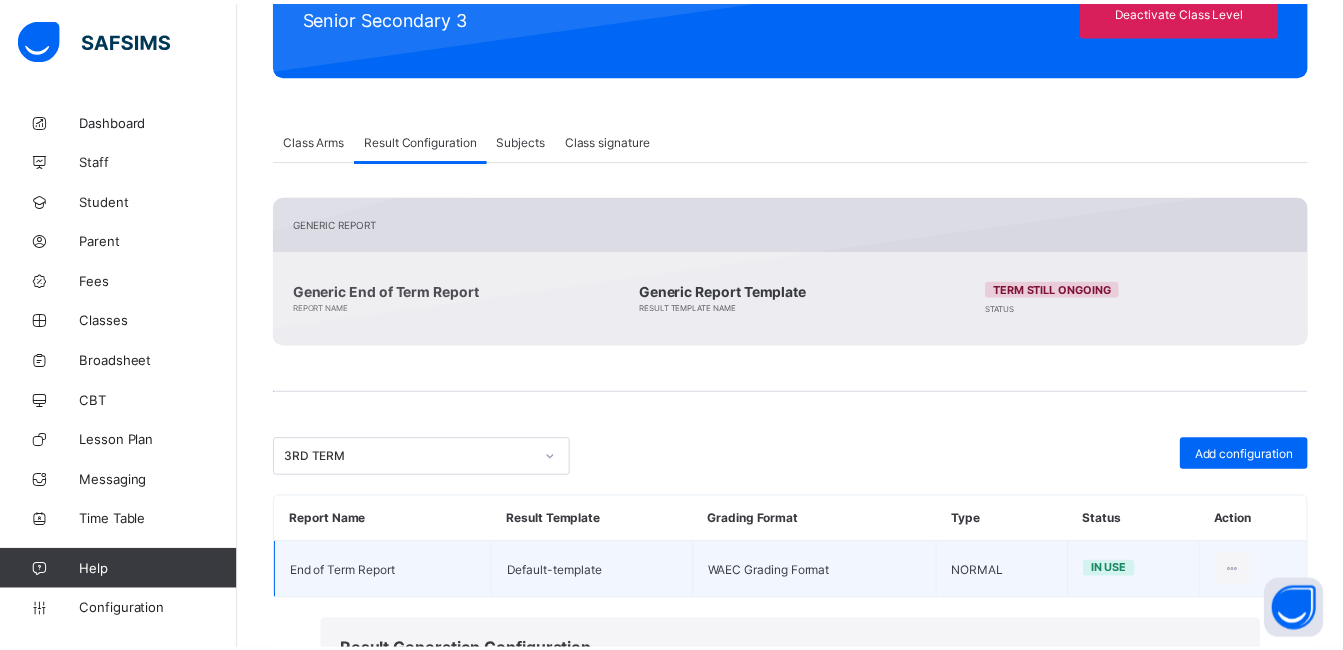 scroll, scrollTop: 0, scrollLeft: 0, axis: both 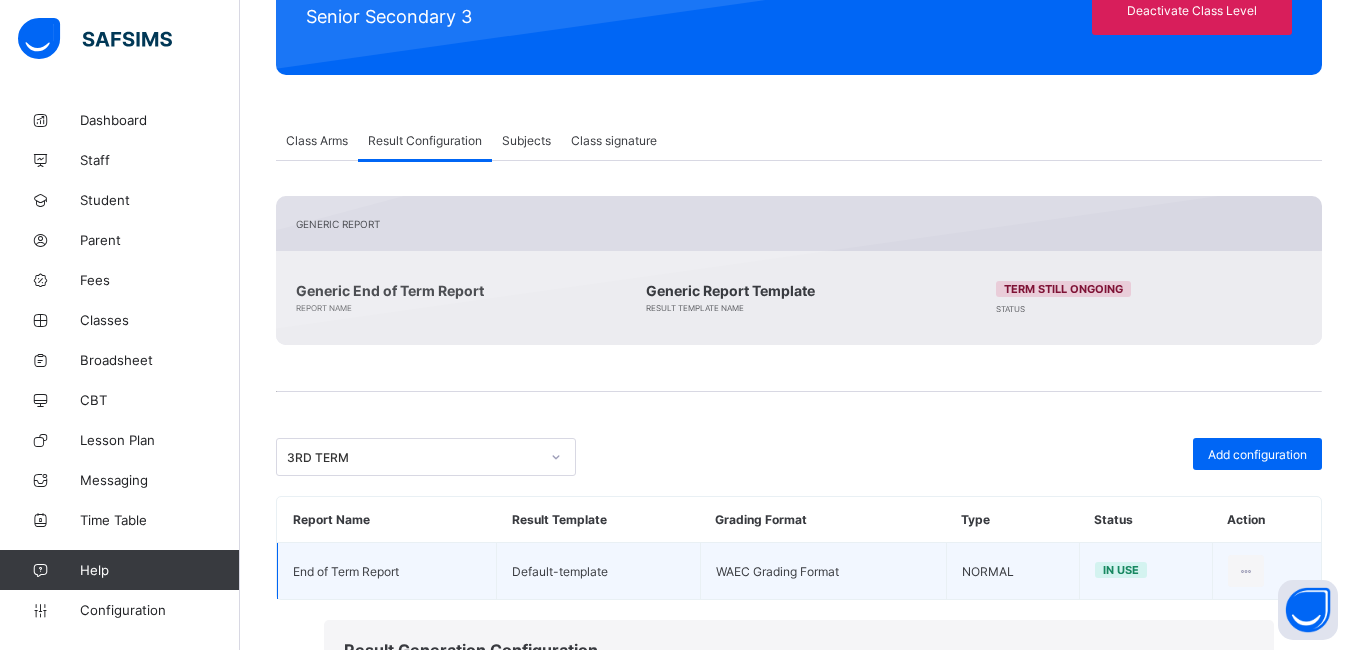 click on "Save" at bounding box center [1224, 1131] 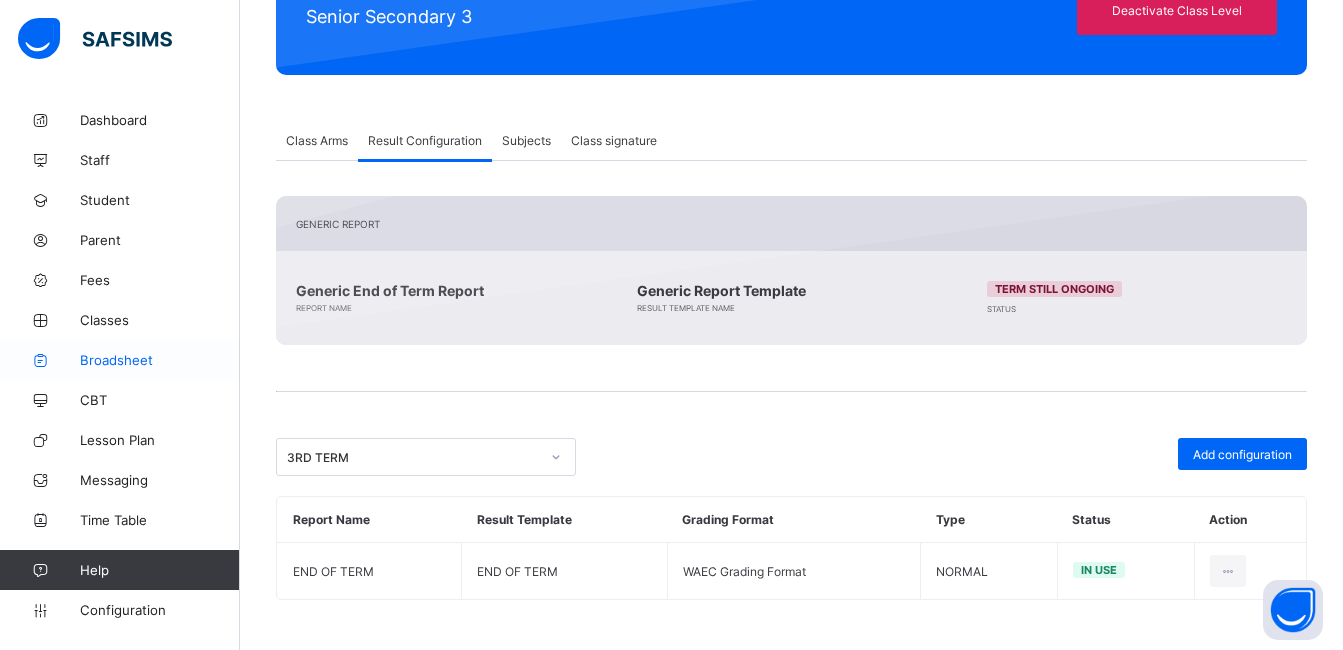 click on "Broadsheet" at bounding box center (160, 360) 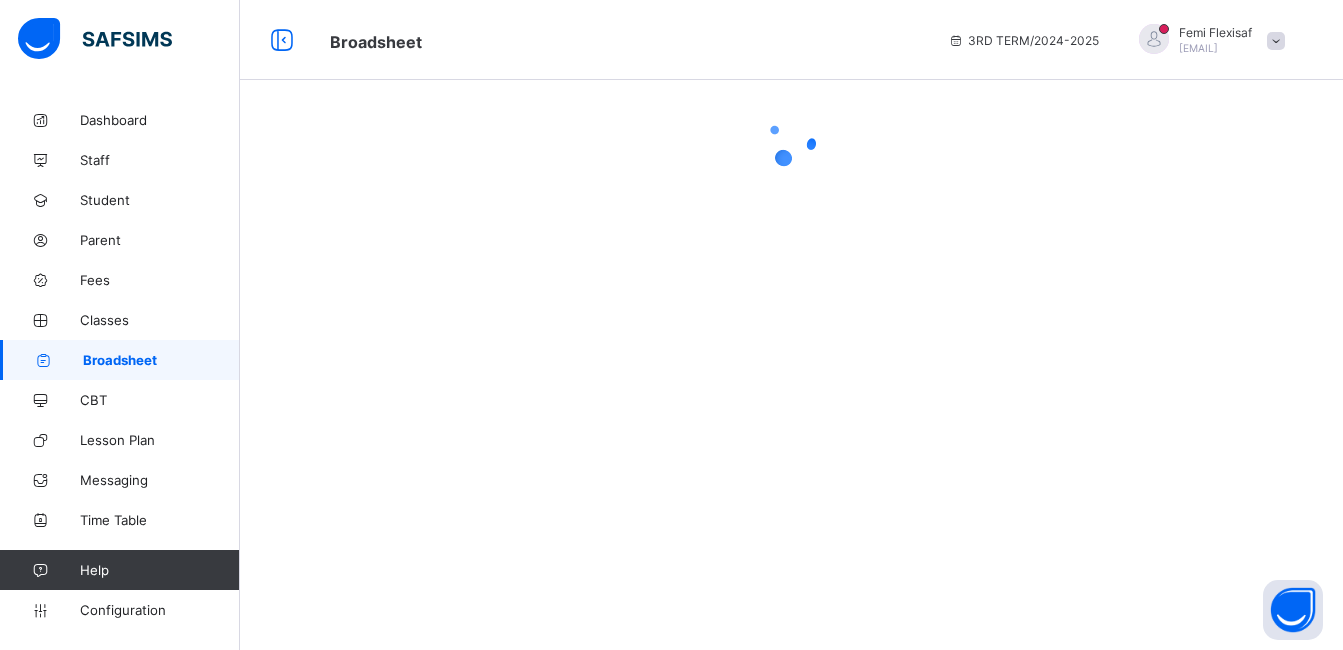 scroll, scrollTop: 0, scrollLeft: 0, axis: both 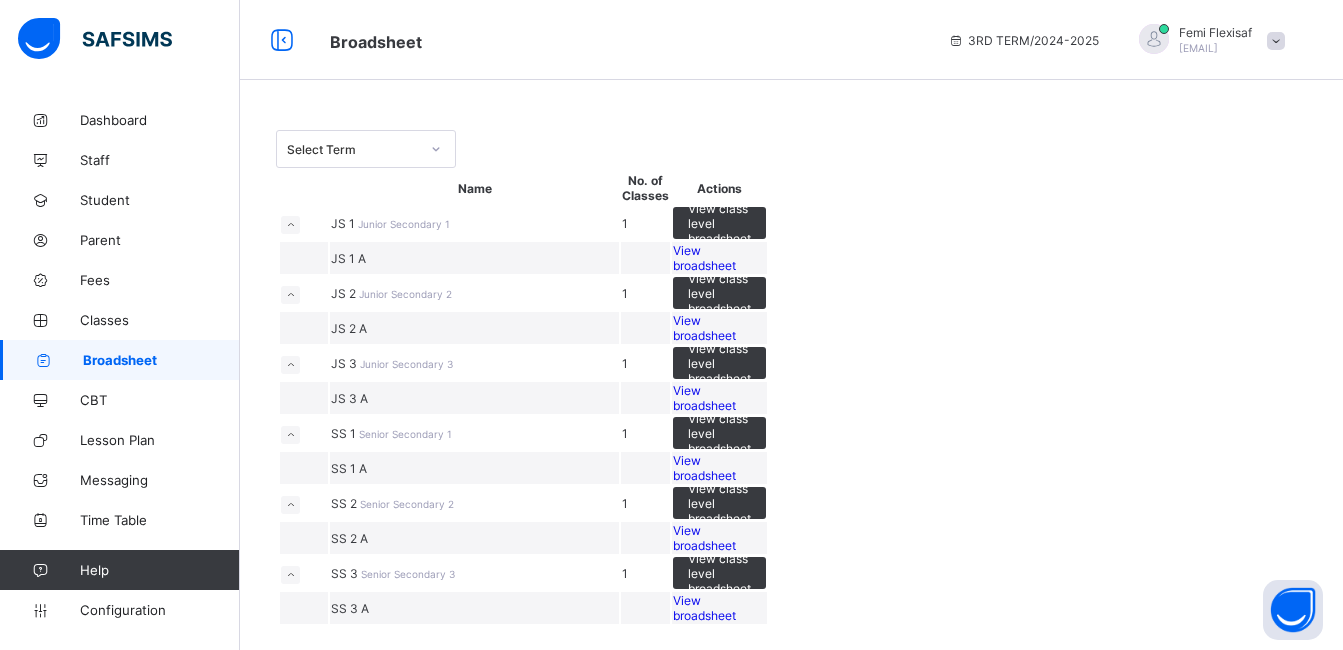 click on "View broadsheet" at bounding box center [704, 328] 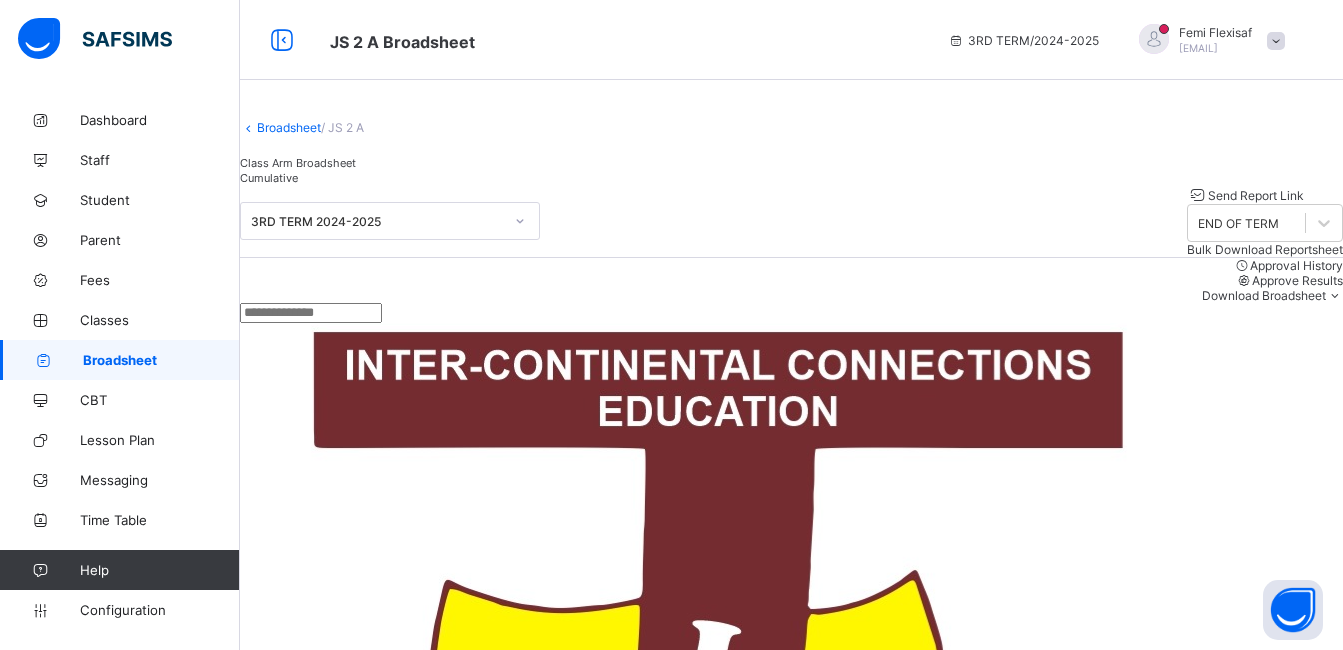 click on "3RD TERM 2024-2025 Send Report Link END OF TERM Bulk Download Reportsheet" at bounding box center (791, 221) 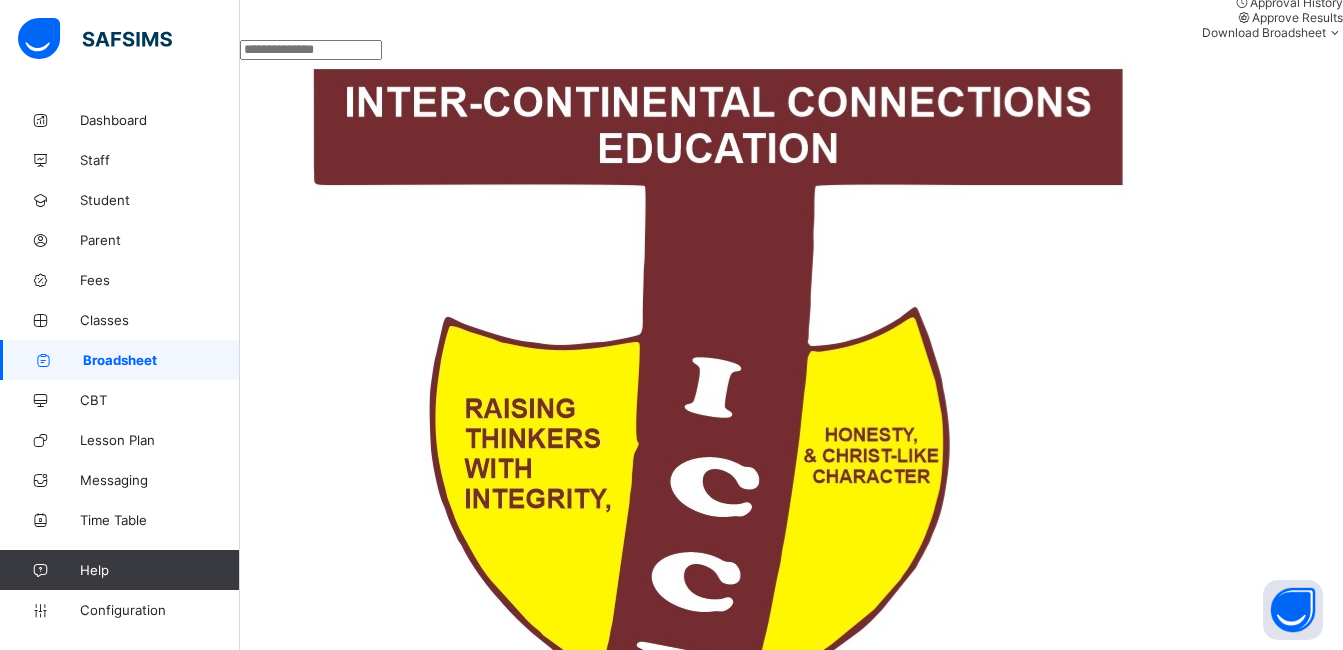 scroll, scrollTop: 280, scrollLeft: 0, axis: vertical 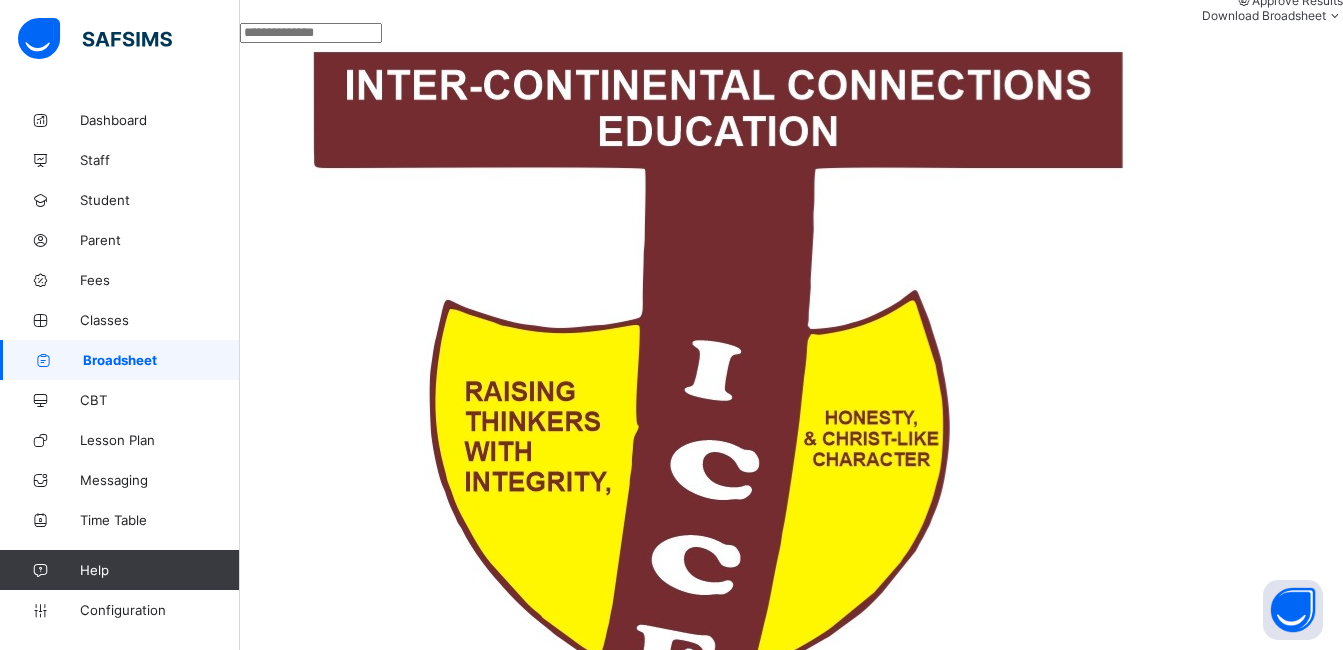 click on "[FIRST] [FIRST] [FIRST] ICCE/STU/*" at bounding box center [360, 1710] 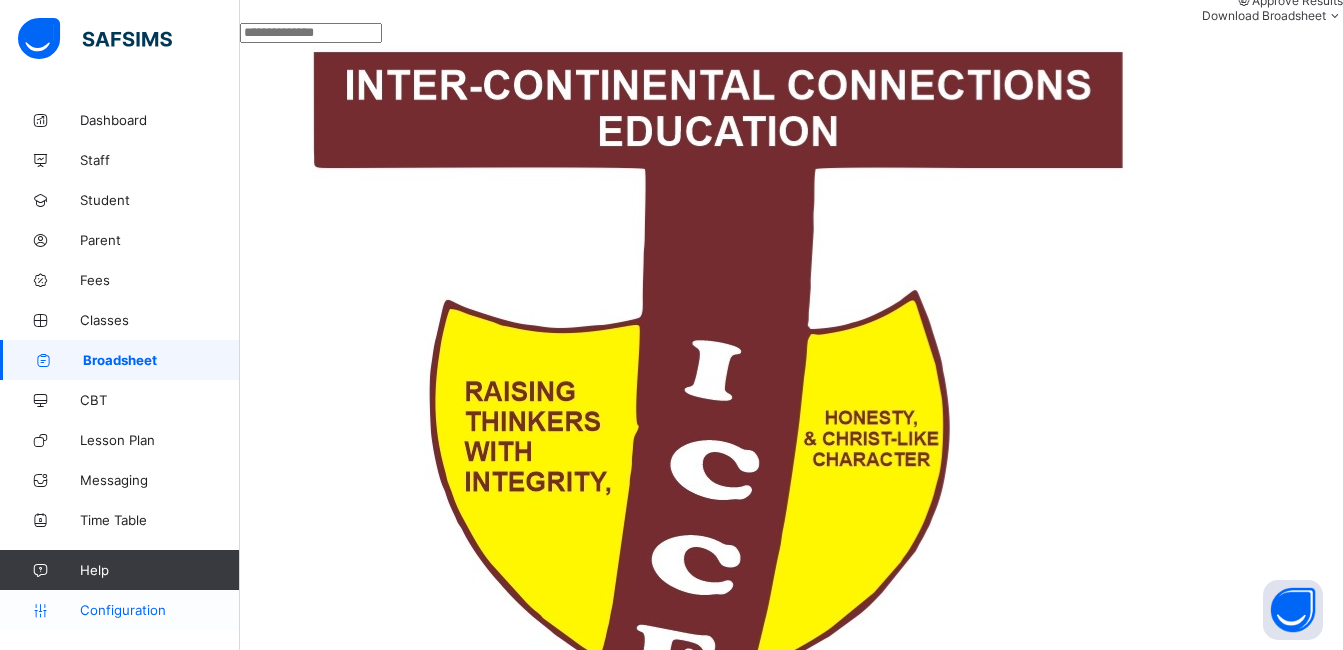 click on "Configuration" at bounding box center [119, 610] 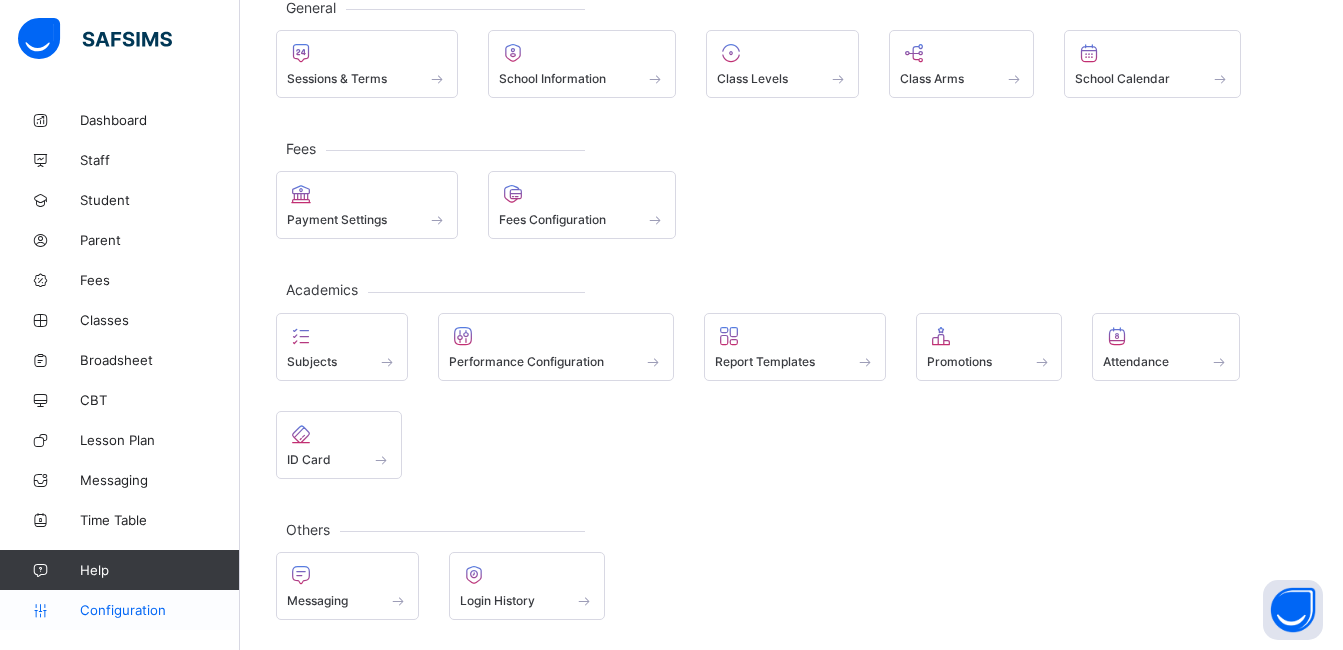scroll, scrollTop: 133, scrollLeft: 0, axis: vertical 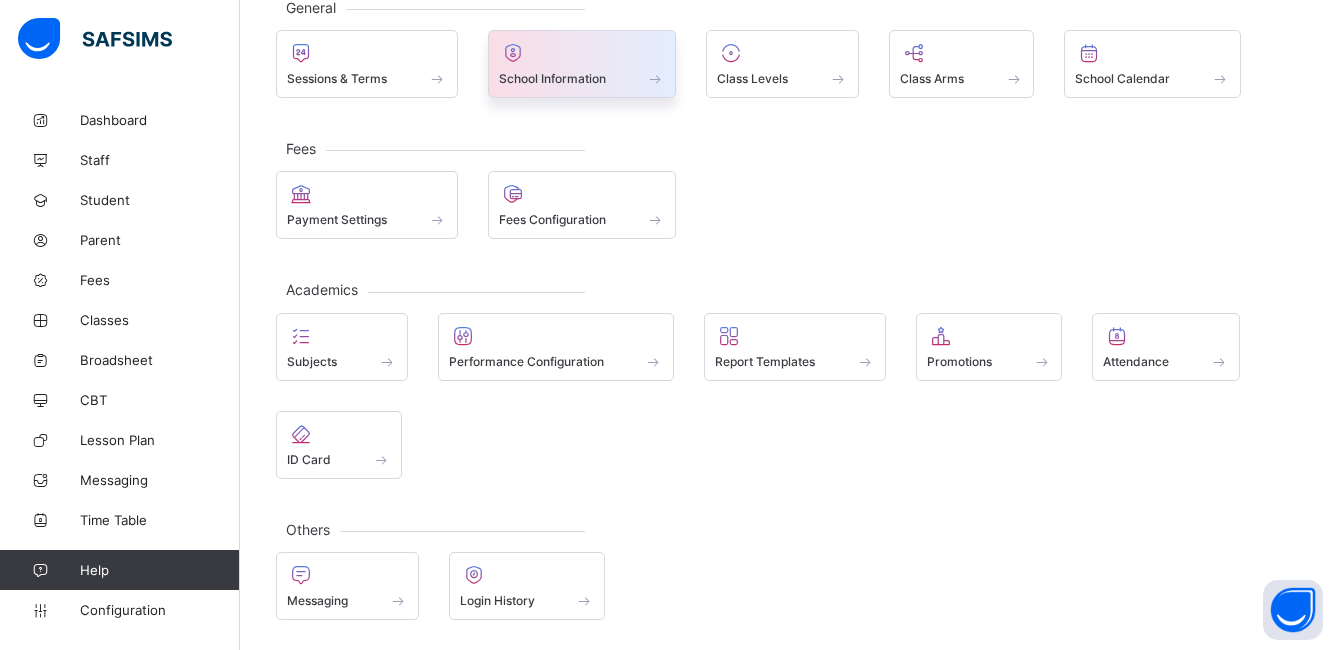 click at bounding box center [582, 53] 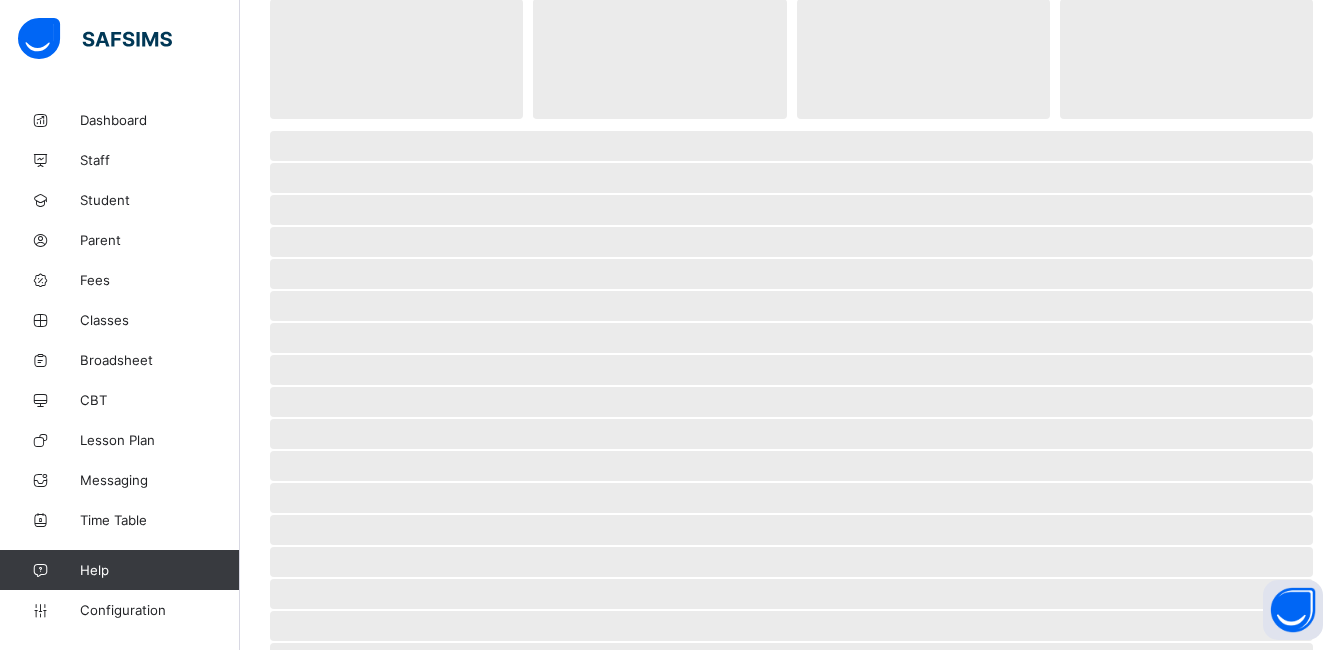 scroll, scrollTop: 280, scrollLeft: 0, axis: vertical 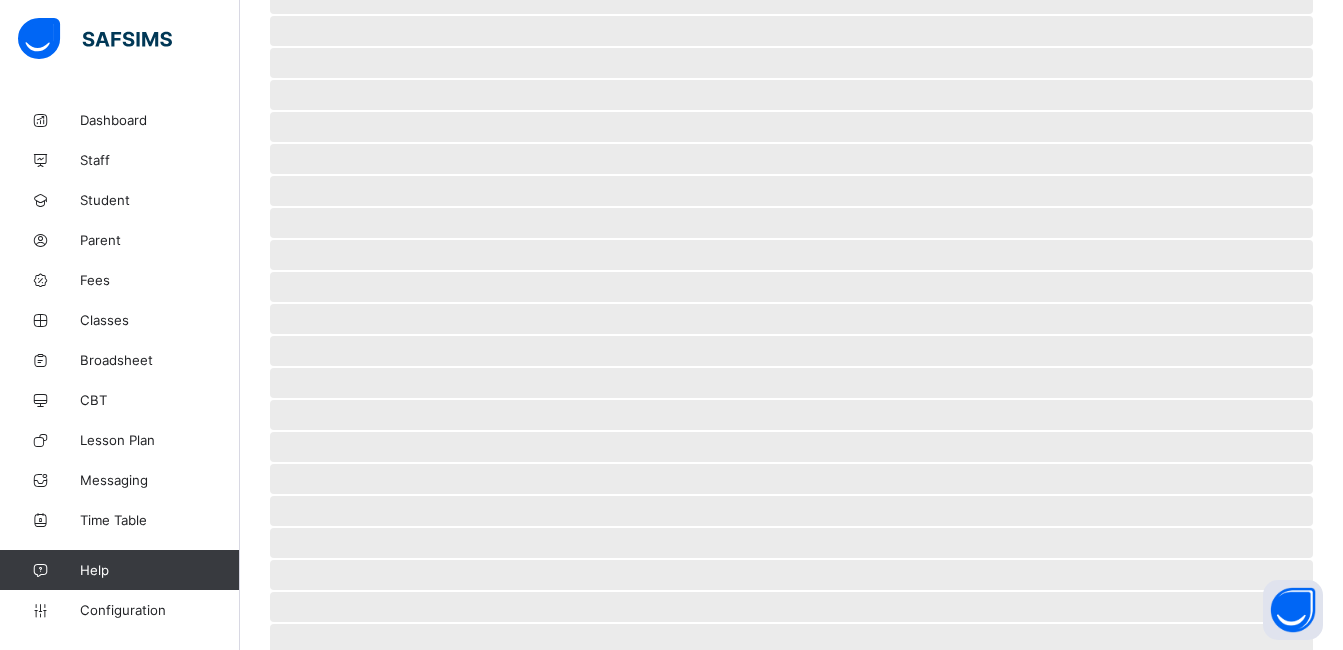 select on "**" 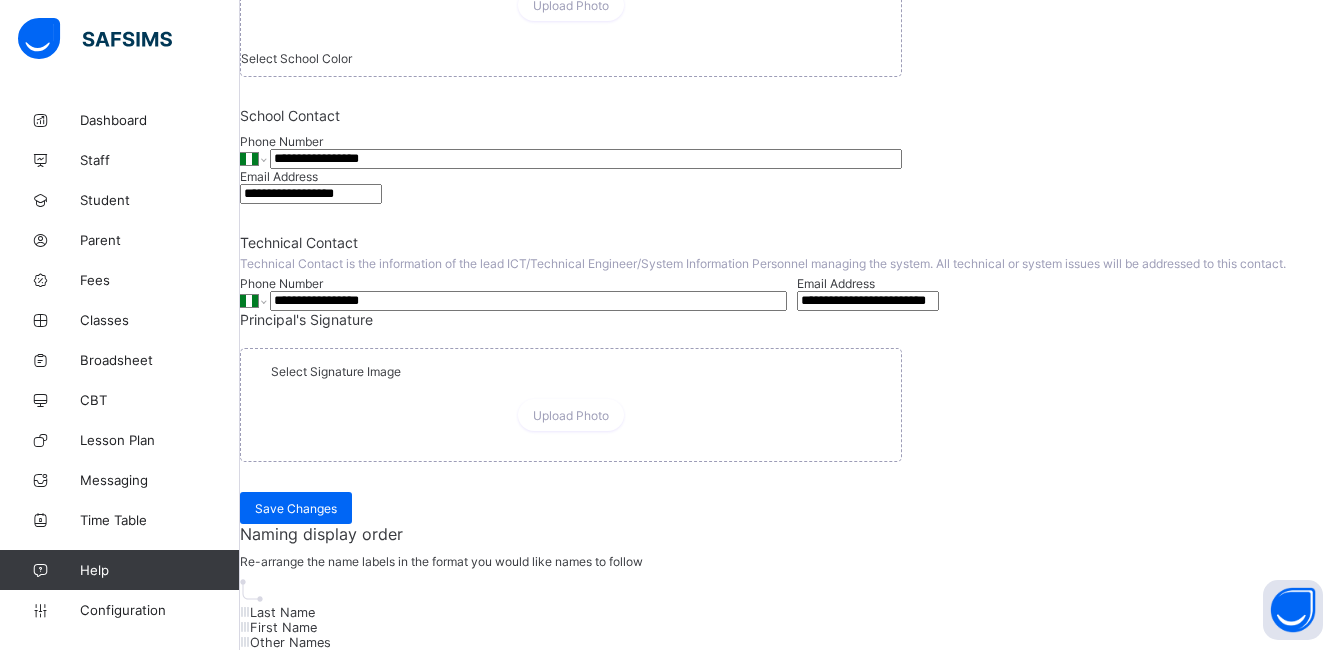 scroll, scrollTop: 1925, scrollLeft: 0, axis: vertical 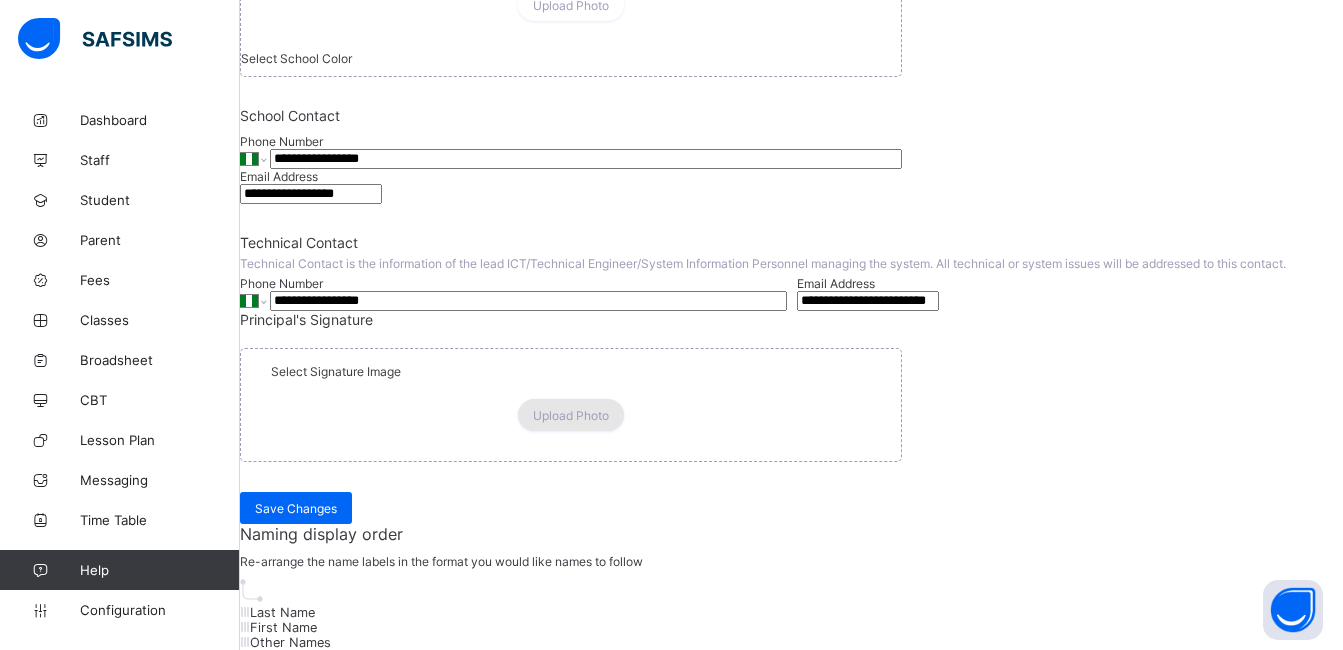 click on "Upload Photo" at bounding box center [571, 415] 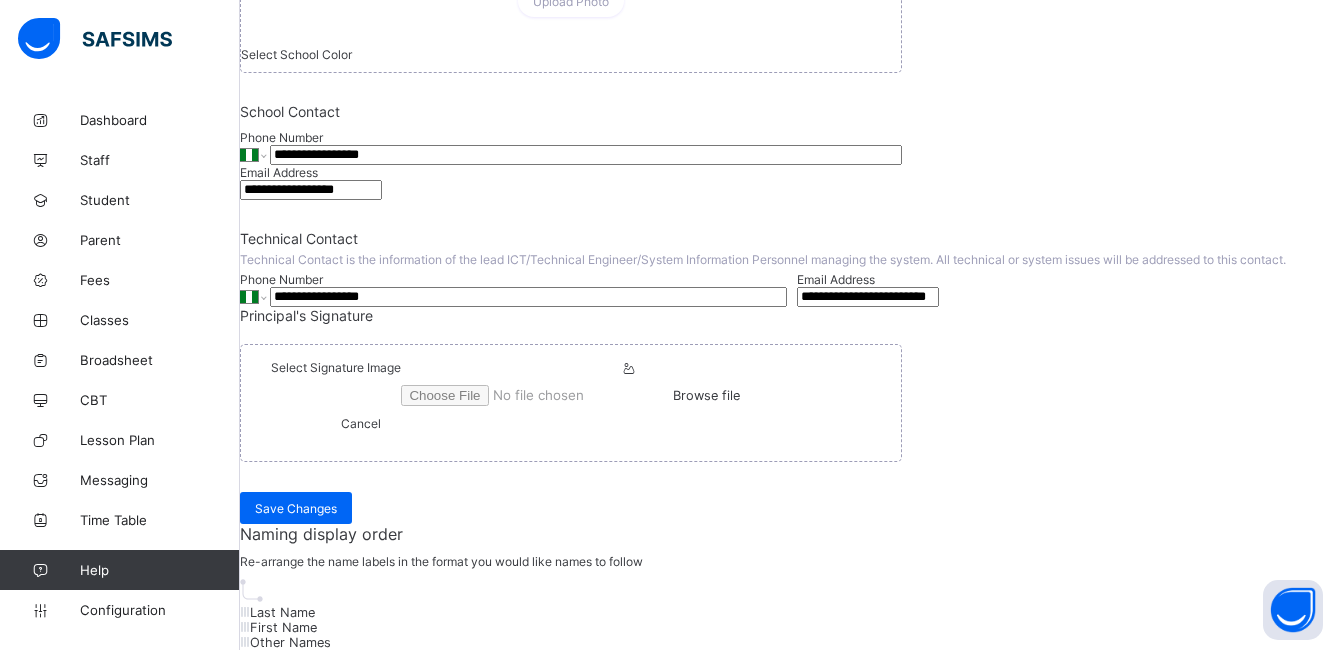 click on "Browse file" at bounding box center (706, 395) 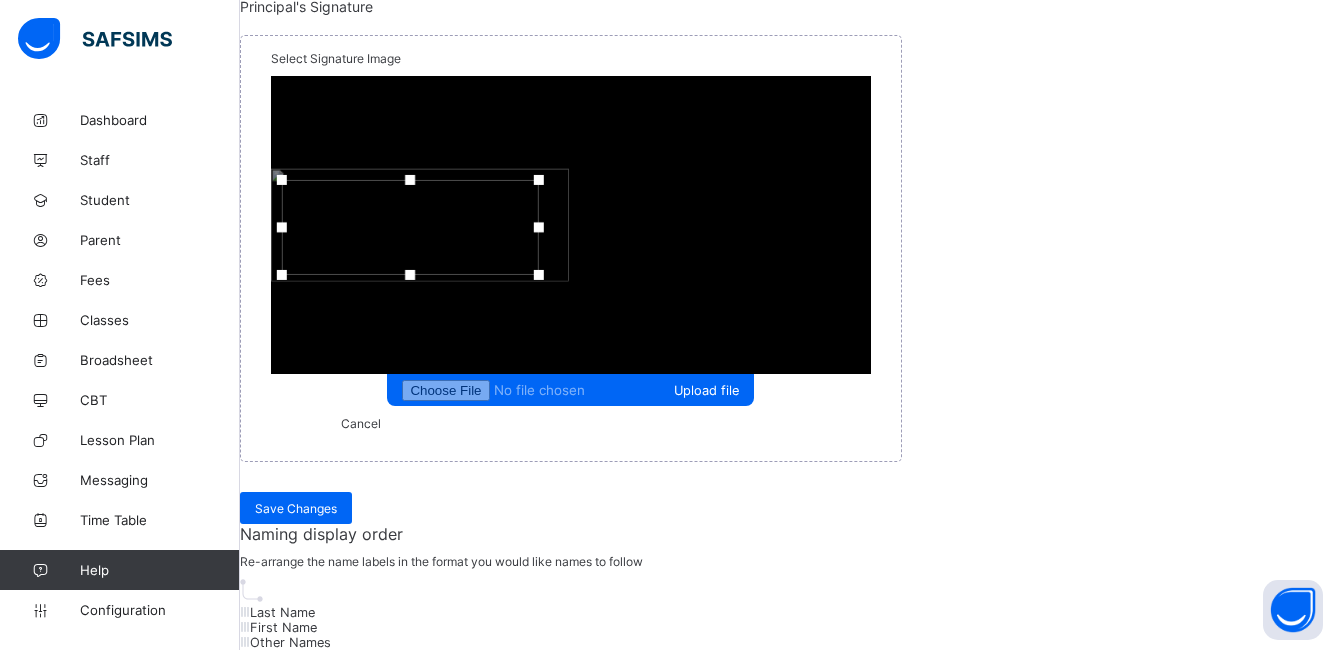 drag, startPoint x: 467, startPoint y: 301, endPoint x: 448, endPoint y: 306, distance: 19.646883 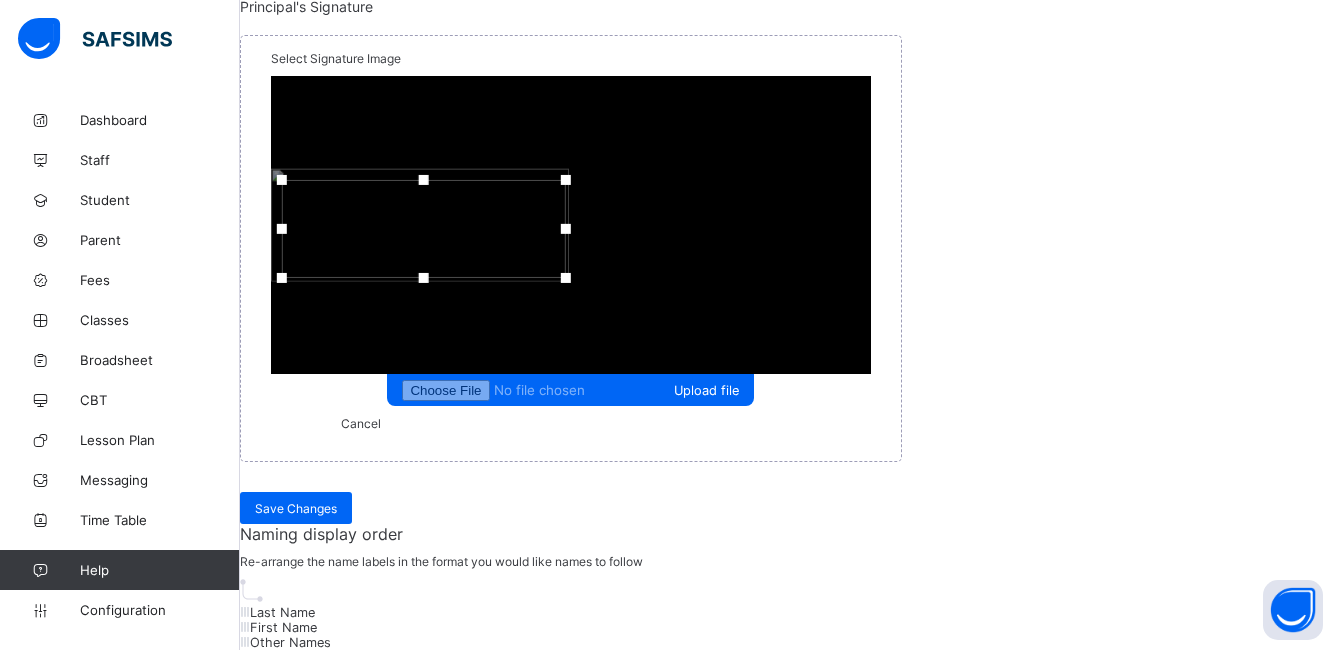 drag, startPoint x: 705, startPoint y: 305, endPoint x: 732, endPoint y: 308, distance: 27.166155 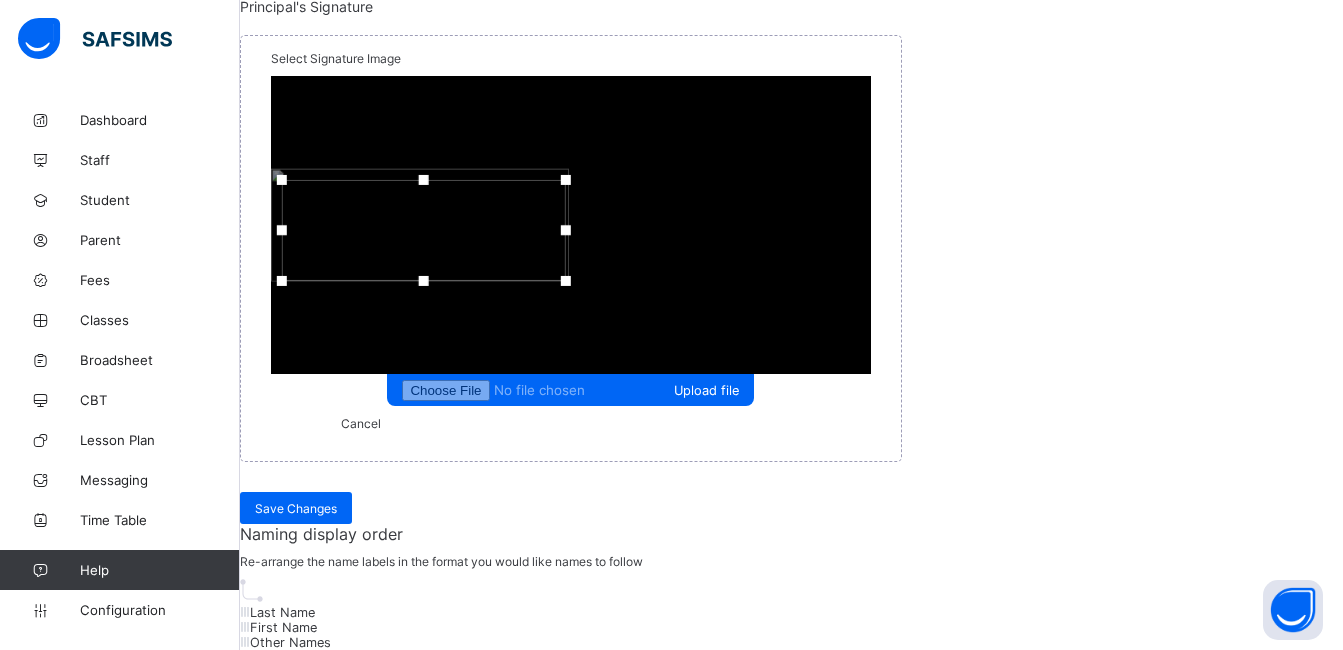 drag, startPoint x: 592, startPoint y: 306, endPoint x: 590, endPoint y: 321, distance: 15.132746 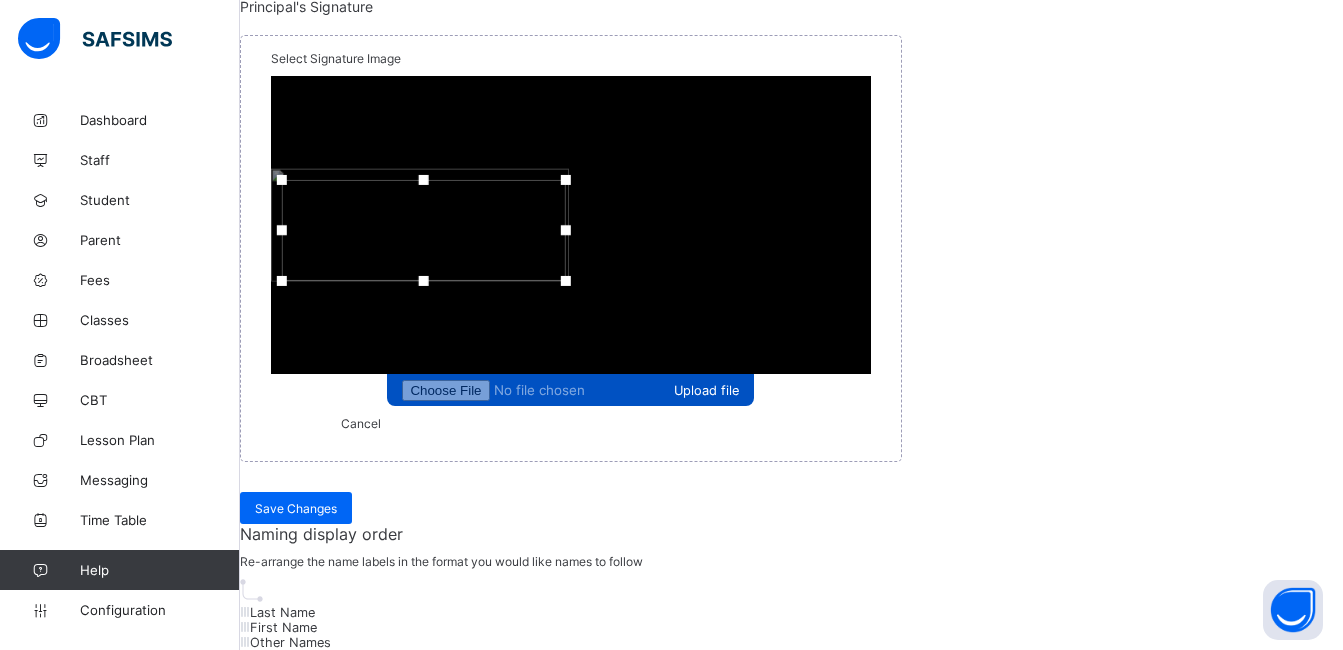 click on "Upload file" at bounding box center (706, 390) 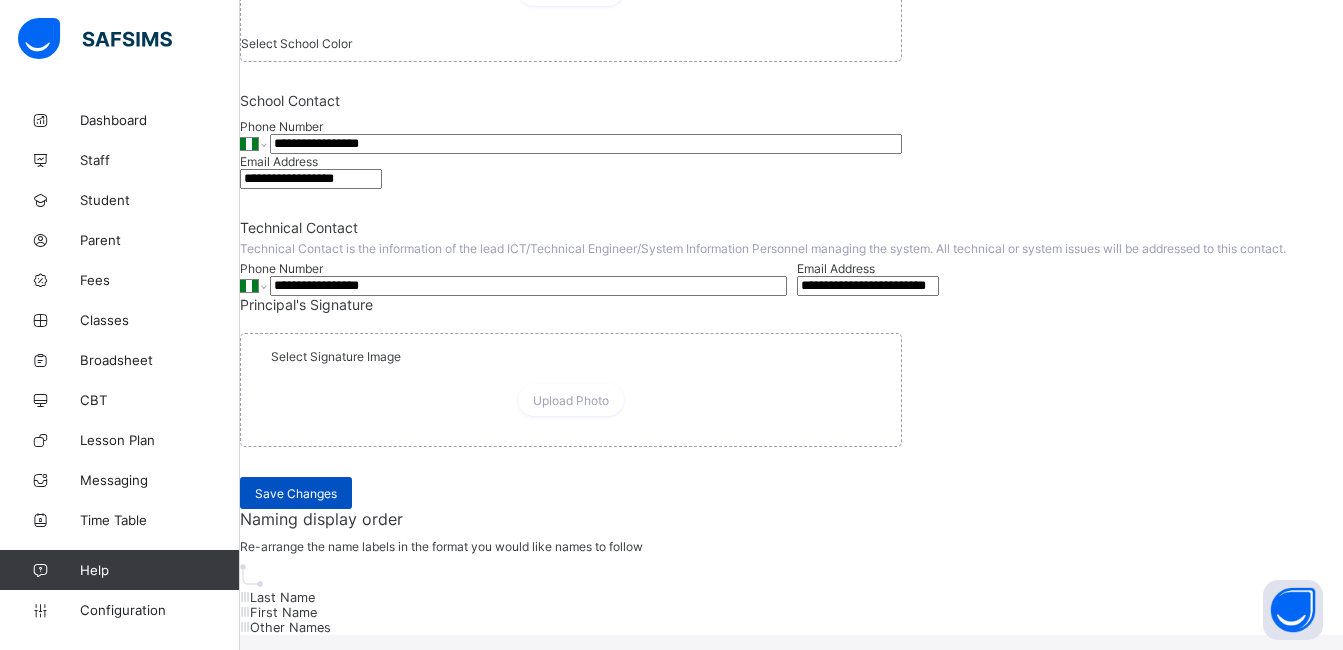 click on "Save Changes" at bounding box center (296, 493) 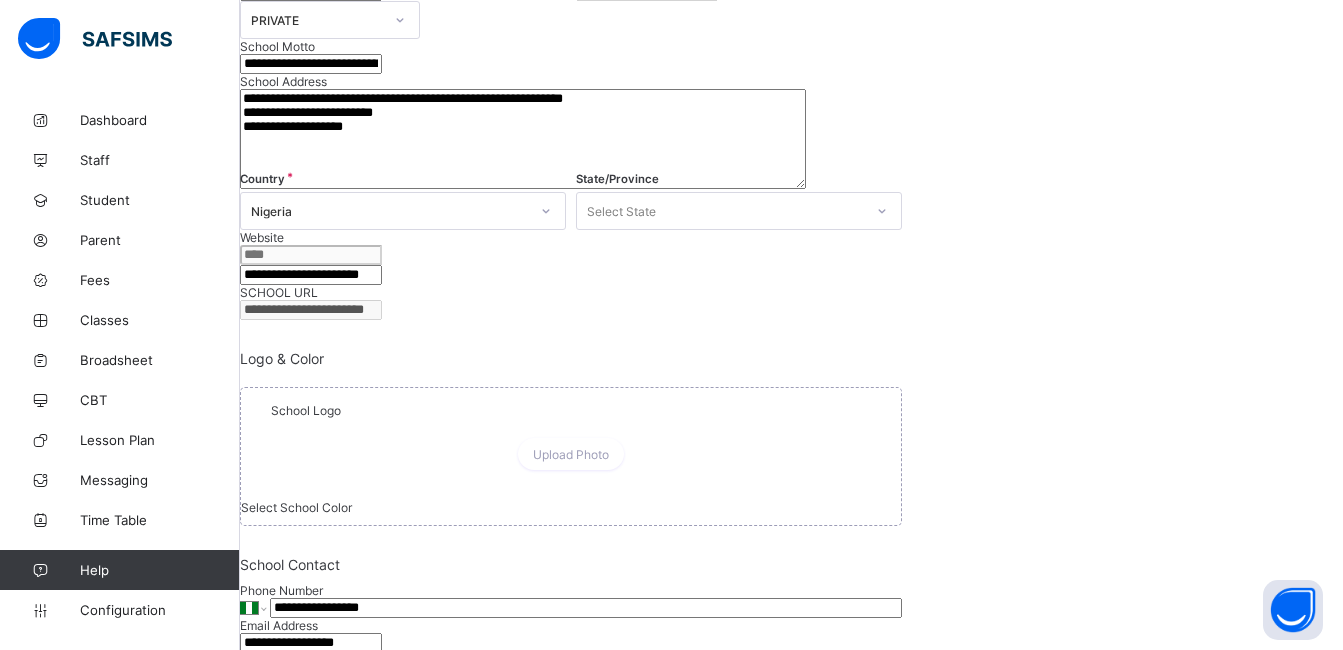 scroll, scrollTop: 311, scrollLeft: 0, axis: vertical 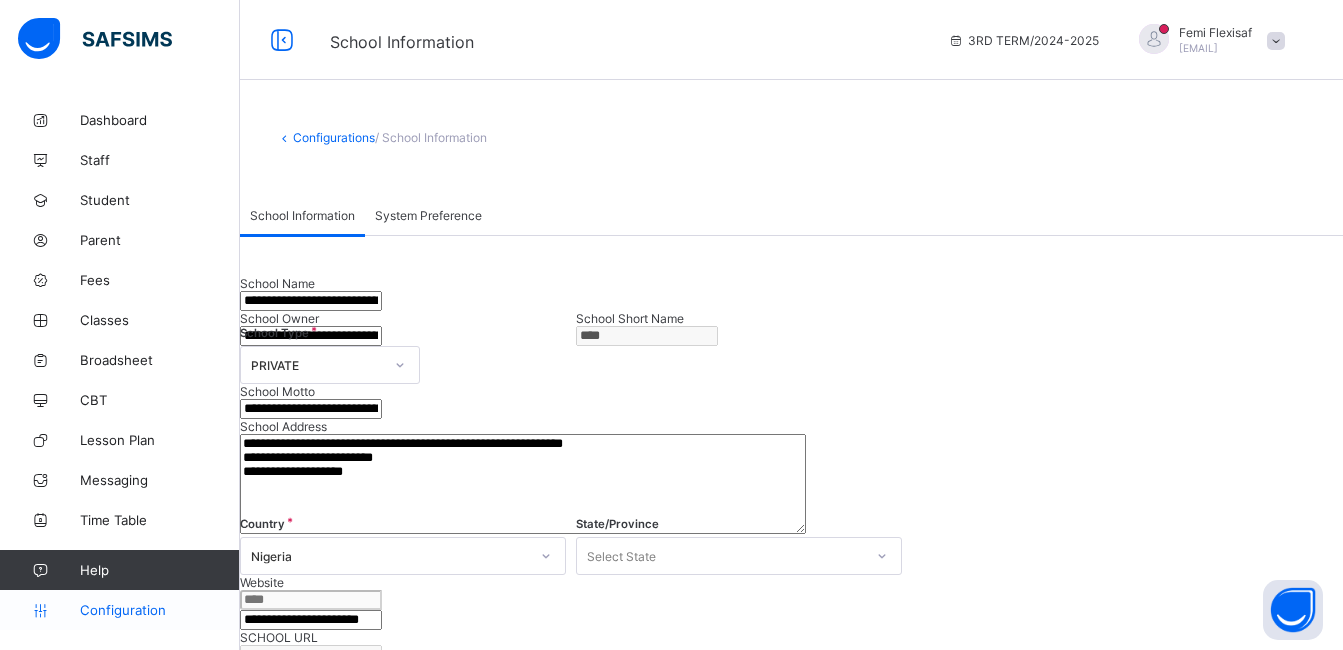click on "Configuration" at bounding box center (159, 610) 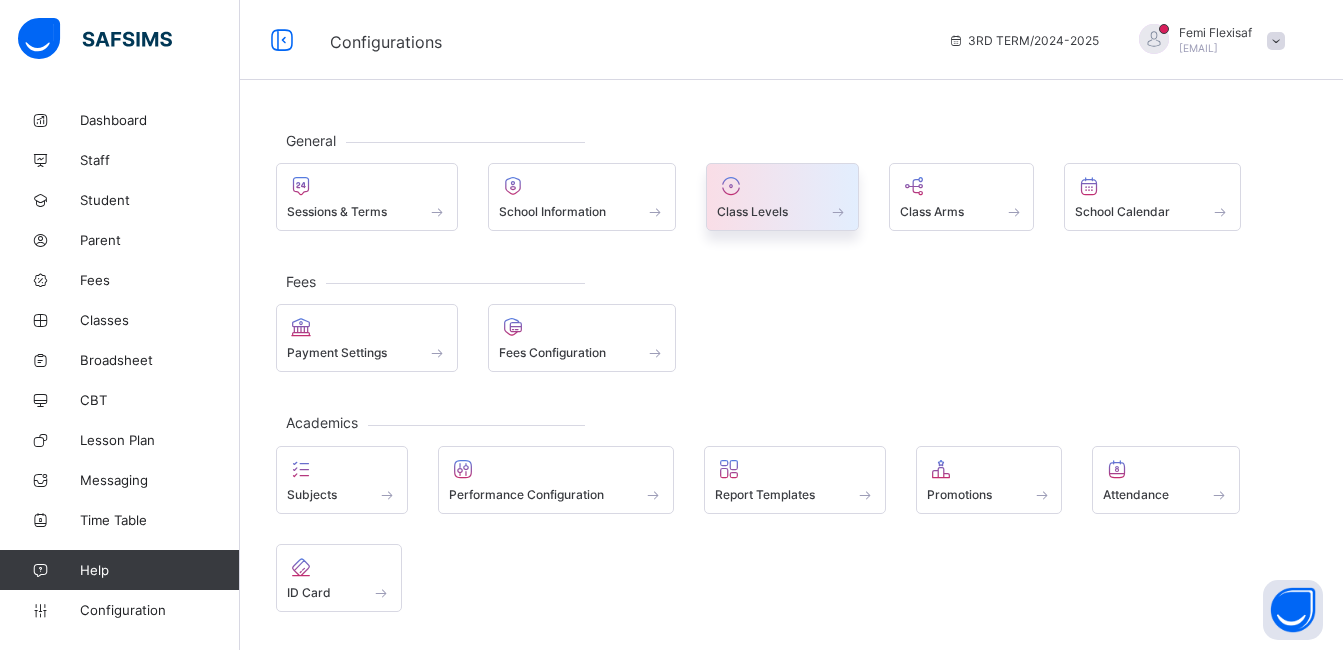 click on "Class Levels" at bounding box center (752, 211) 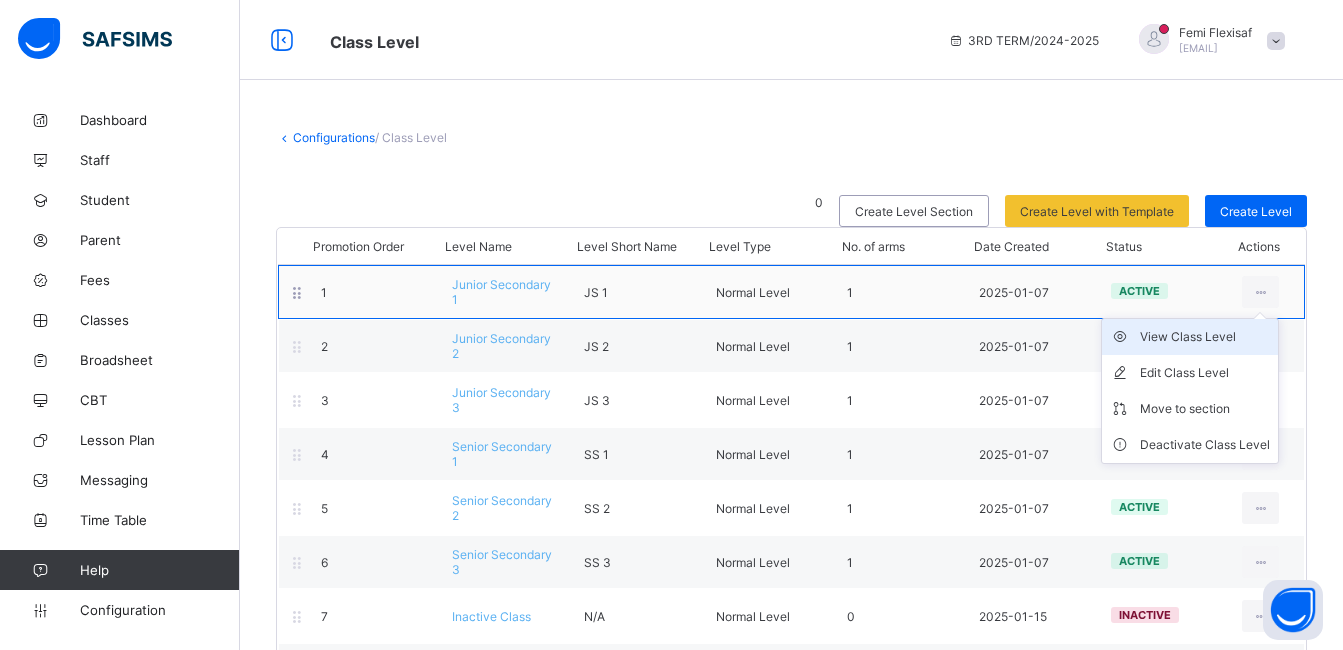 click on "View Class Level" at bounding box center (1205, 337) 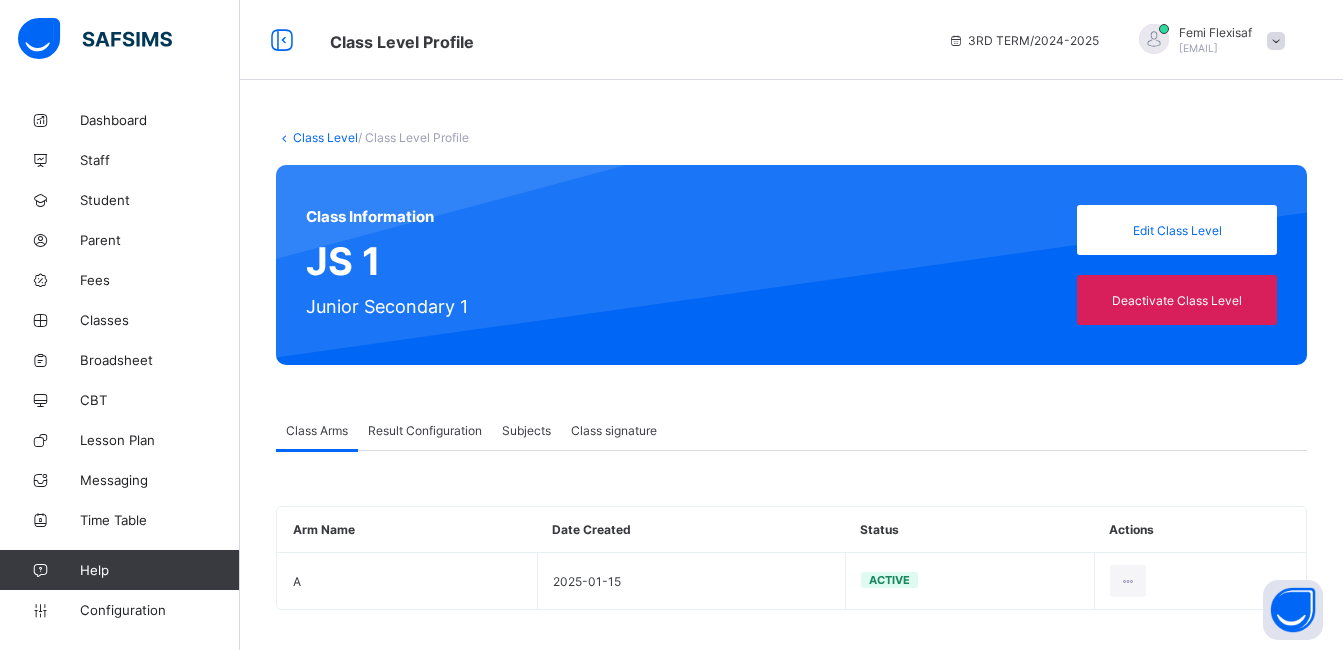 click on "Result Configuration" at bounding box center (425, 430) 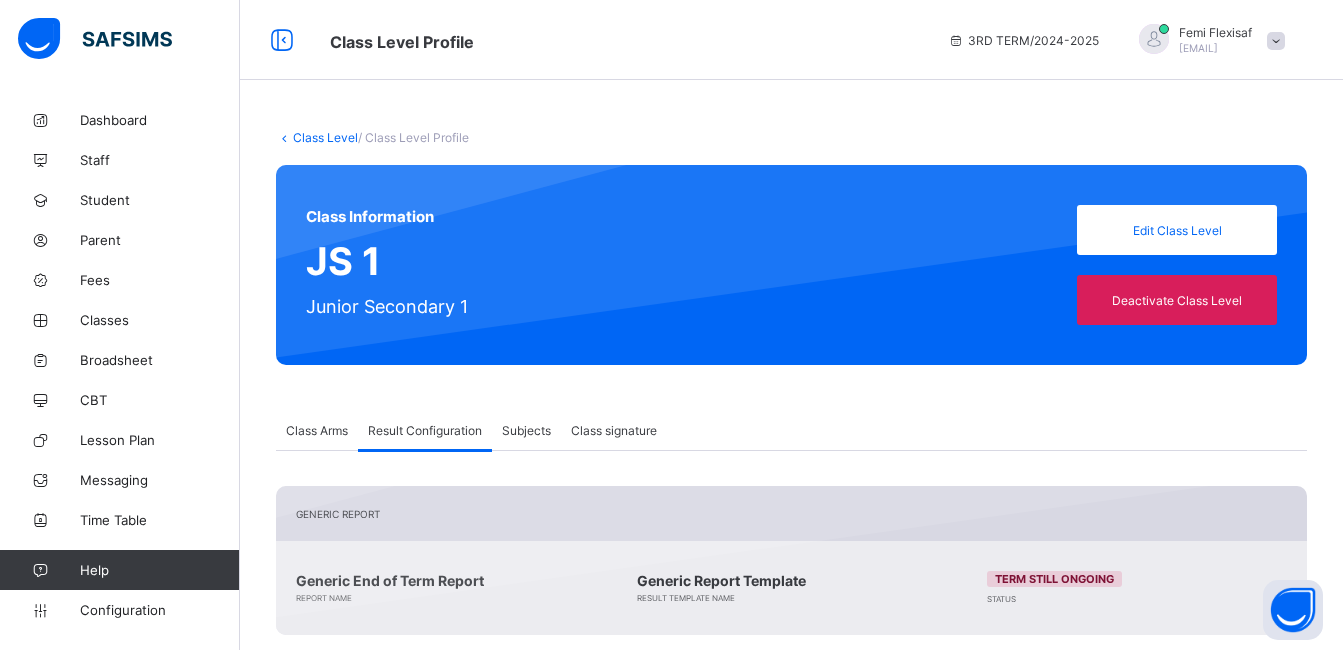 click on "Class signature" at bounding box center (614, 430) 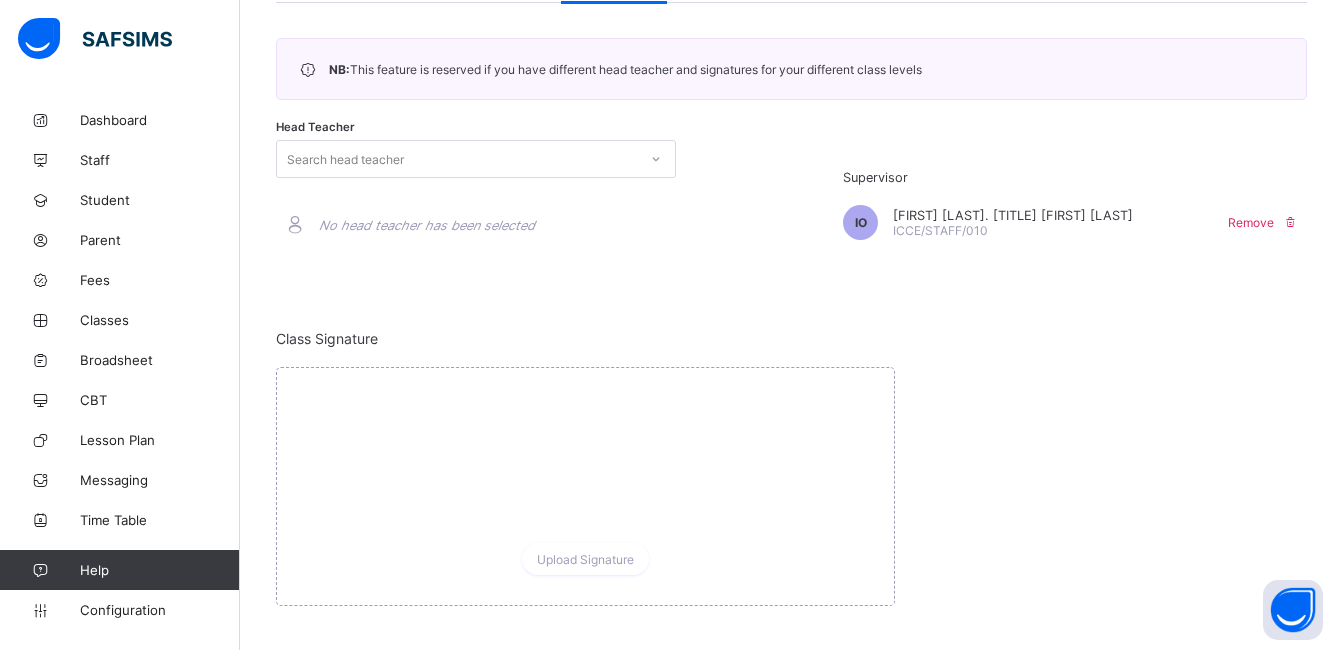 scroll, scrollTop: 464, scrollLeft: 0, axis: vertical 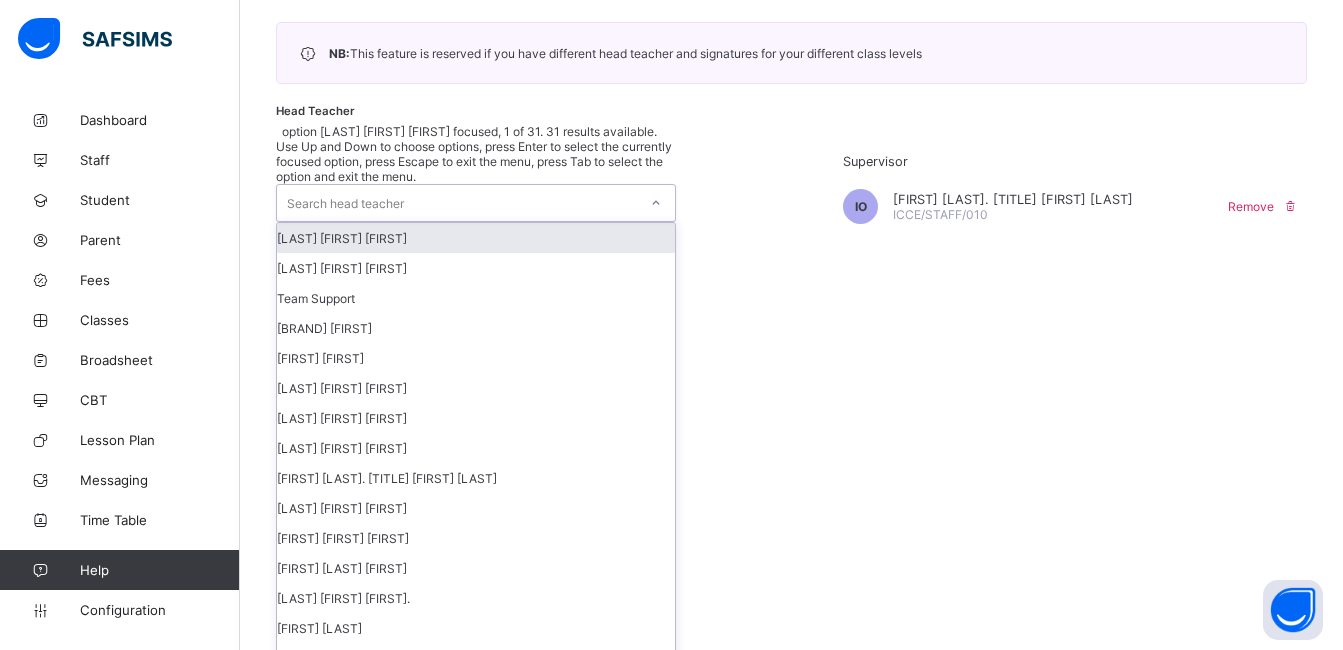 click on "Search head teacher" at bounding box center [345, 203] 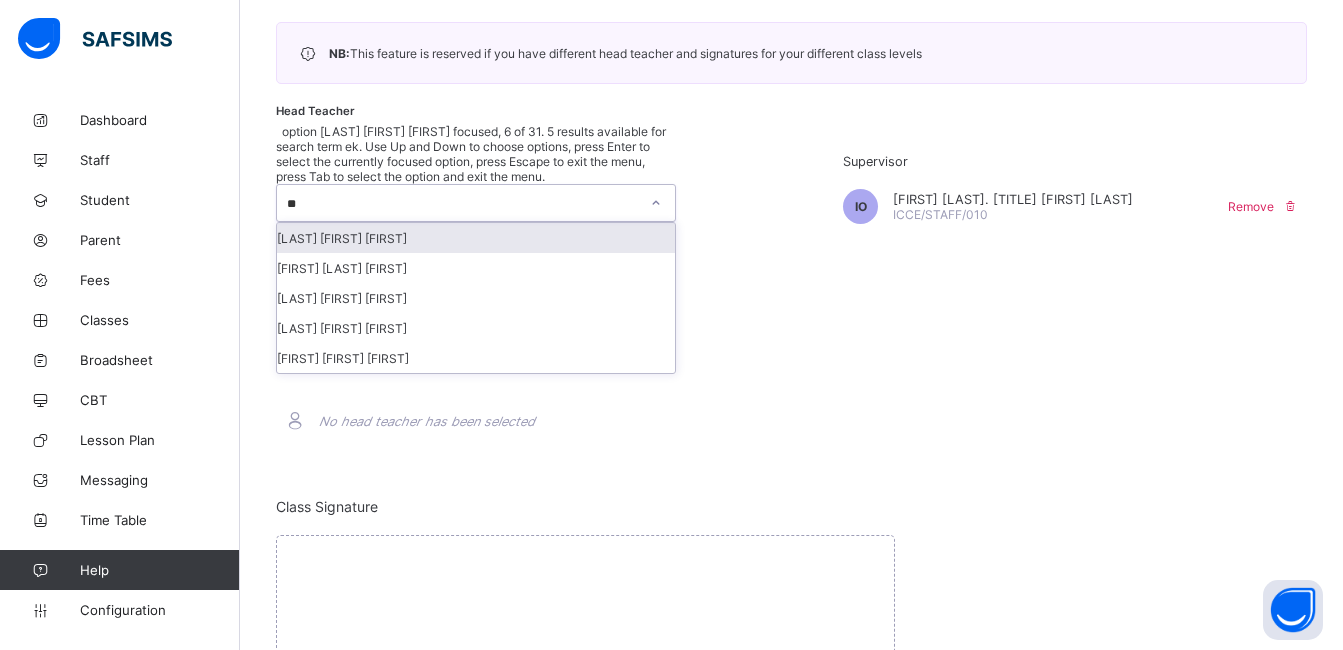 type on "***" 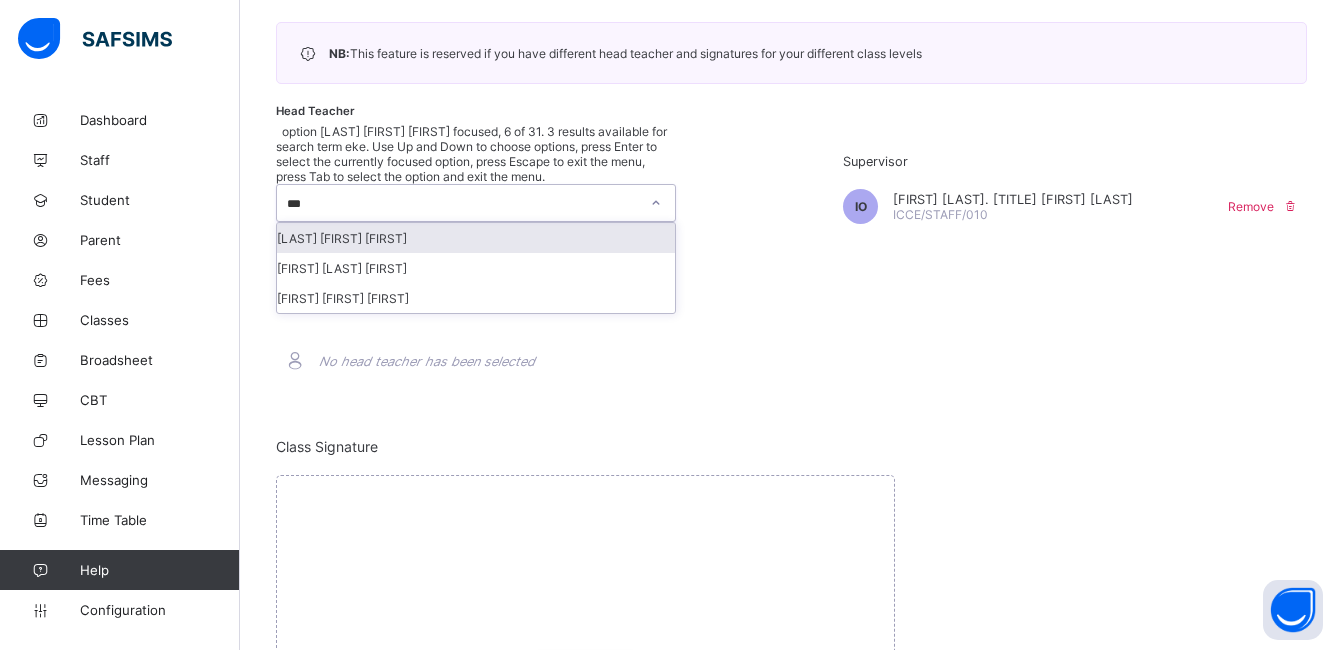 click on "[LAST] [FIRST] [FIRST]" at bounding box center [476, 238] 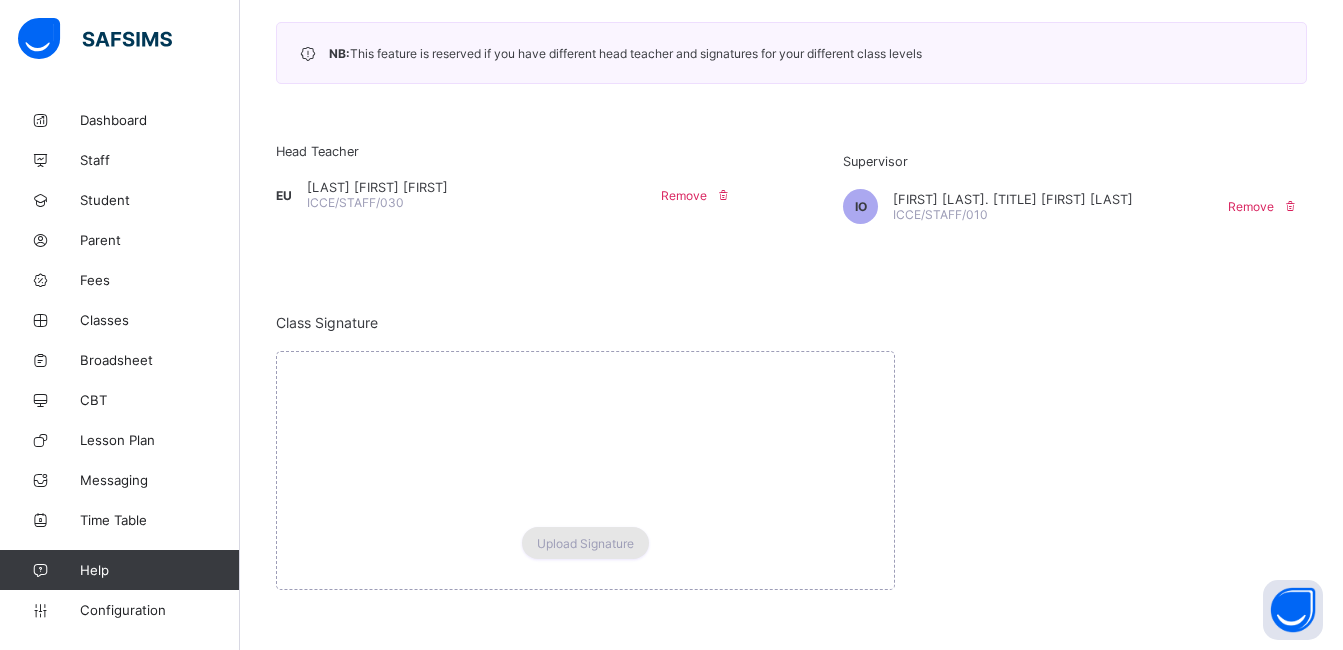 click on "Upload Signature" at bounding box center [585, 543] 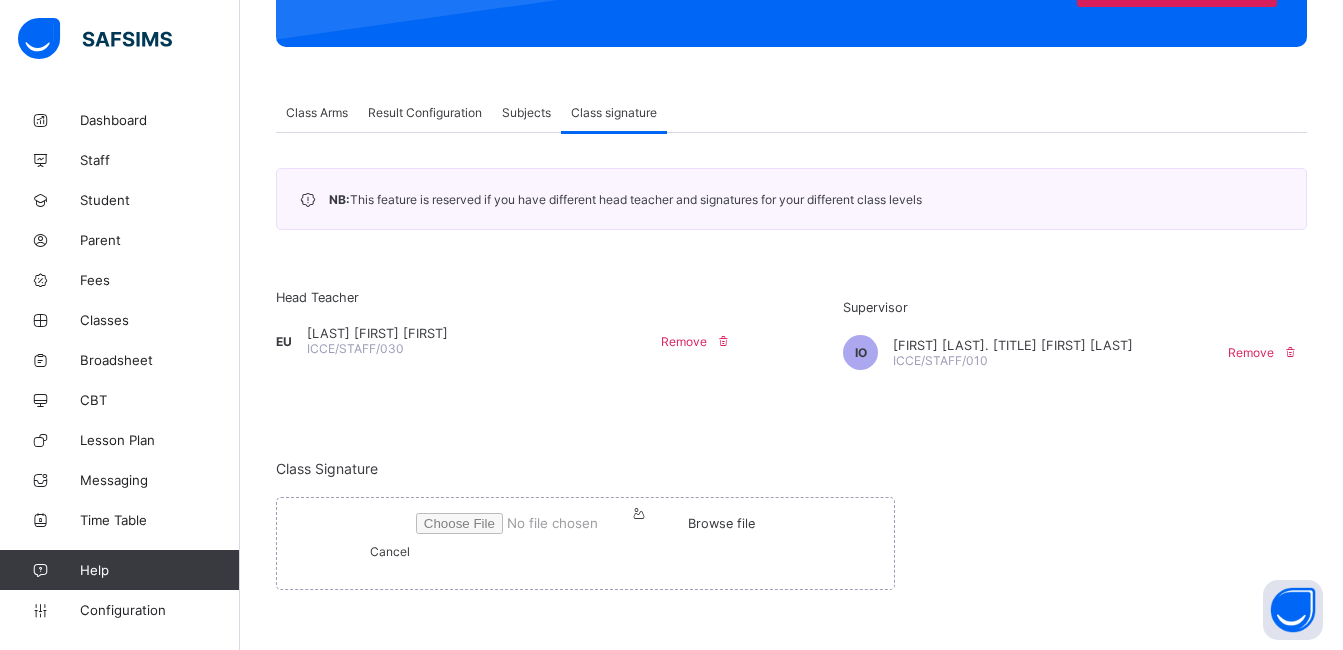 click on "Browse file" at bounding box center [721, 523] 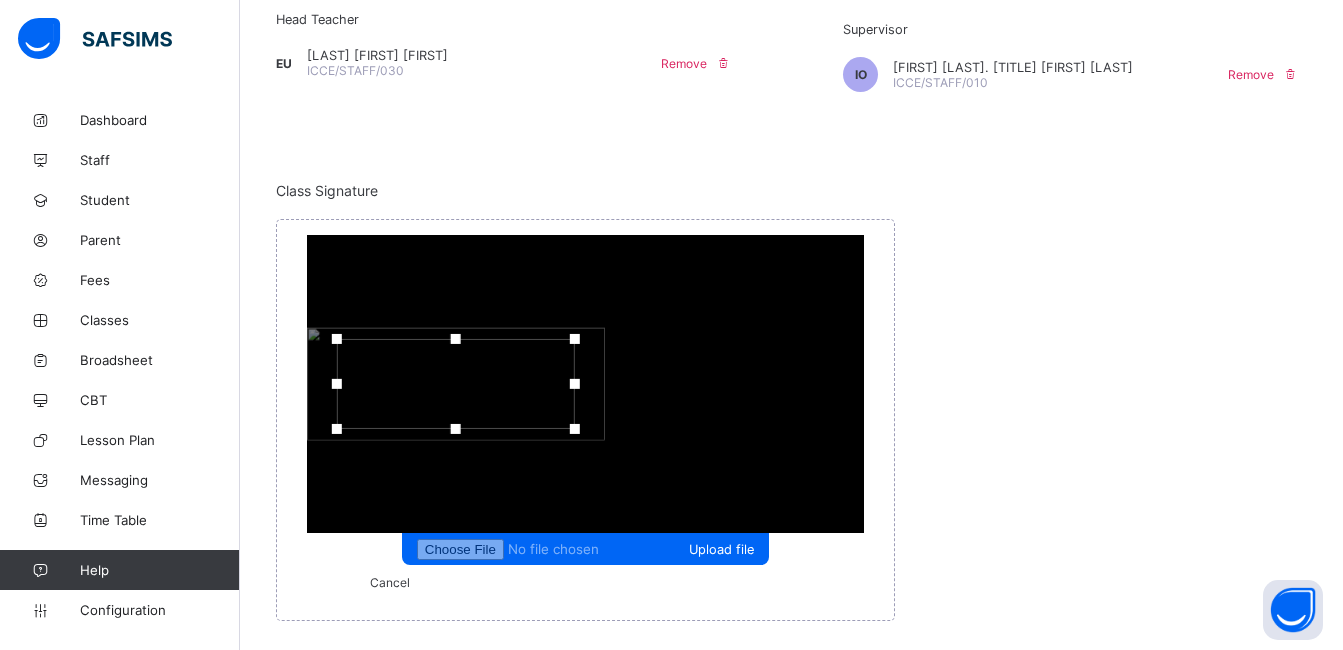 scroll, scrollTop: 614, scrollLeft: 0, axis: vertical 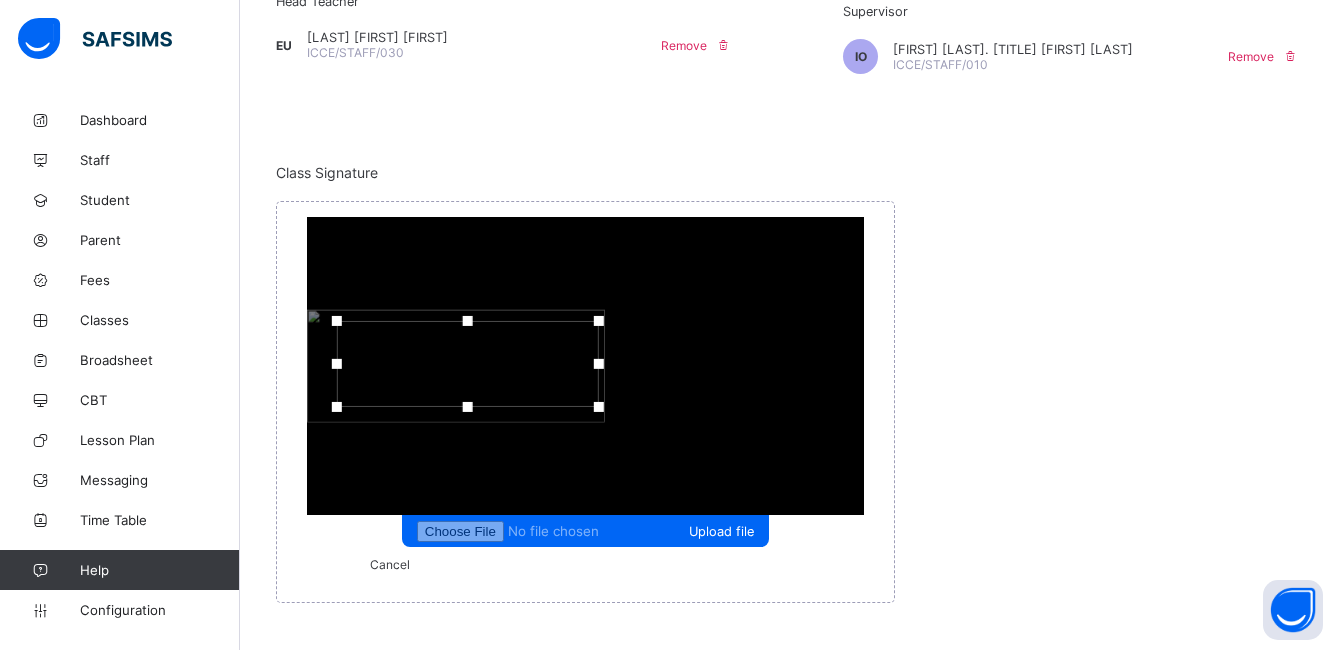 drag, startPoint x: 708, startPoint y: 405, endPoint x: 732, endPoint y: 401, distance: 24.33105 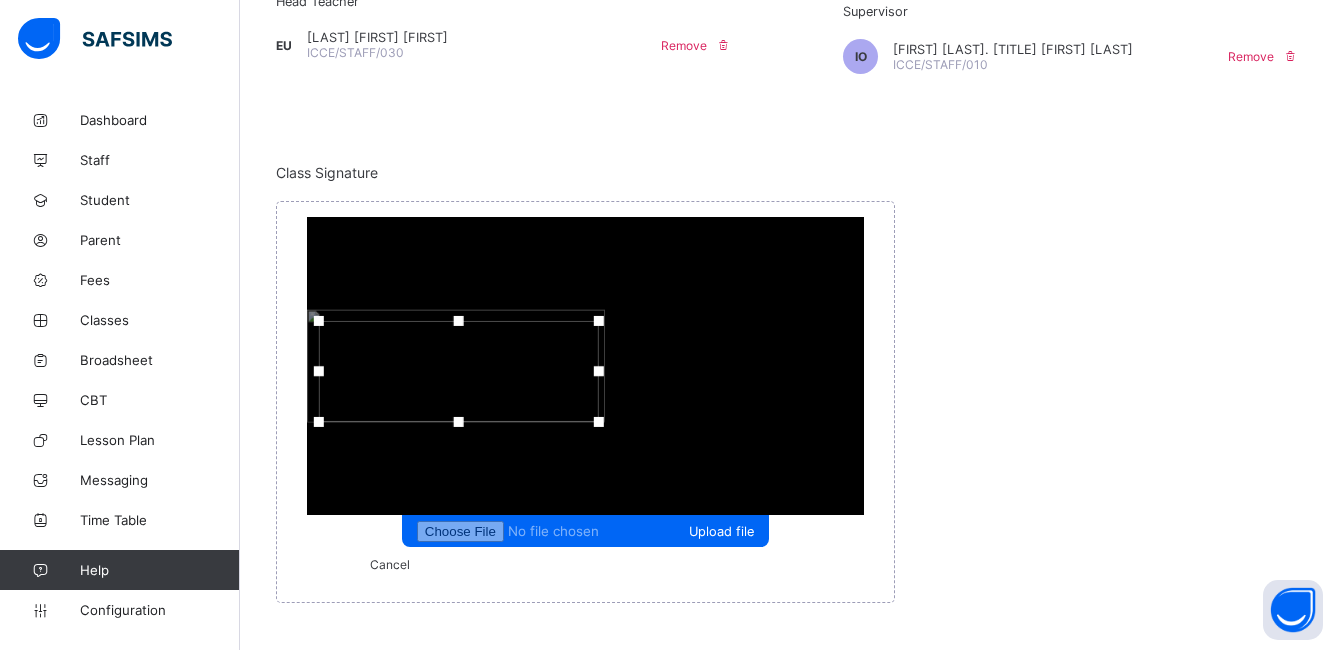 drag, startPoint x: 469, startPoint y: 410, endPoint x: 451, endPoint y: 438, distance: 33.286633 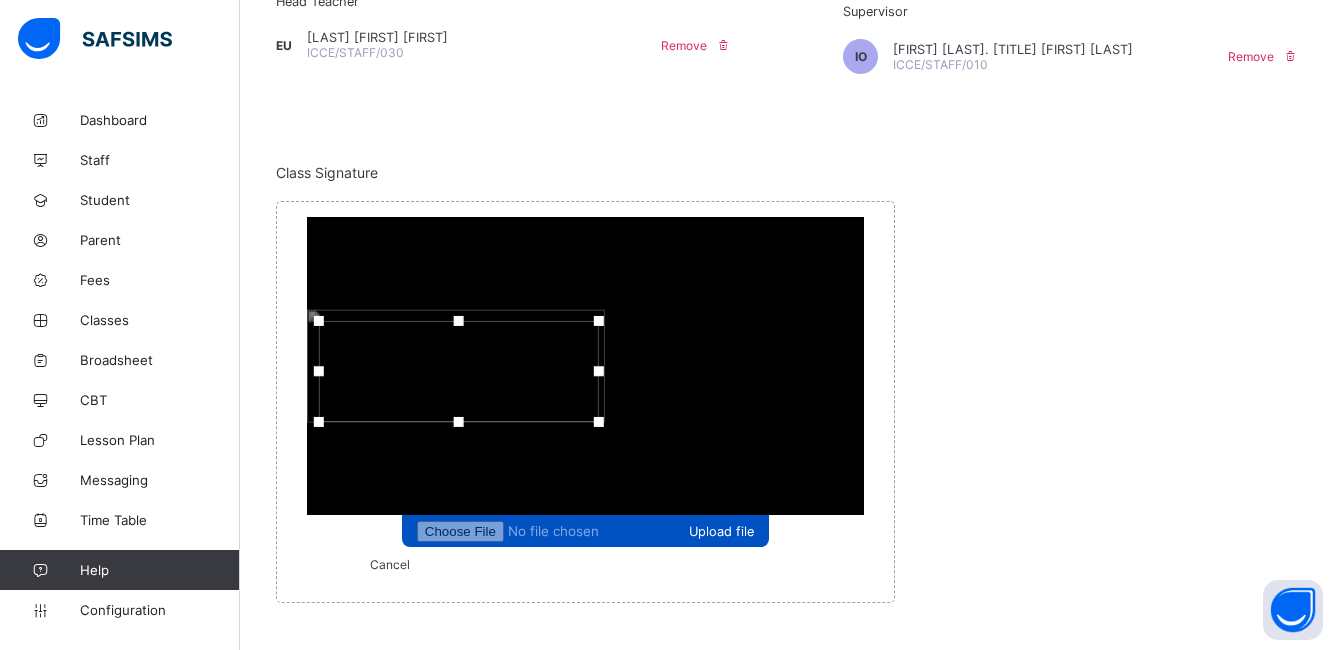 click on "Upload file" at bounding box center (721, 531) 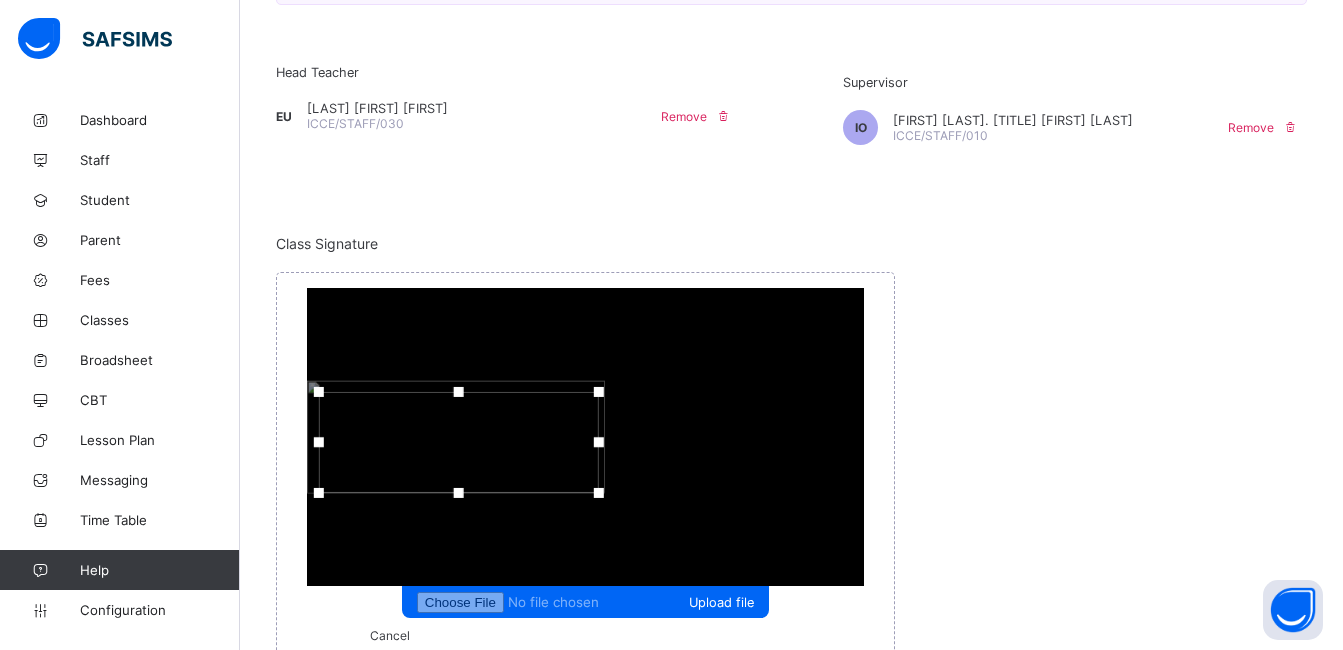 scroll, scrollTop: 614, scrollLeft: 0, axis: vertical 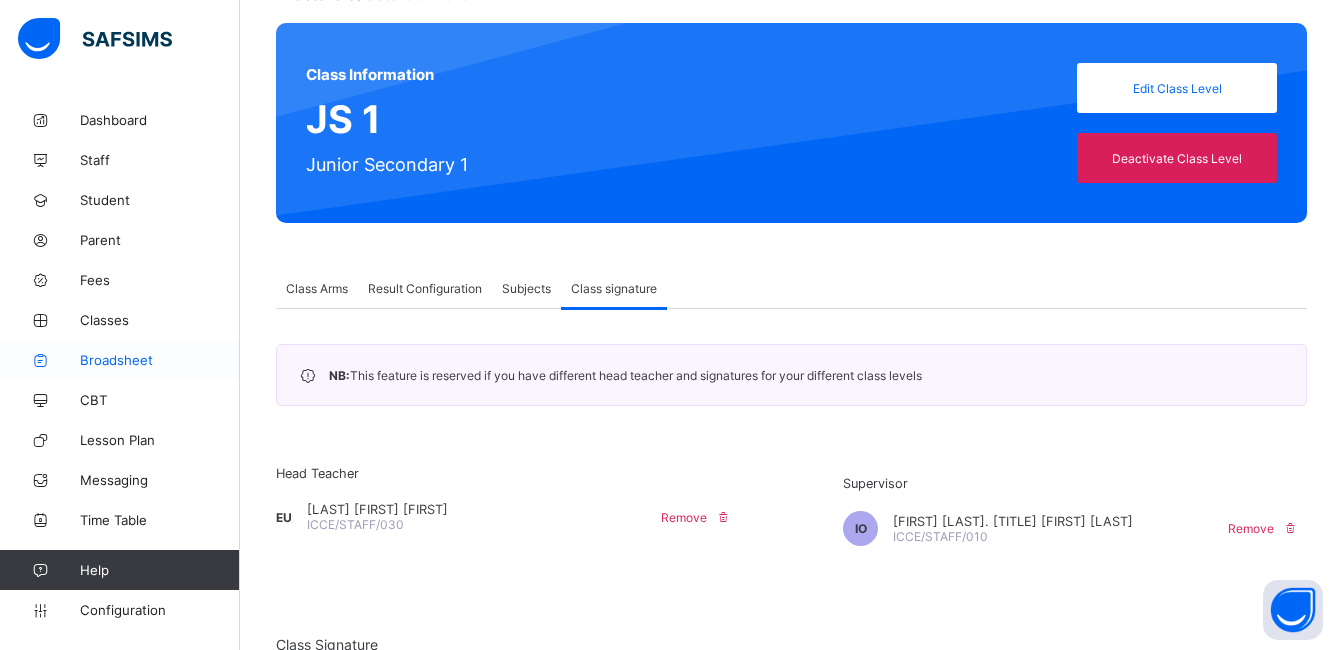 click on "Broadsheet" at bounding box center (160, 360) 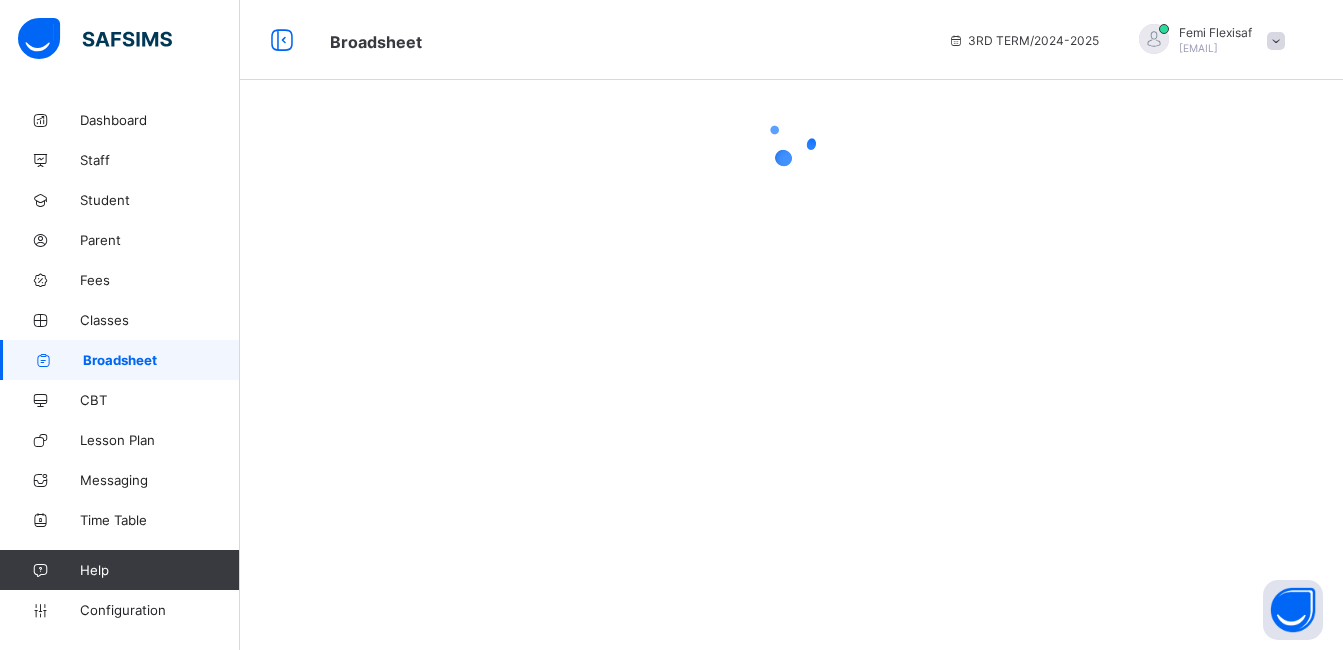 scroll, scrollTop: 0, scrollLeft: 0, axis: both 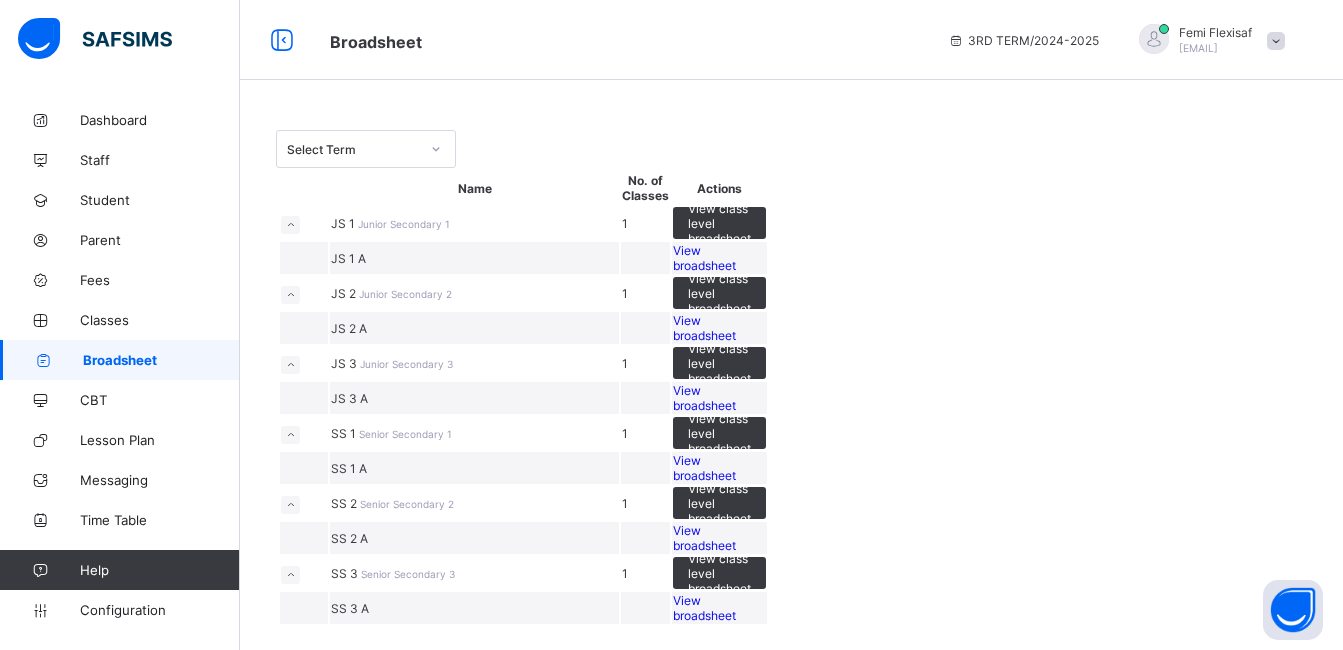 click on "View broadsheet" at bounding box center (719, 258) 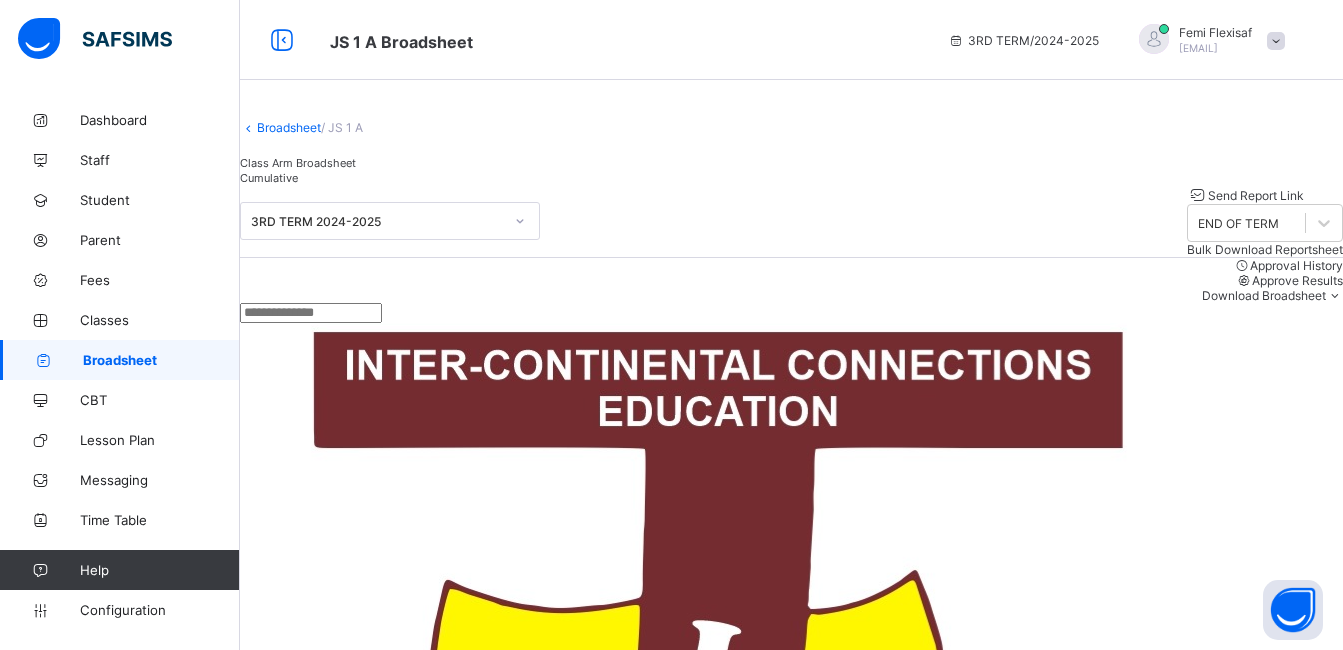 click on "[FIRST] [FIRST] [FIRST]" at bounding box center [354, 1983] 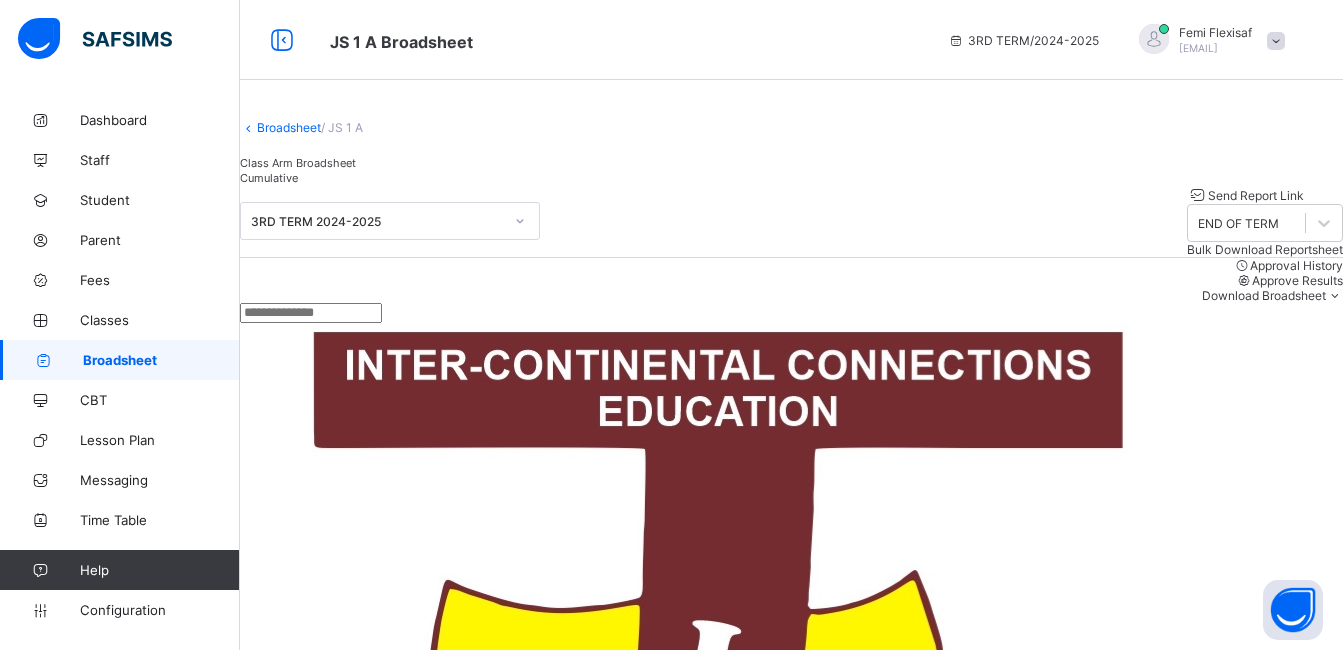 click on "Position         5       /23         Final Grade         B         Total Score         786         Final Average         65.5         No. of Subjects         12         No. in Class         23         Class Average         56.39         High. Average in Class         79.5         Low. Average in Class         30.92" at bounding box center (791, 3672) 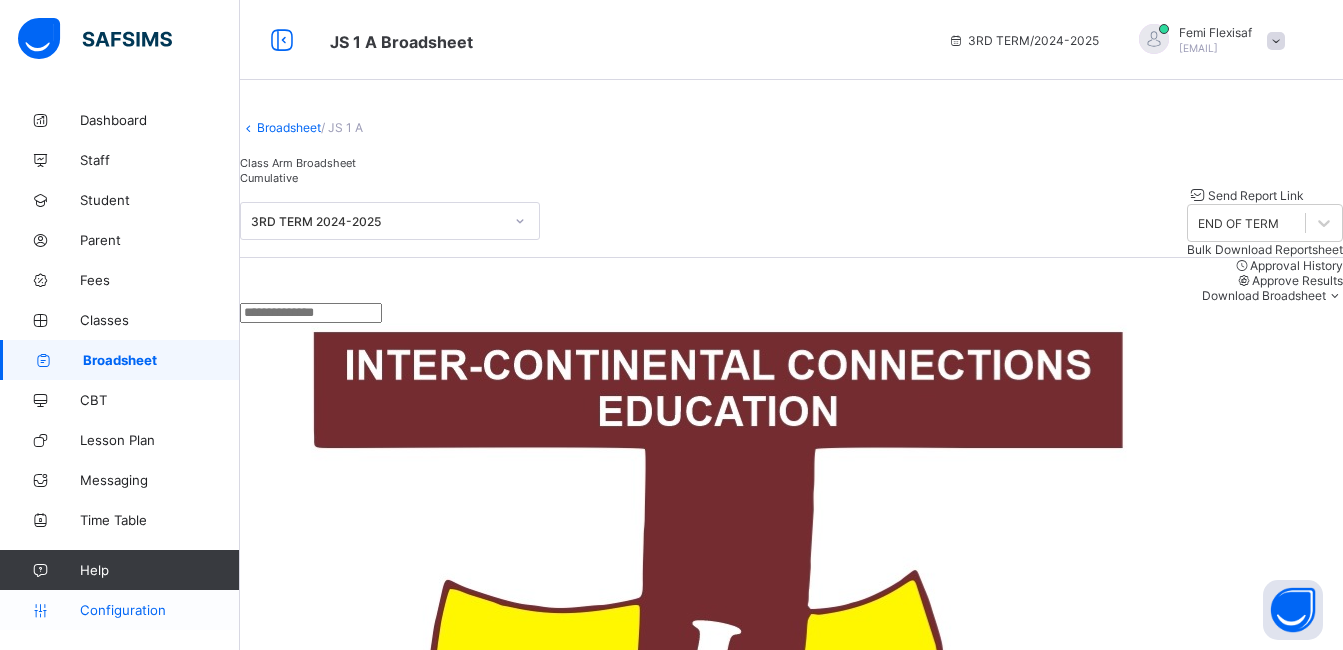 click on "Configuration" at bounding box center (159, 610) 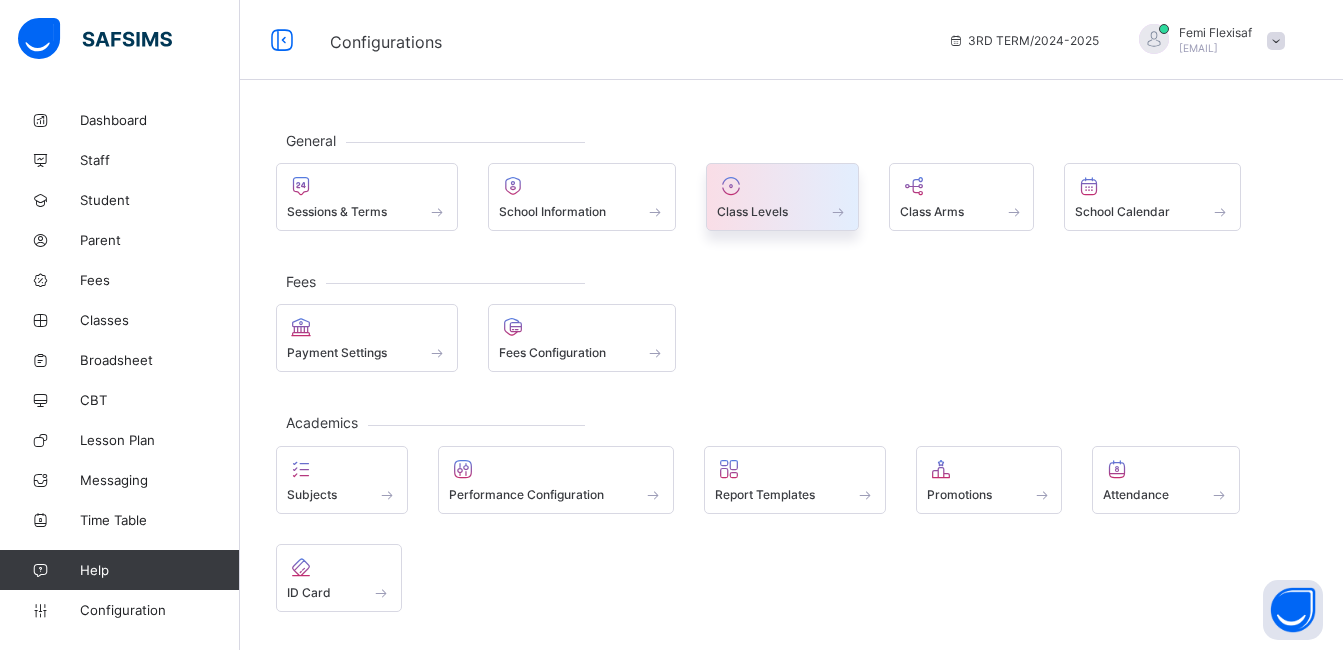 click on "Class Levels" at bounding box center [752, 211] 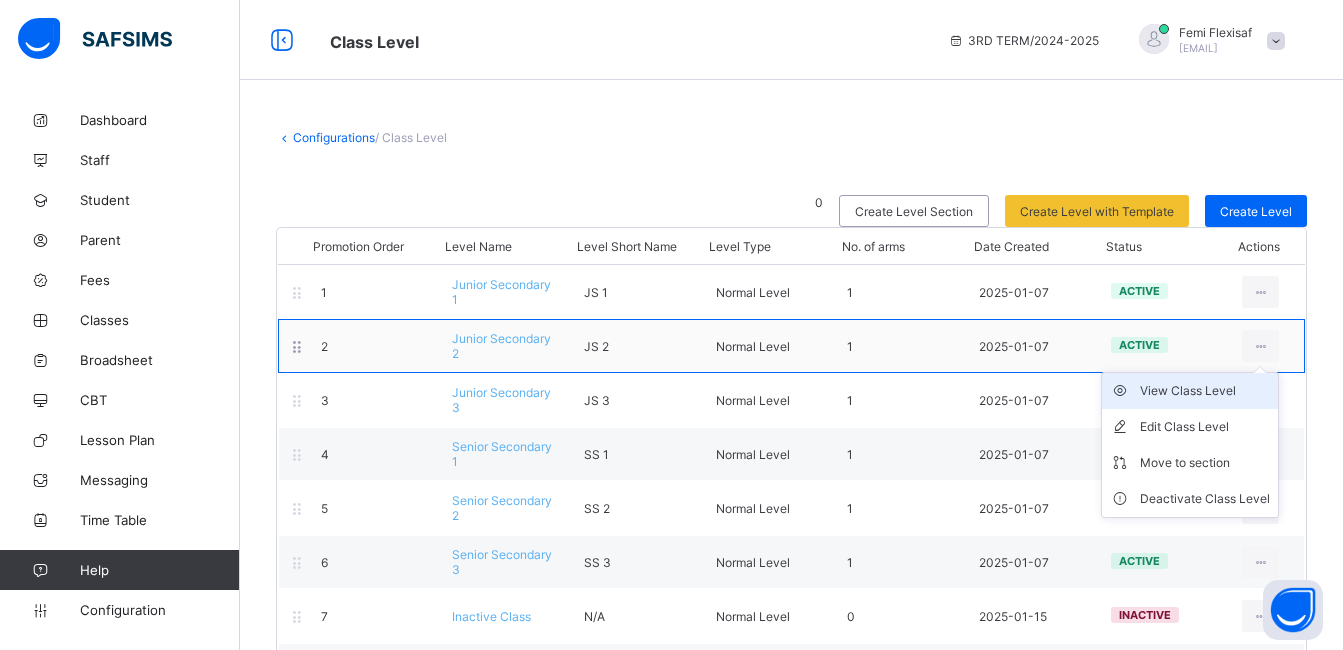 click on "View Class Level" at bounding box center (1205, 391) 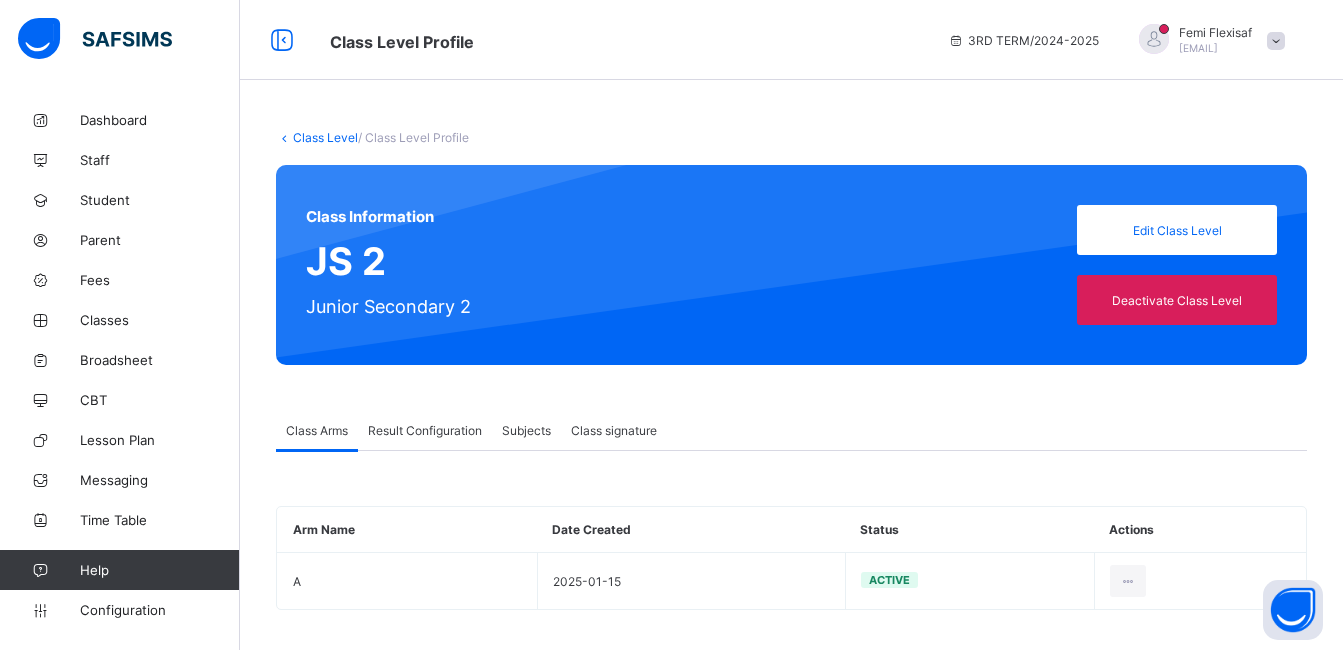 click on "Class signature" at bounding box center (614, 430) 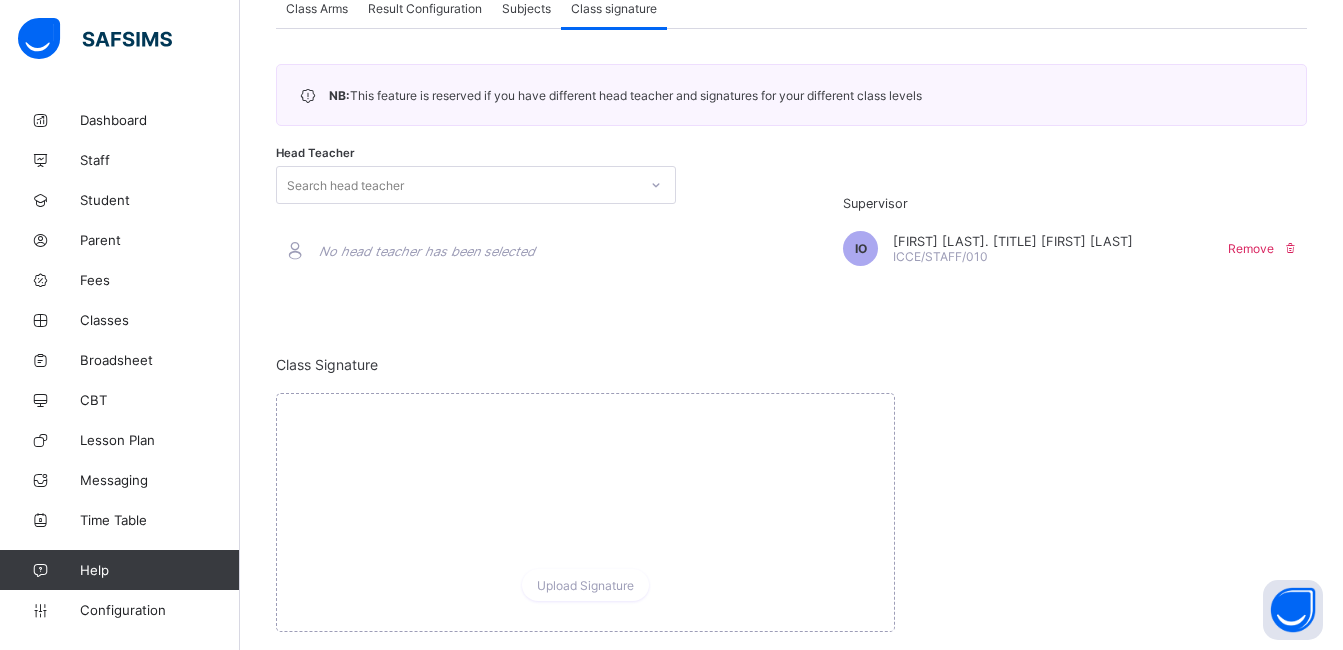 scroll, scrollTop: 425, scrollLeft: 0, axis: vertical 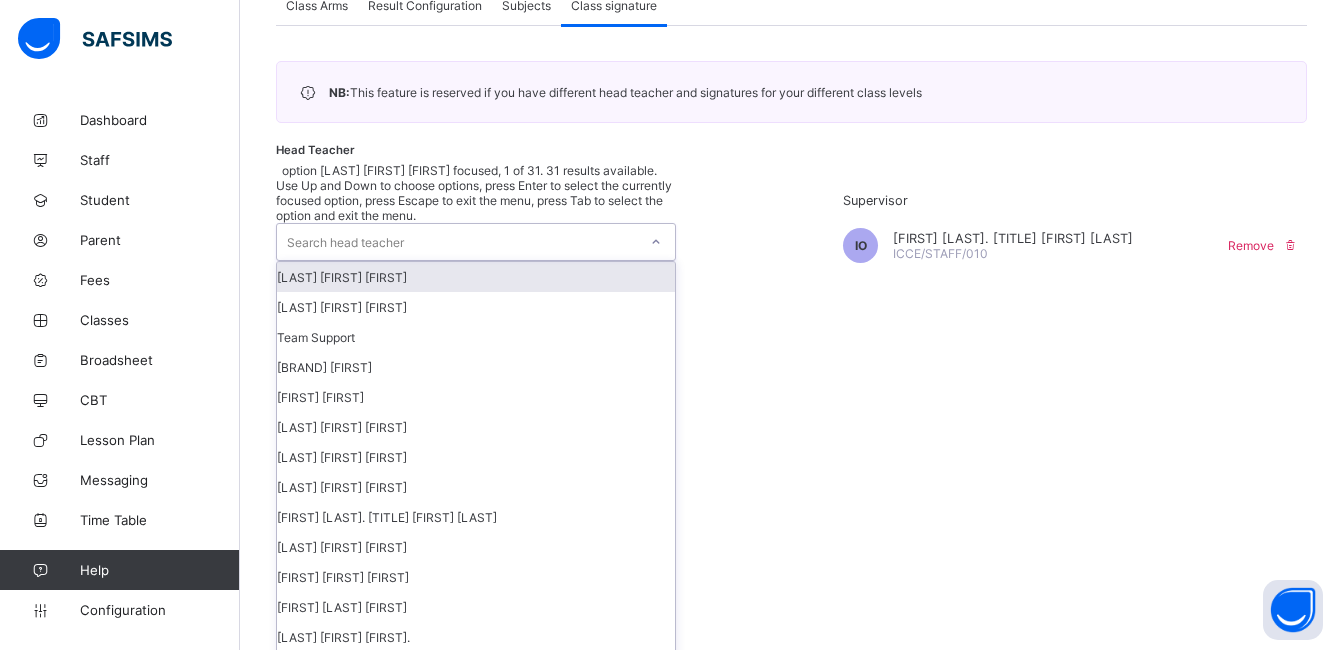 click on "Search head teacher" at bounding box center (457, 242) 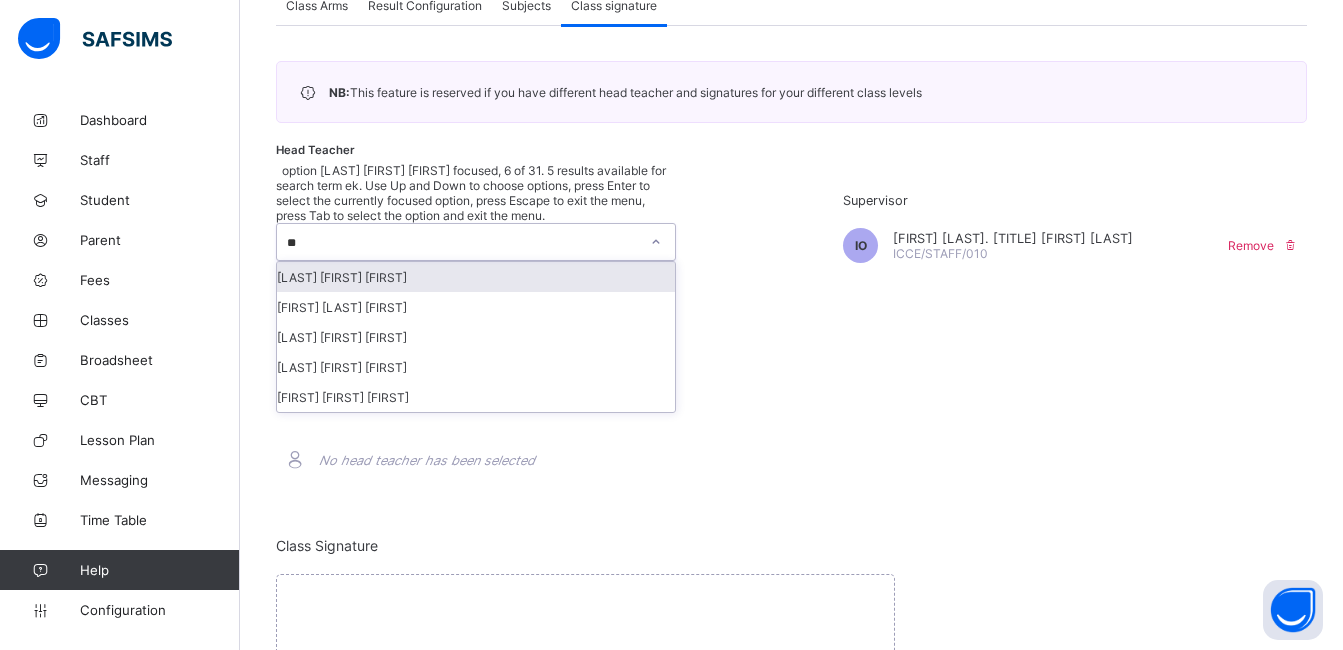 type on "***" 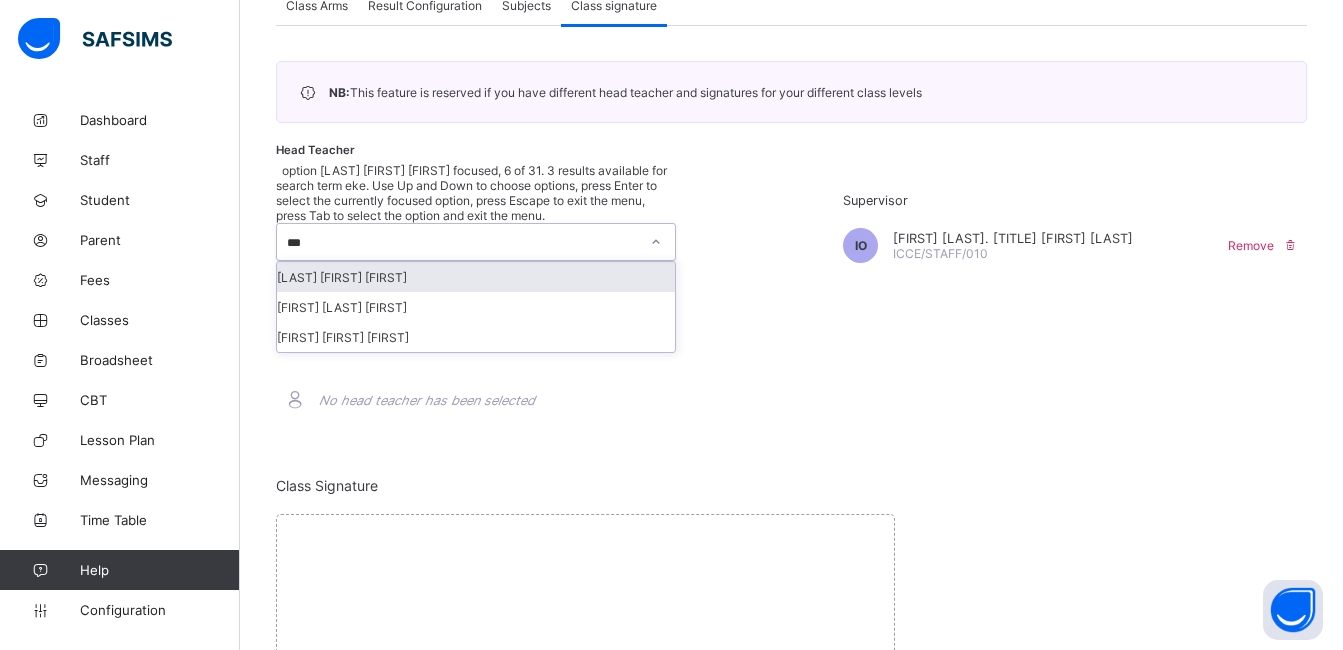 click on "[LAST] [FIRST] [FIRST]" at bounding box center (476, 277) 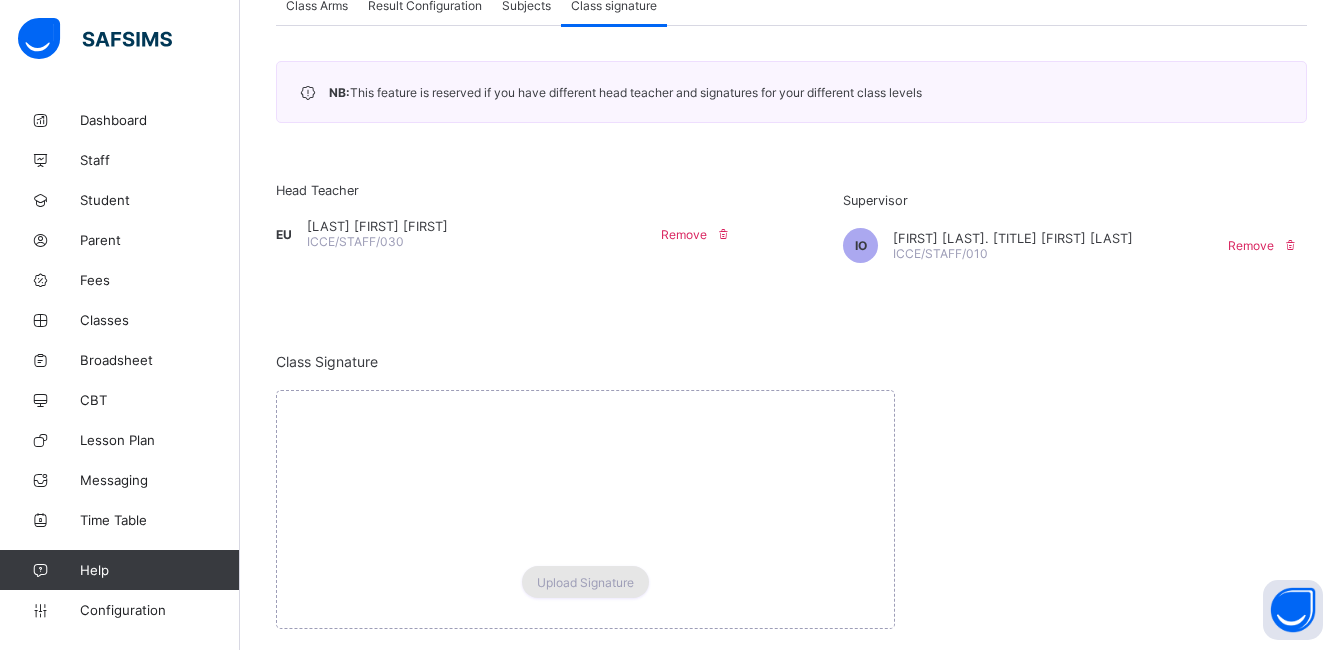 click on "Upload Signature" at bounding box center [585, 582] 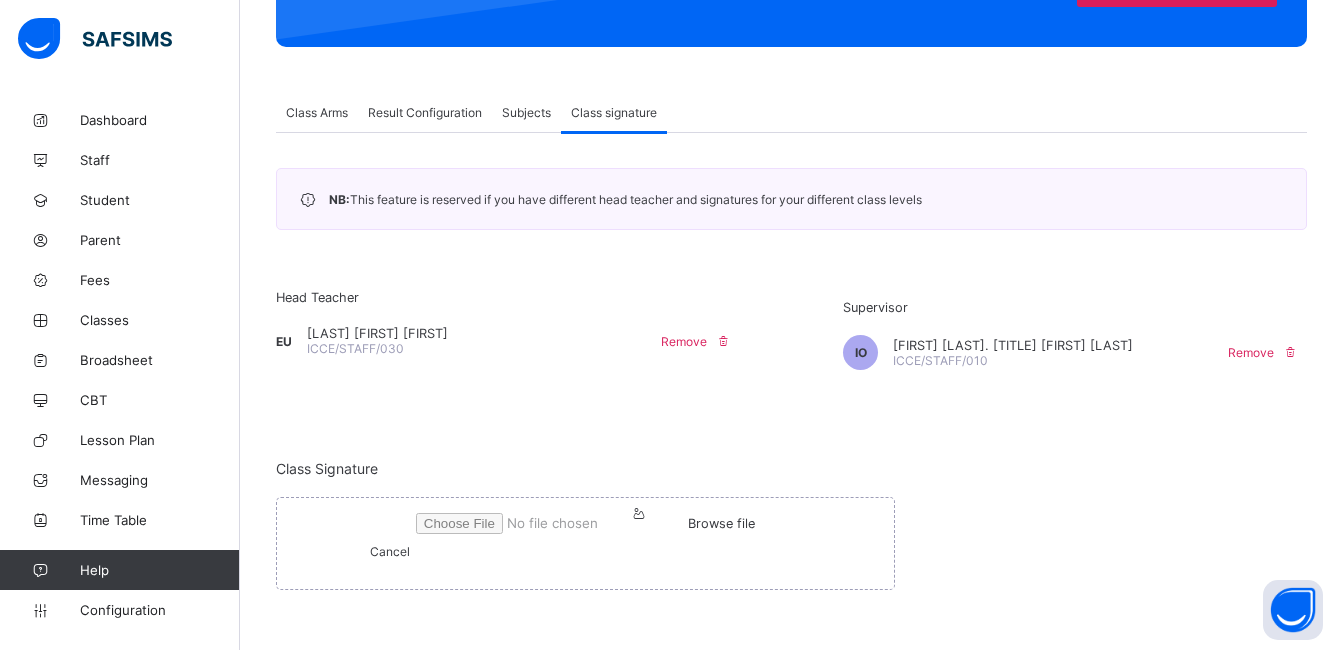 scroll, scrollTop: 614, scrollLeft: 0, axis: vertical 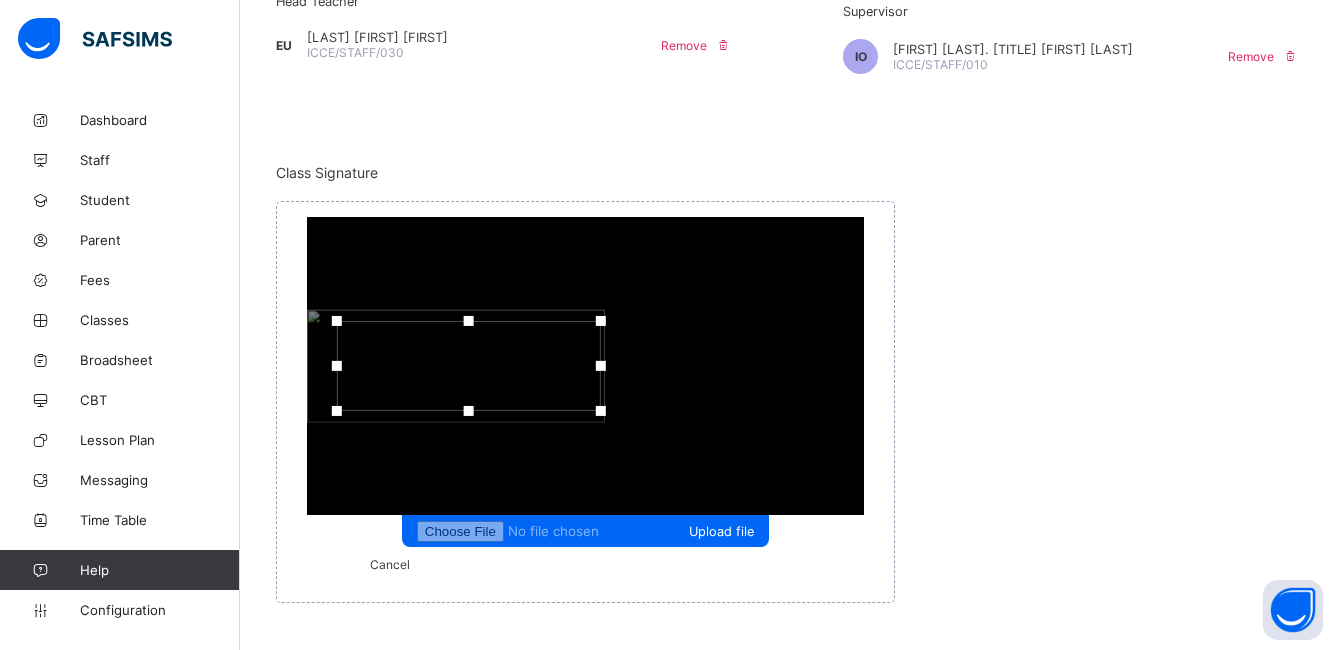 drag, startPoint x: 708, startPoint y: 413, endPoint x: 734, endPoint y: 413, distance: 26 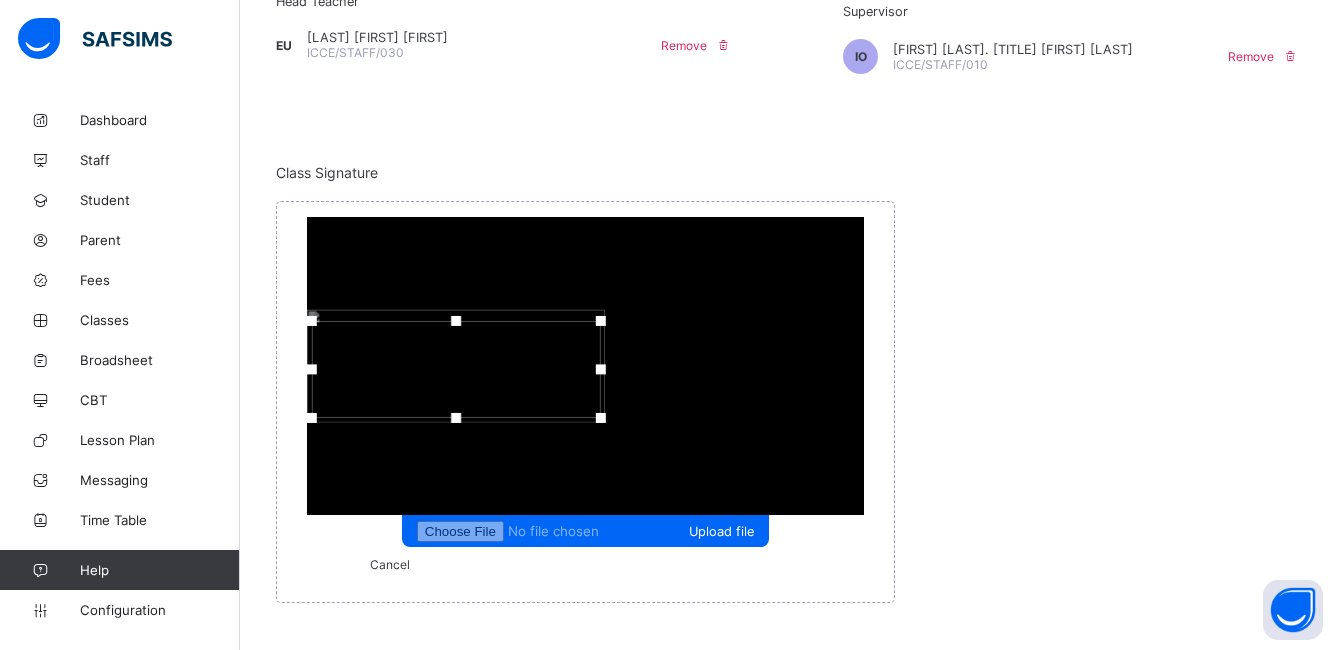 drag, startPoint x: 469, startPoint y: 408, endPoint x: 444, endPoint y: 415, distance: 25.96151 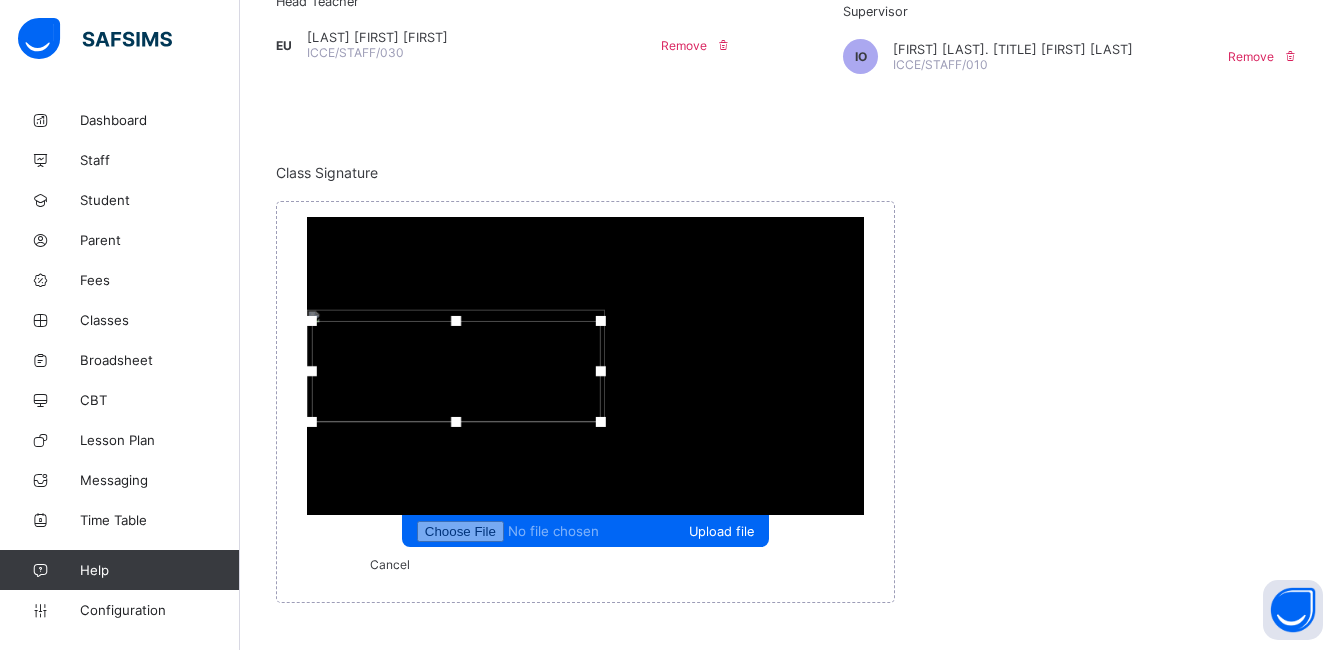 drag, startPoint x: 591, startPoint y: 423, endPoint x: 590, endPoint y: 444, distance: 21.023796 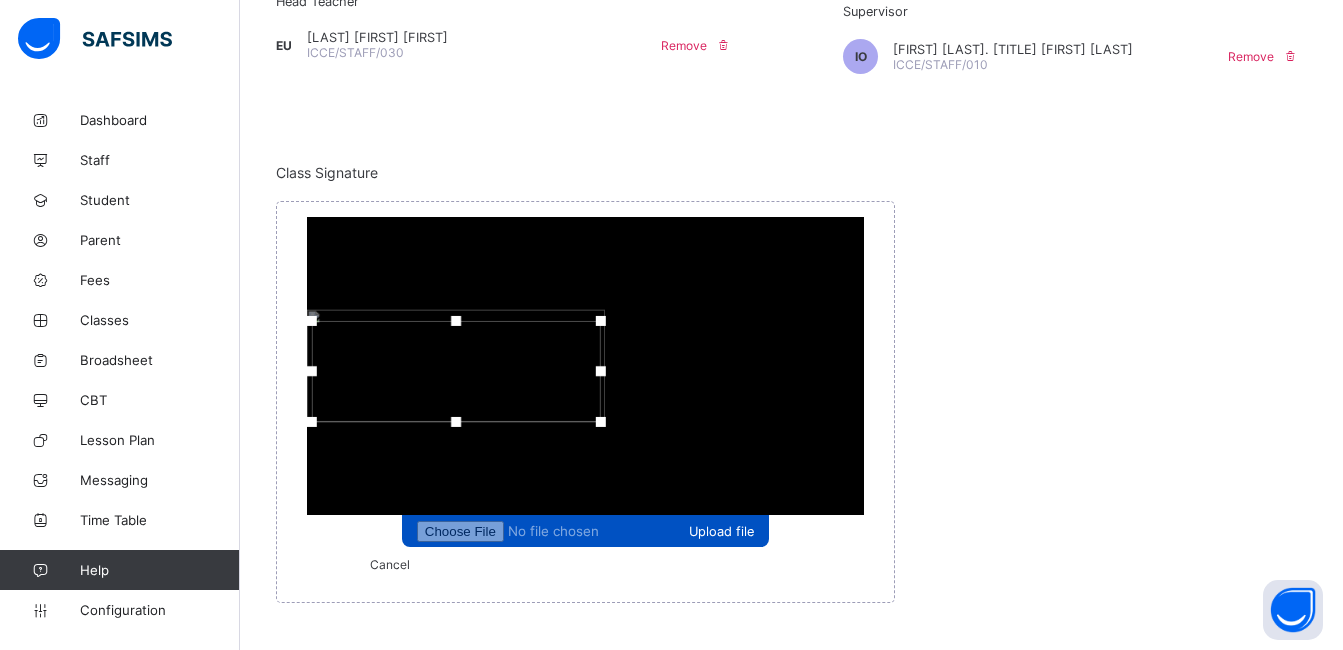 click on "Upload file" at bounding box center [721, 531] 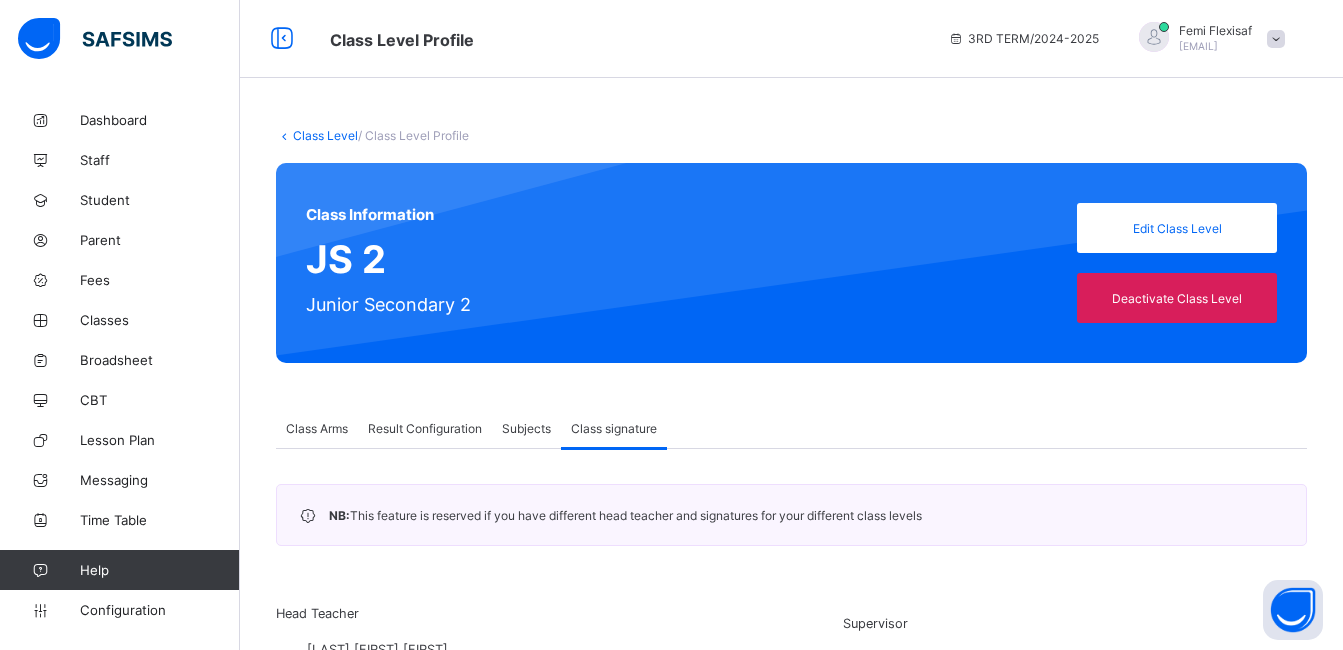 scroll, scrollTop: 0, scrollLeft: 0, axis: both 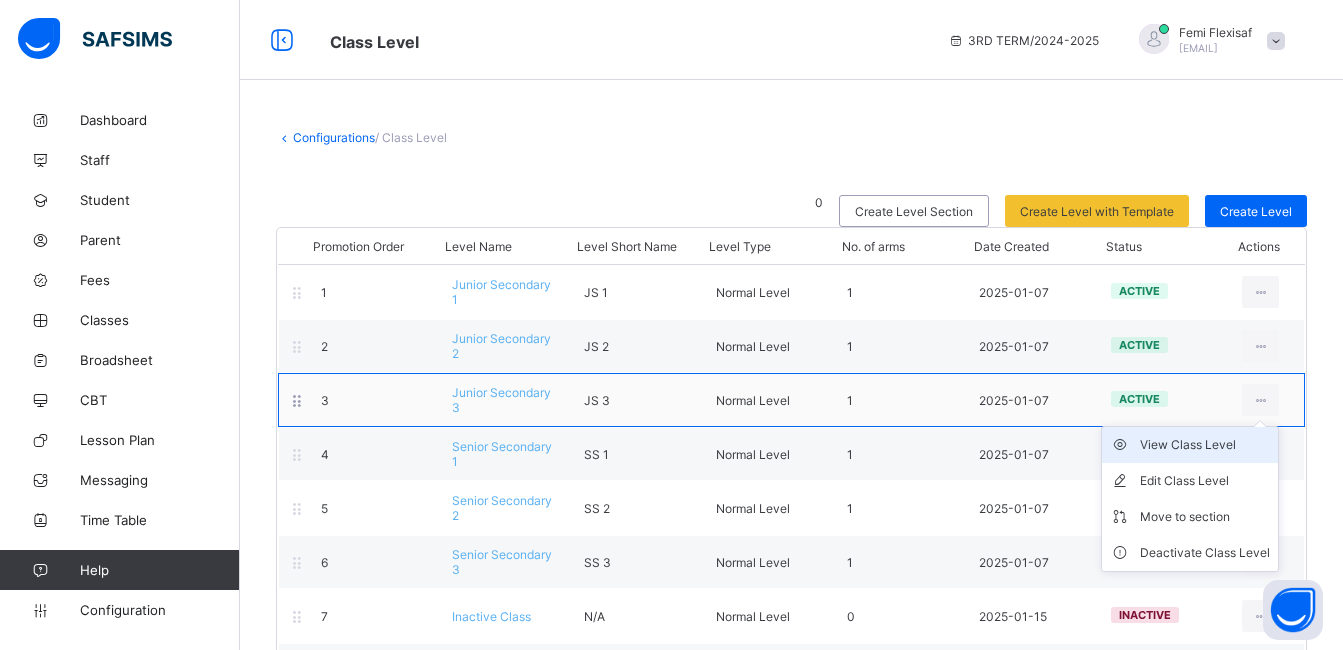 click on "View Class Level" at bounding box center (1205, 445) 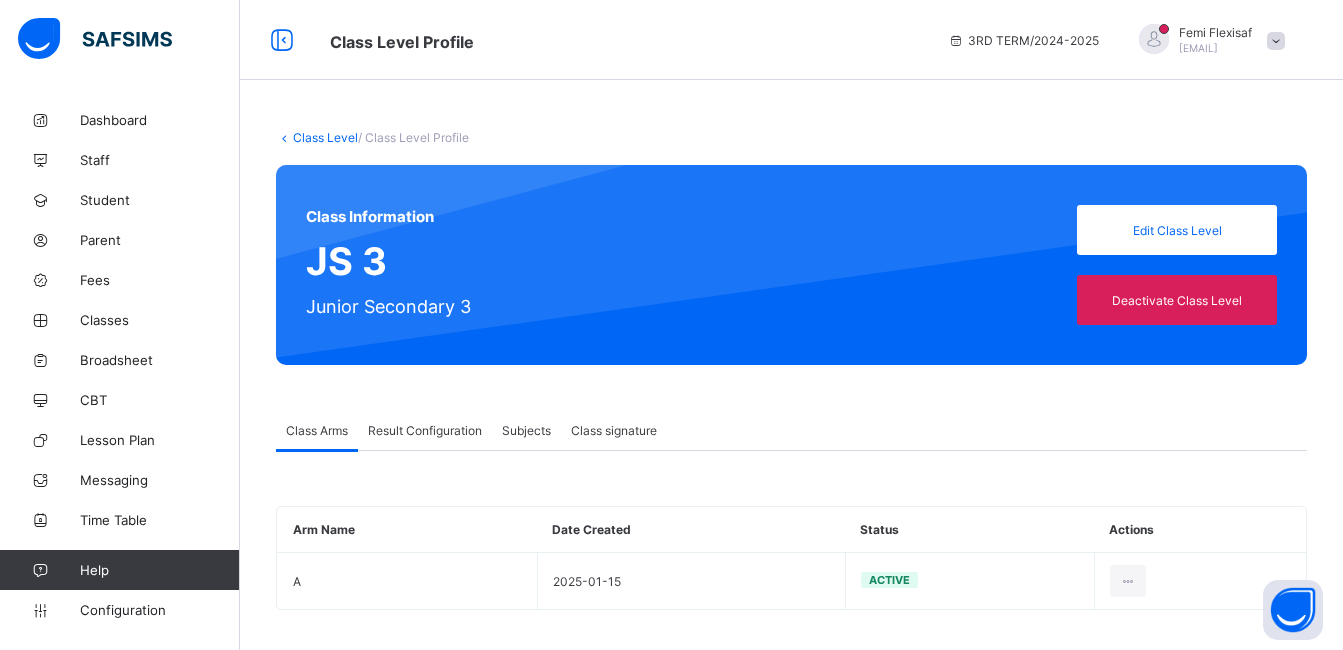click on "Class signature" at bounding box center (614, 430) 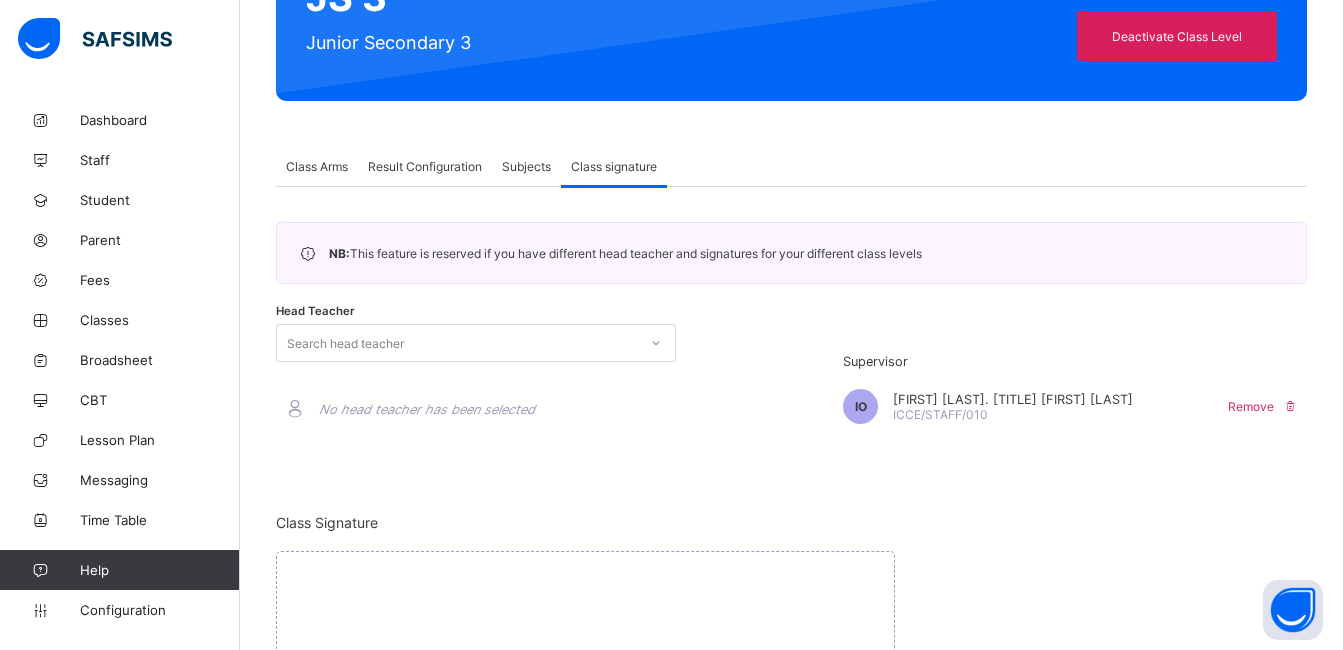 scroll, scrollTop: 400, scrollLeft: 0, axis: vertical 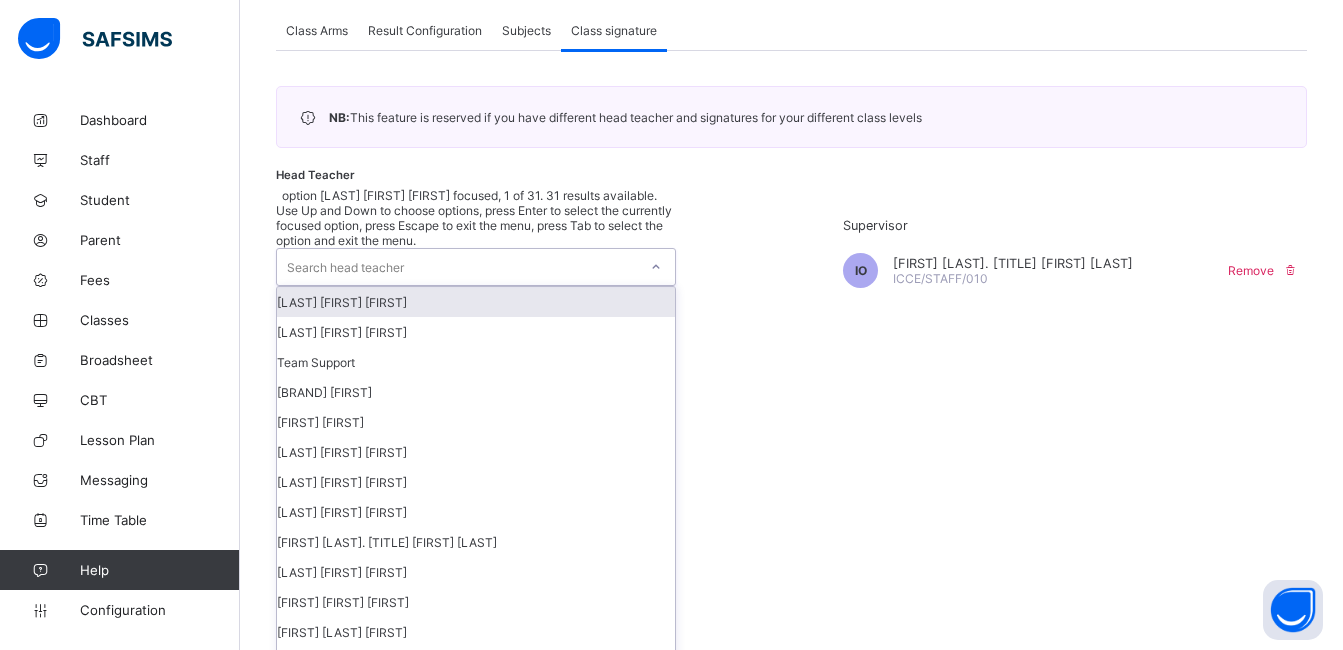 click on "Search head teacher" at bounding box center (457, 267) 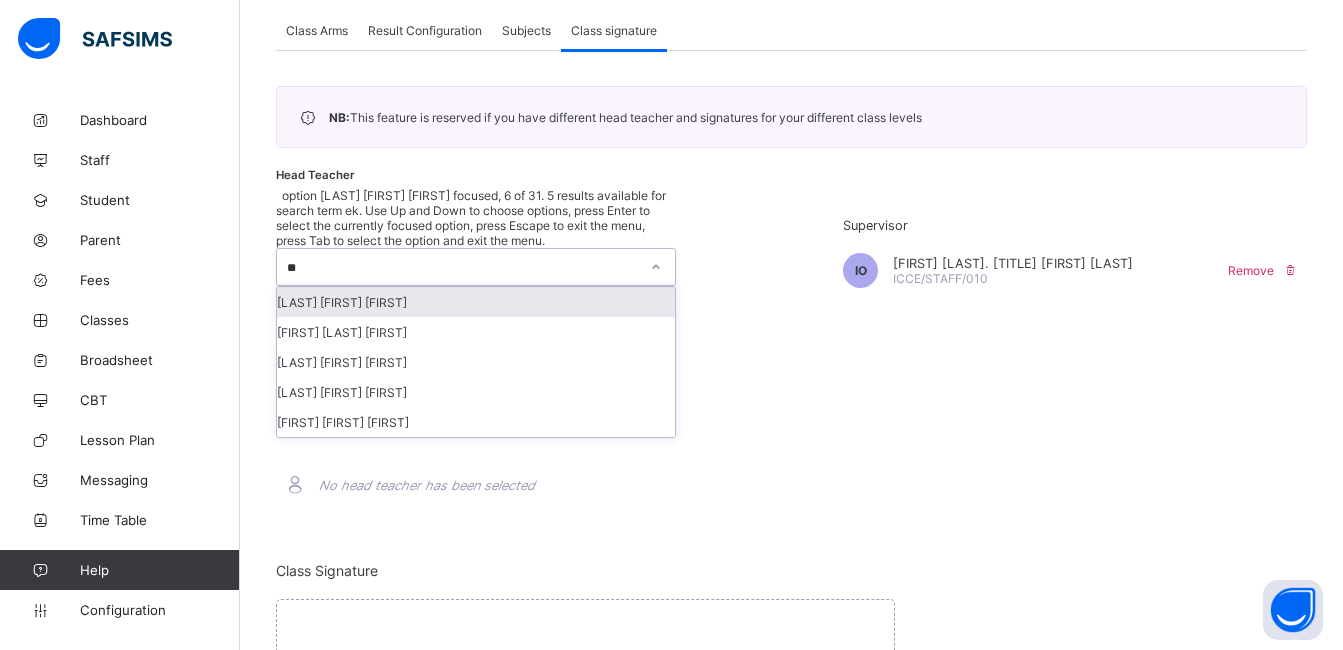 type on "***" 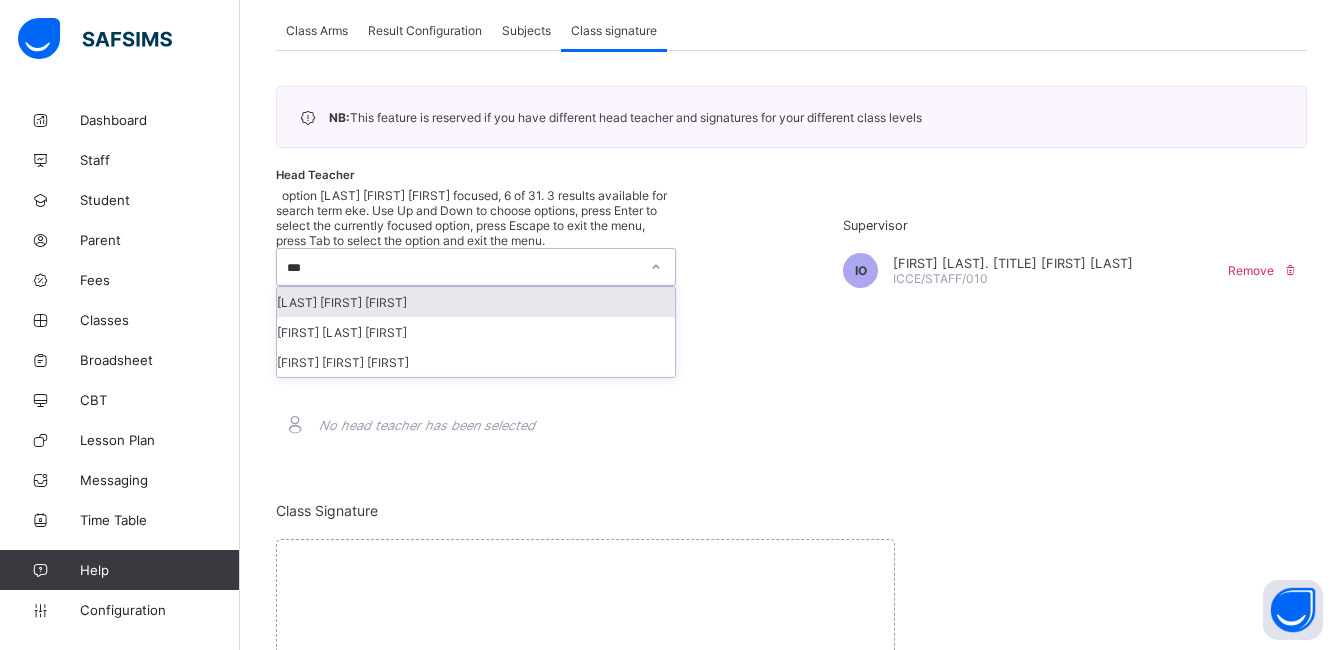 click on "[LAST] [FIRST] [FIRST]" at bounding box center (476, 302) 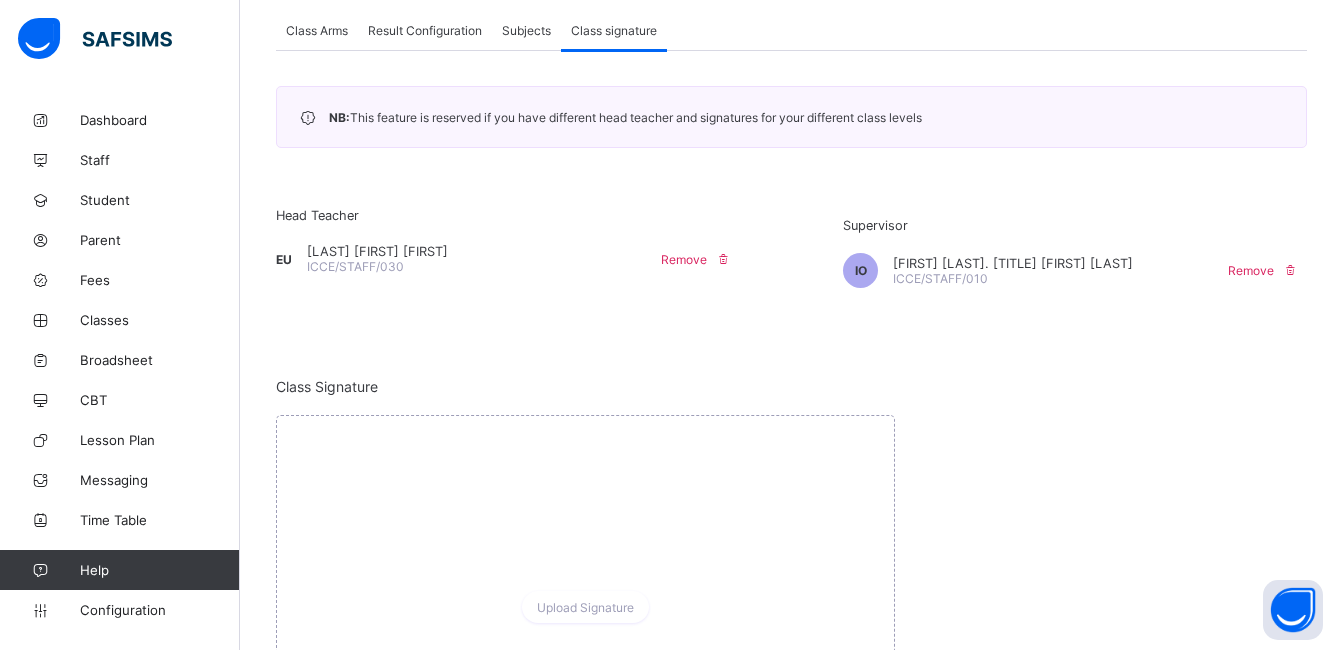 click on "NB: This feature is reserved if you have different head teacher and signatures for your different class levels Head Teacher EU [LAST] [FIRST] [FIRST] ICCE/STAFF/030 Remove Supervisor IO [FIRST] [TITLE] [FIRST] [LAST] ICCE/STAFF/010 Remove Class Signature Upload Signature" at bounding box center (791, 370) 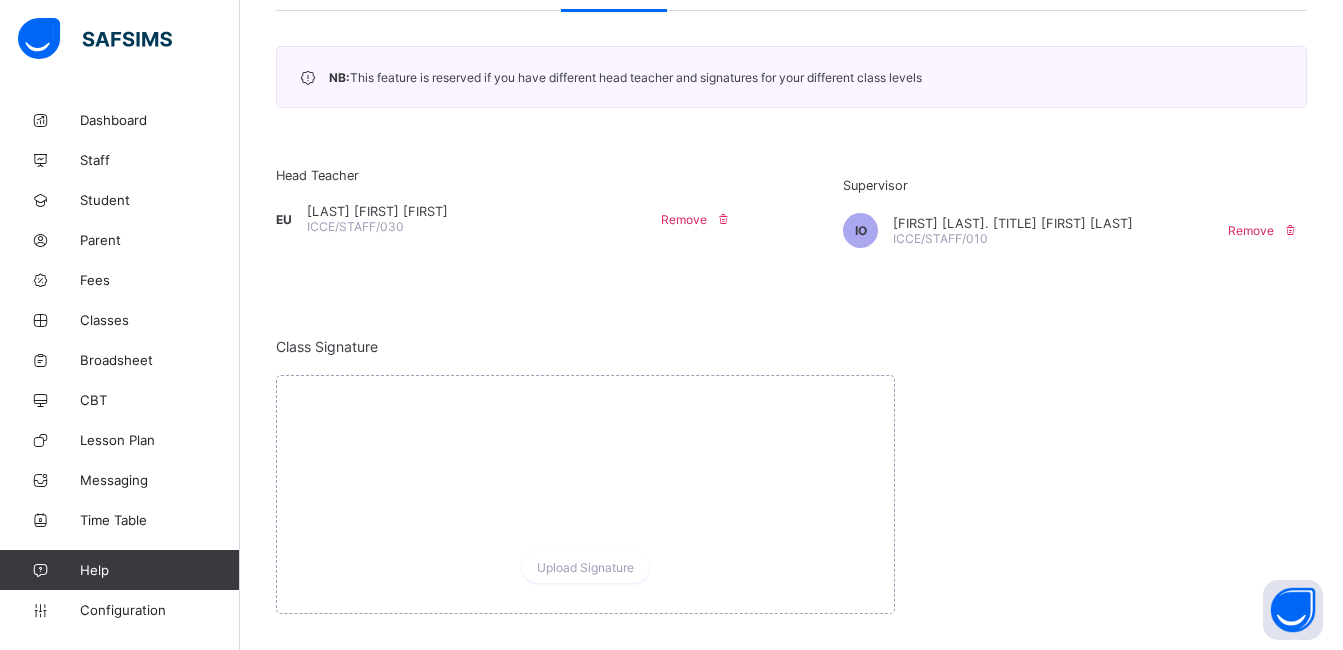scroll, scrollTop: 464, scrollLeft: 0, axis: vertical 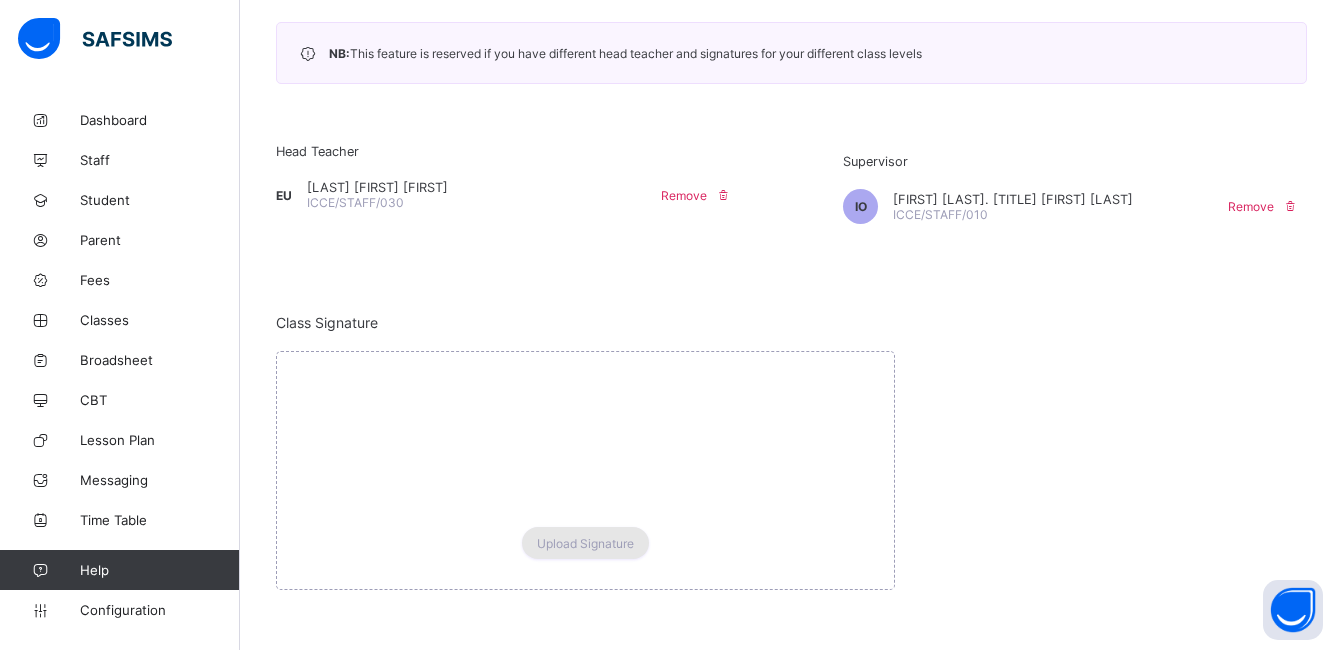 click on "Upload Signature" at bounding box center [585, 543] 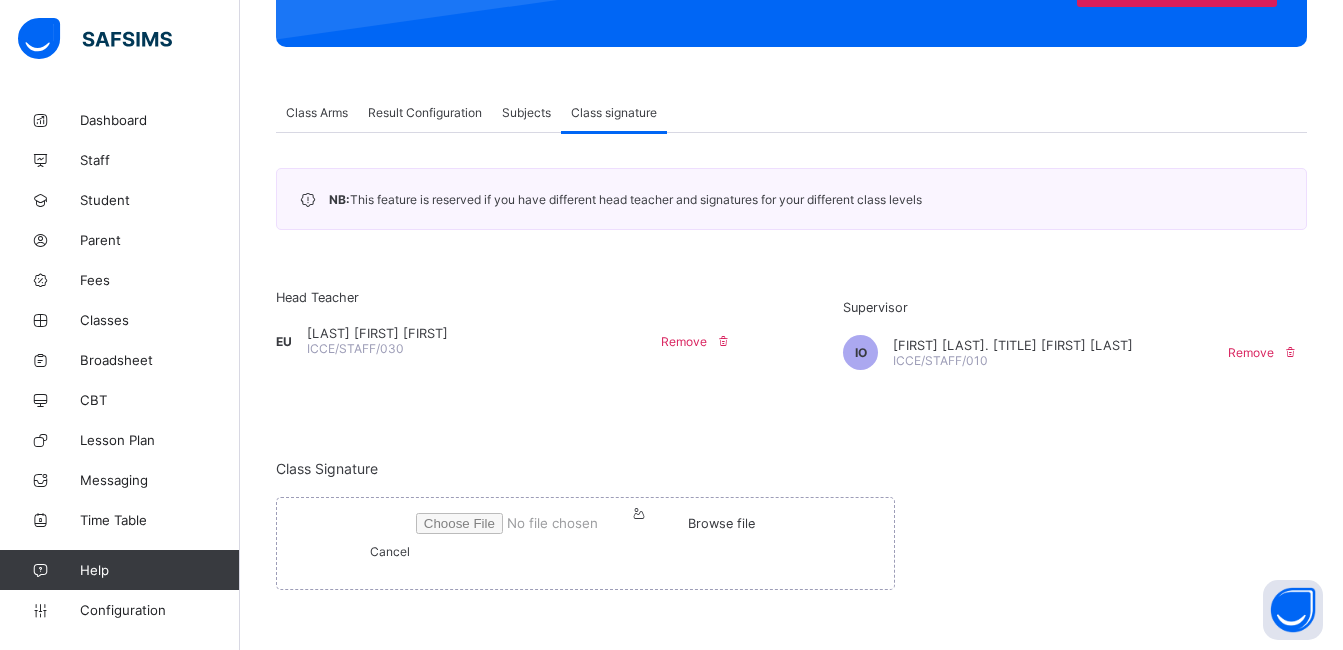 click on "Browse file" at bounding box center (585, 523) 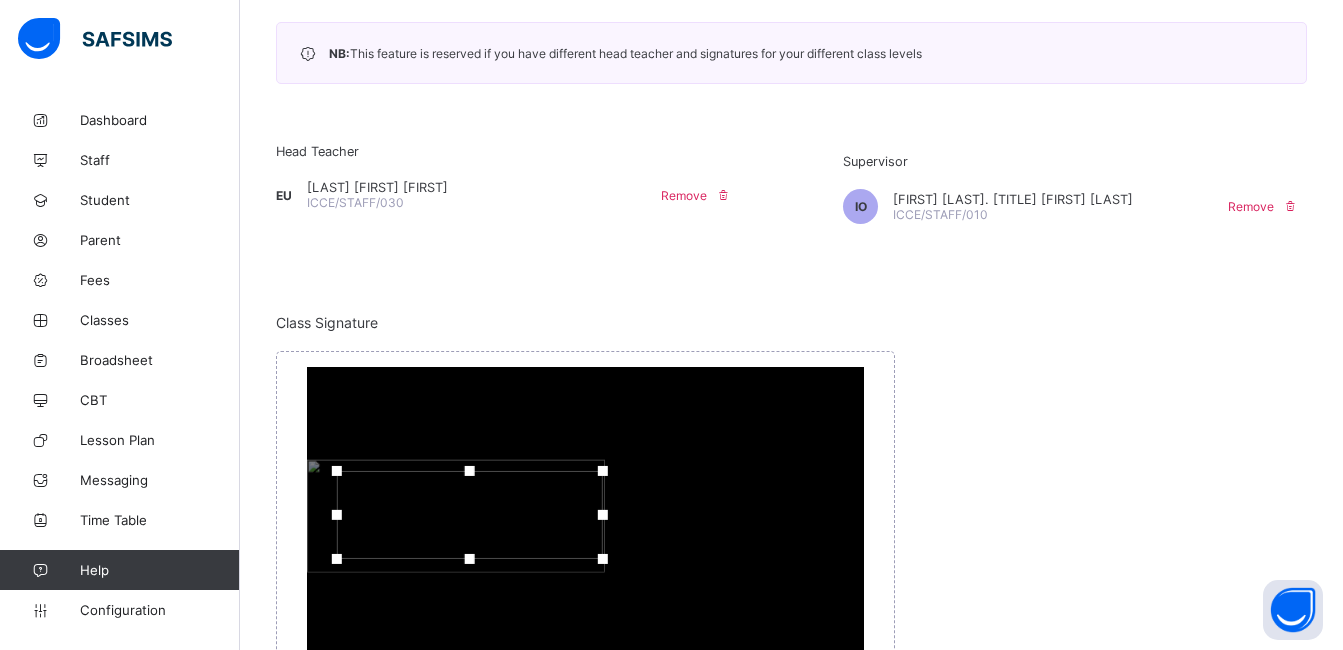 drag, startPoint x: 710, startPoint y: 564, endPoint x: 738, endPoint y: 562, distance: 28.071337 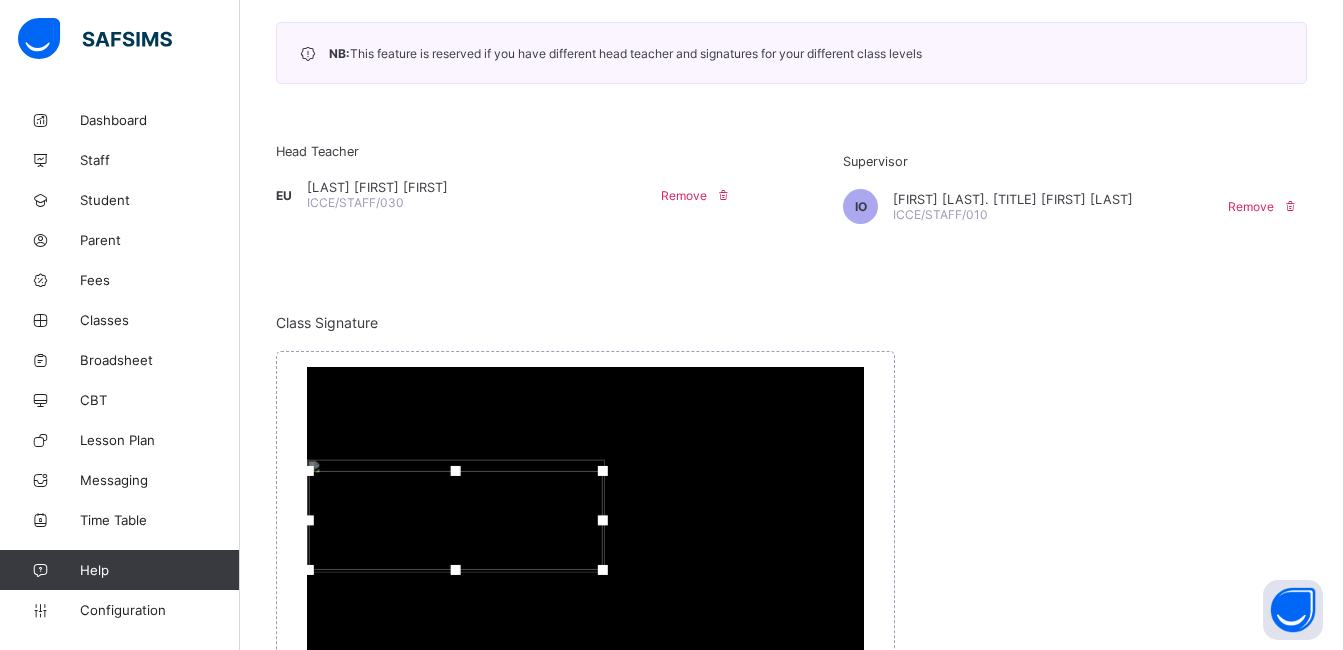 drag, startPoint x: 468, startPoint y: 565, endPoint x: 440, endPoint y: 576, distance: 30.083218 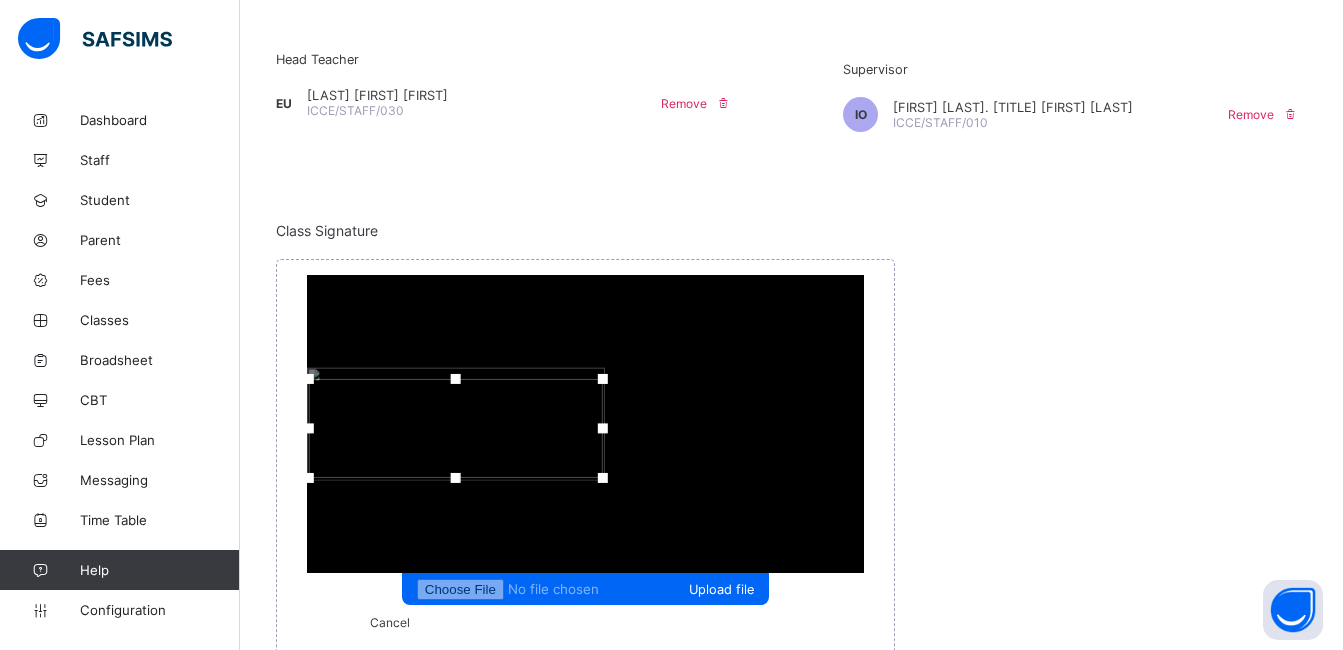 scroll, scrollTop: 614, scrollLeft: 0, axis: vertical 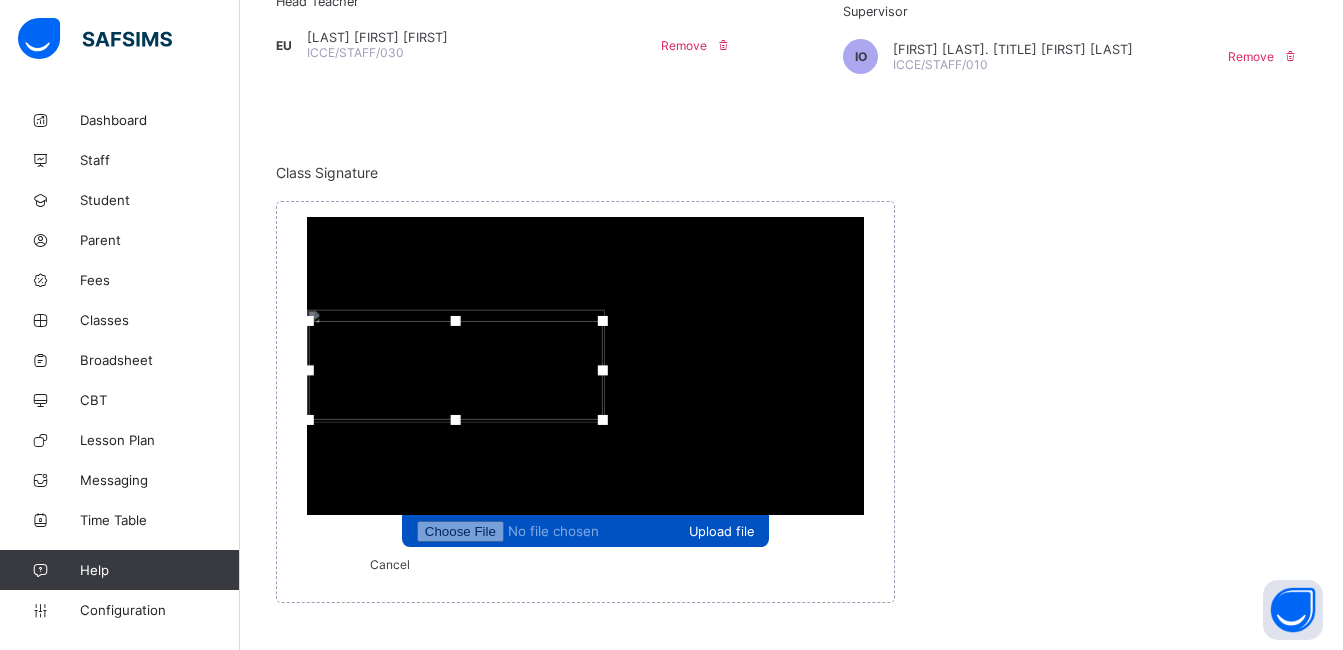 click on "Upload file" at bounding box center [721, 531] 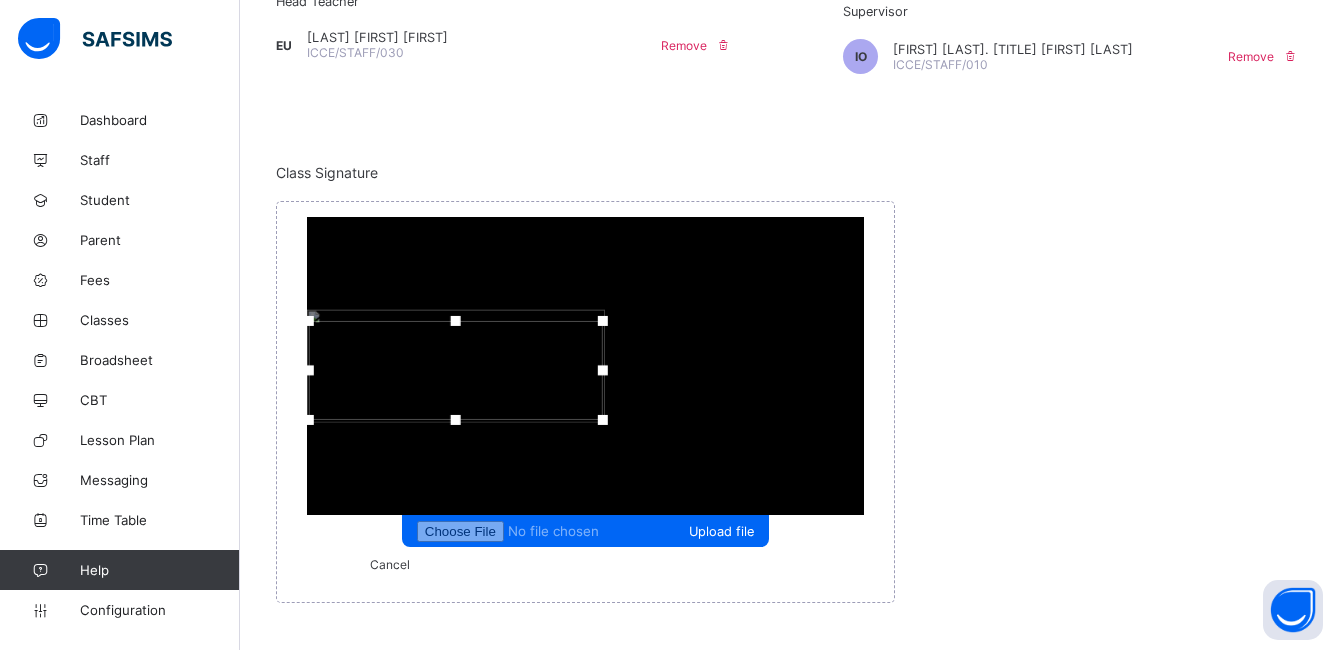 click on "Class Signature Upload file Cancel" at bounding box center (791, 383) 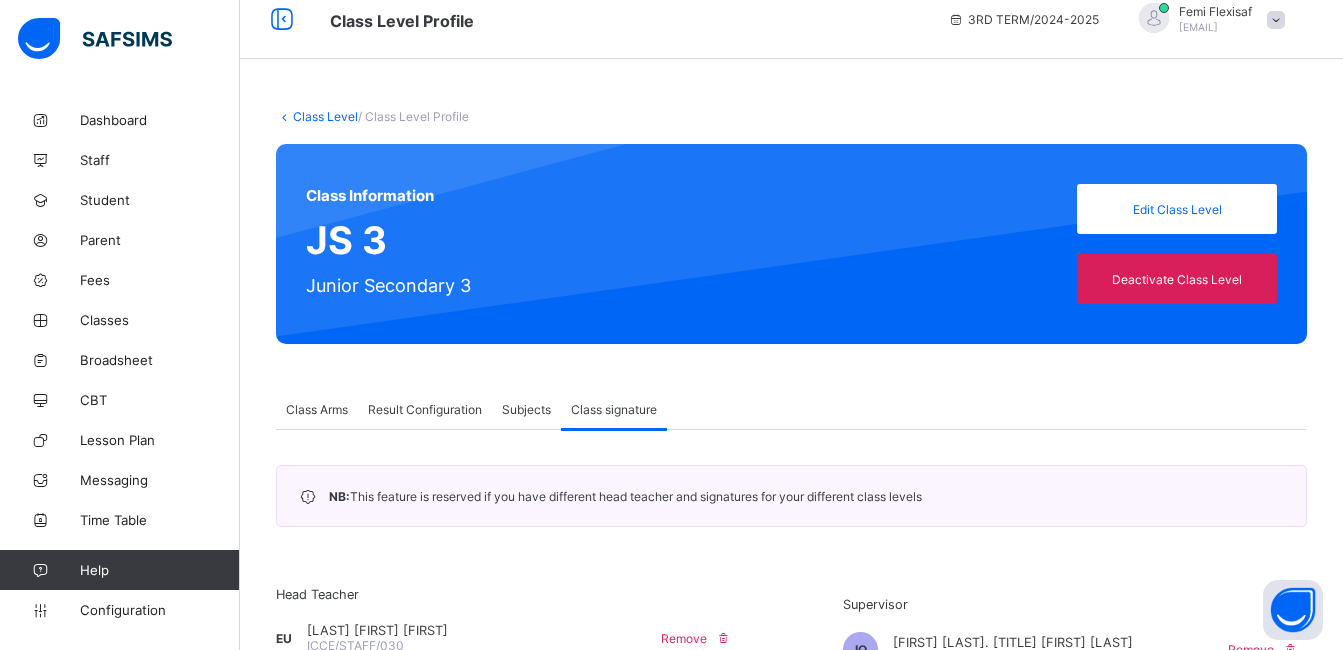 scroll, scrollTop: 14, scrollLeft: 0, axis: vertical 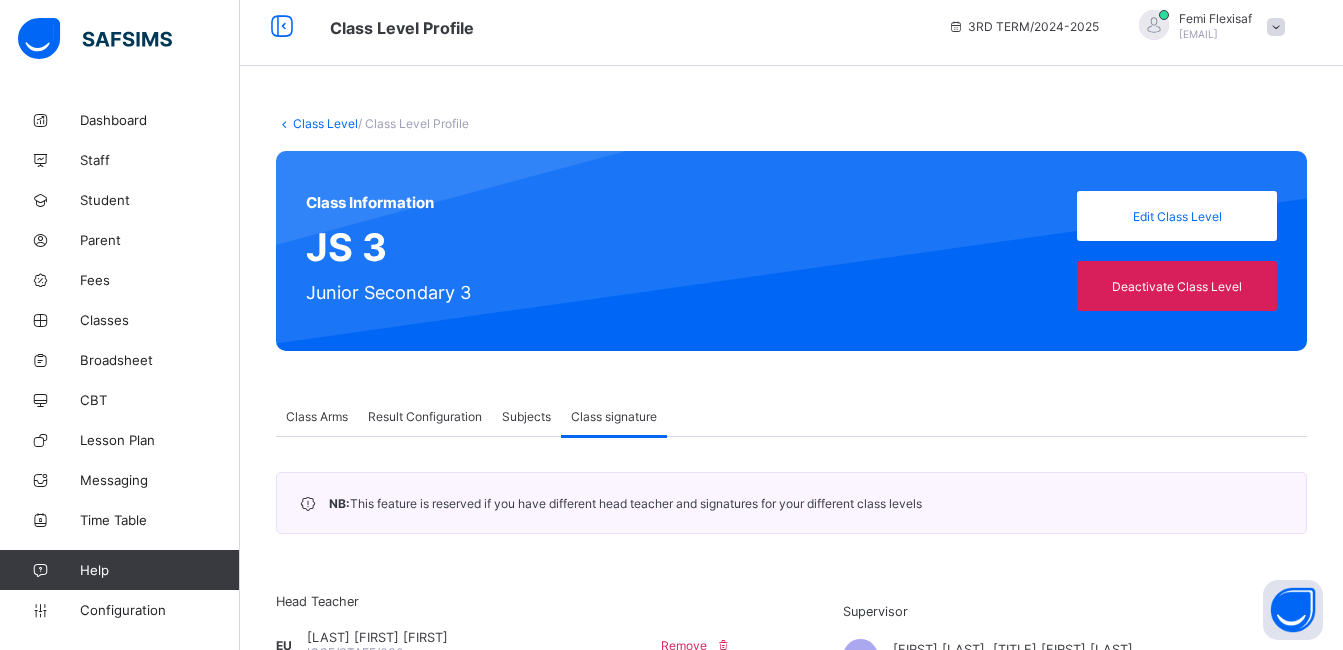 click on "Class Level" at bounding box center (325, 123) 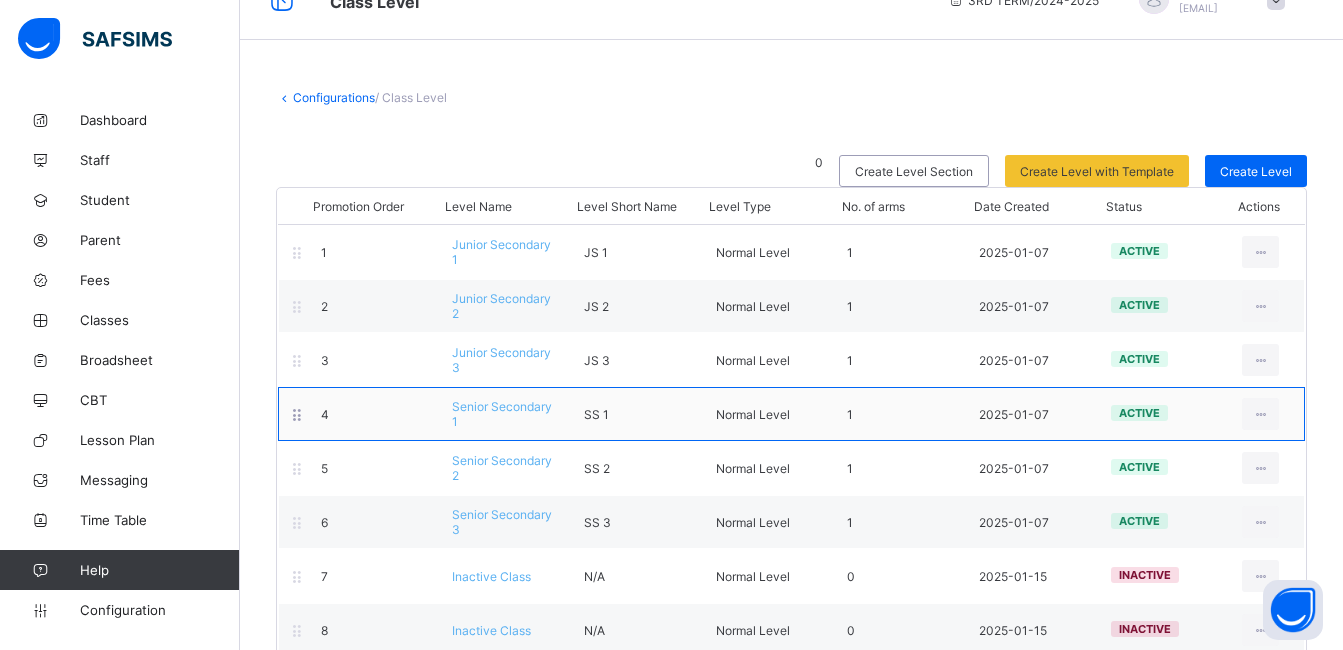 scroll, scrollTop: 80, scrollLeft: 0, axis: vertical 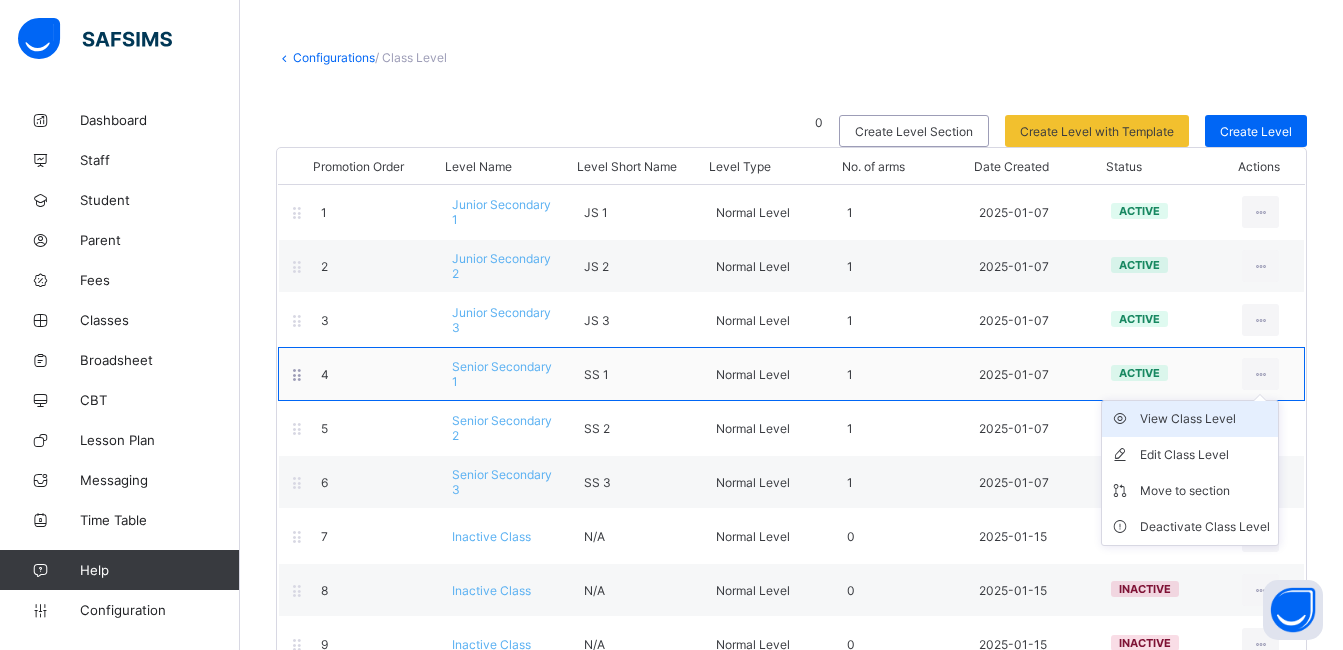 click on "View Class Level" at bounding box center [1205, 419] 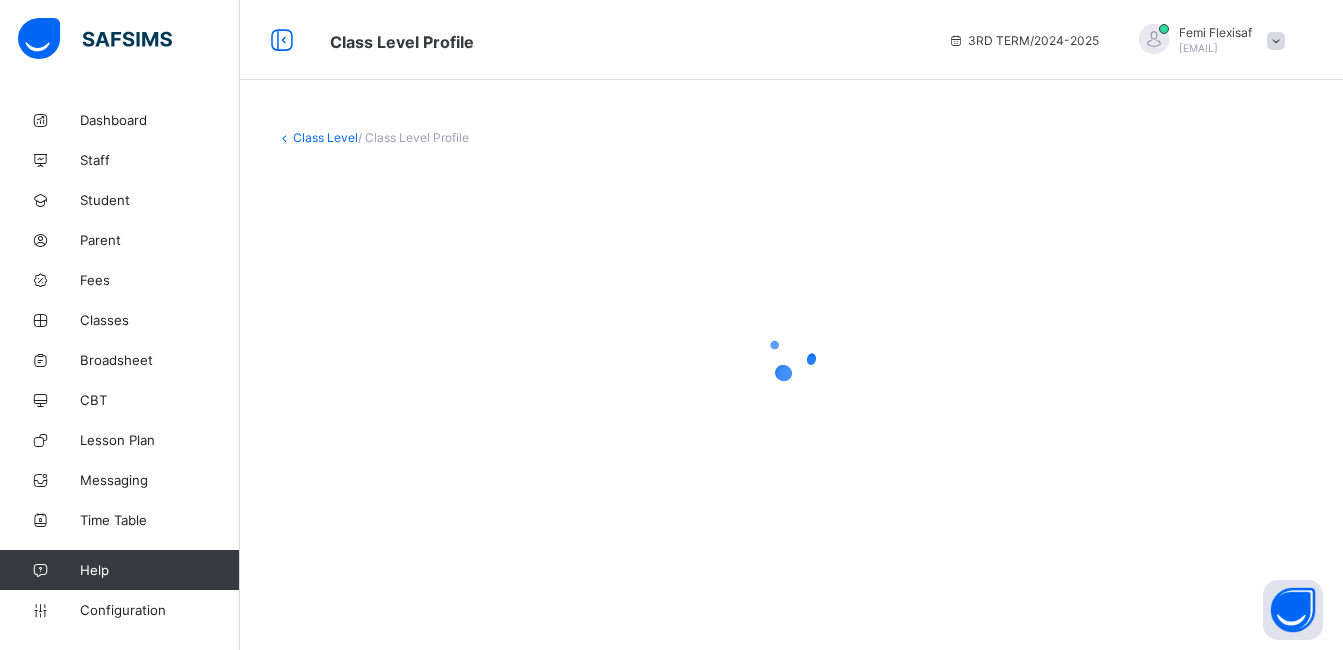 scroll, scrollTop: 0, scrollLeft: 0, axis: both 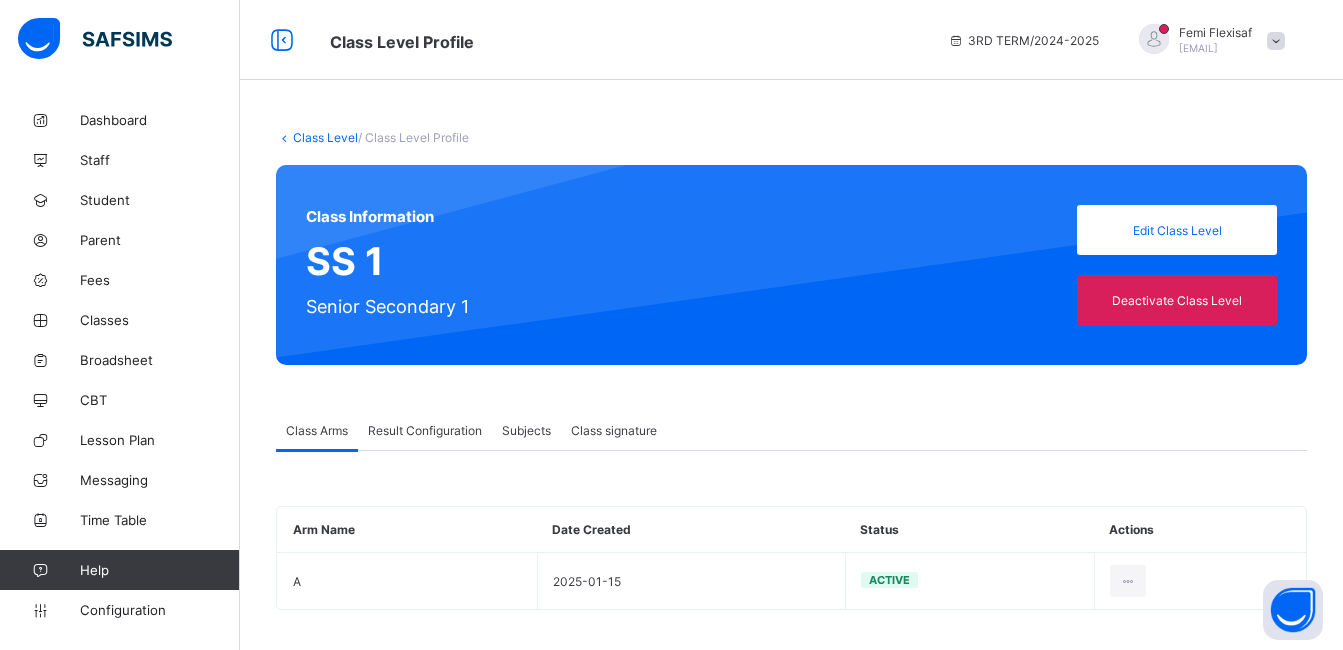click on "Class signature" at bounding box center (614, 430) 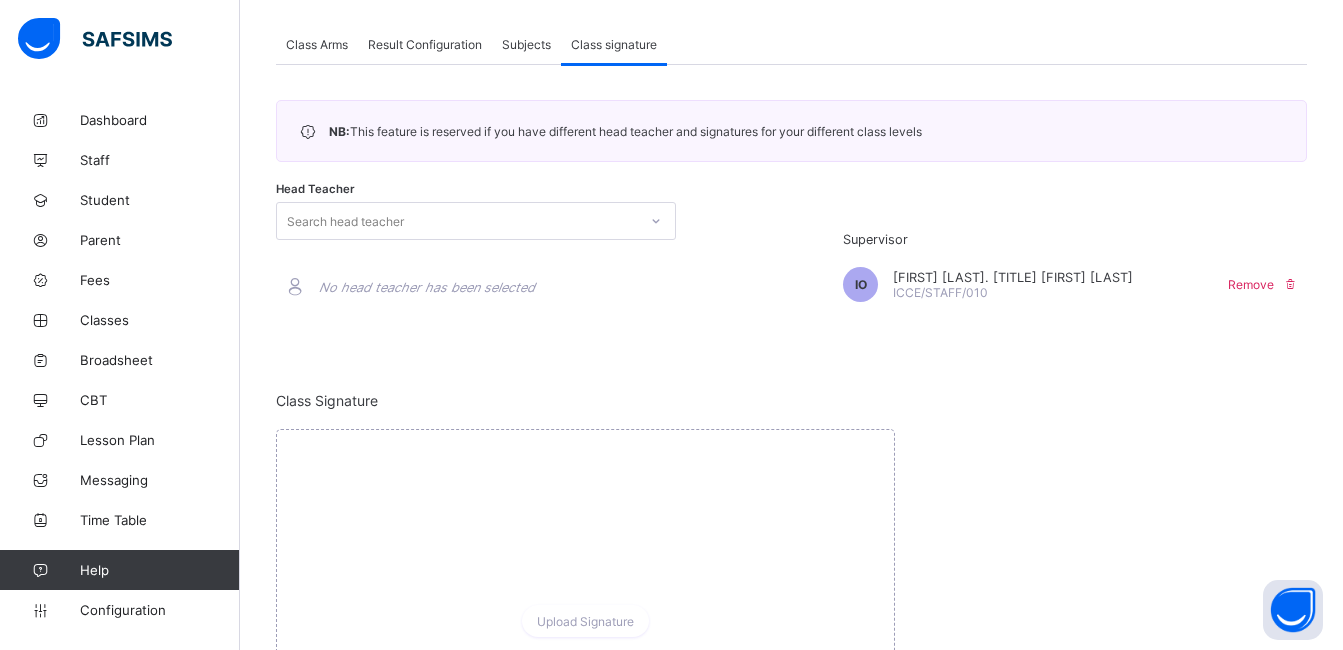 scroll, scrollTop: 384, scrollLeft: 0, axis: vertical 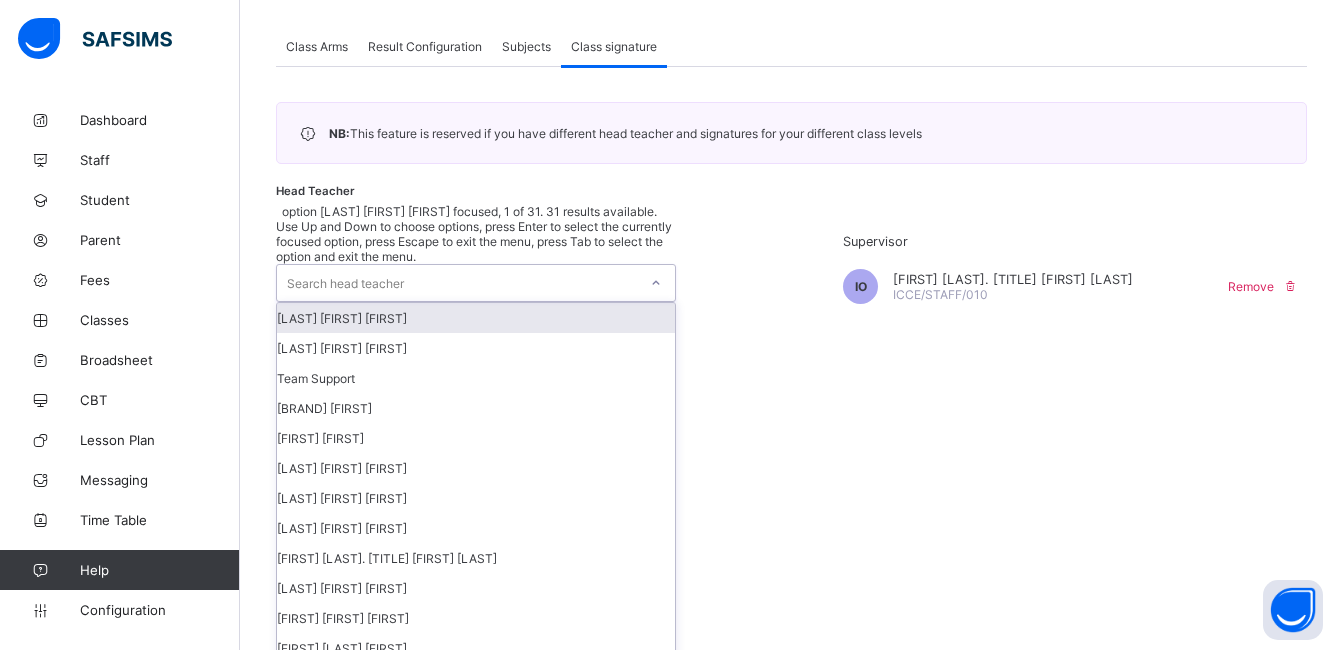 click on "Search head teacher" at bounding box center (345, 283) 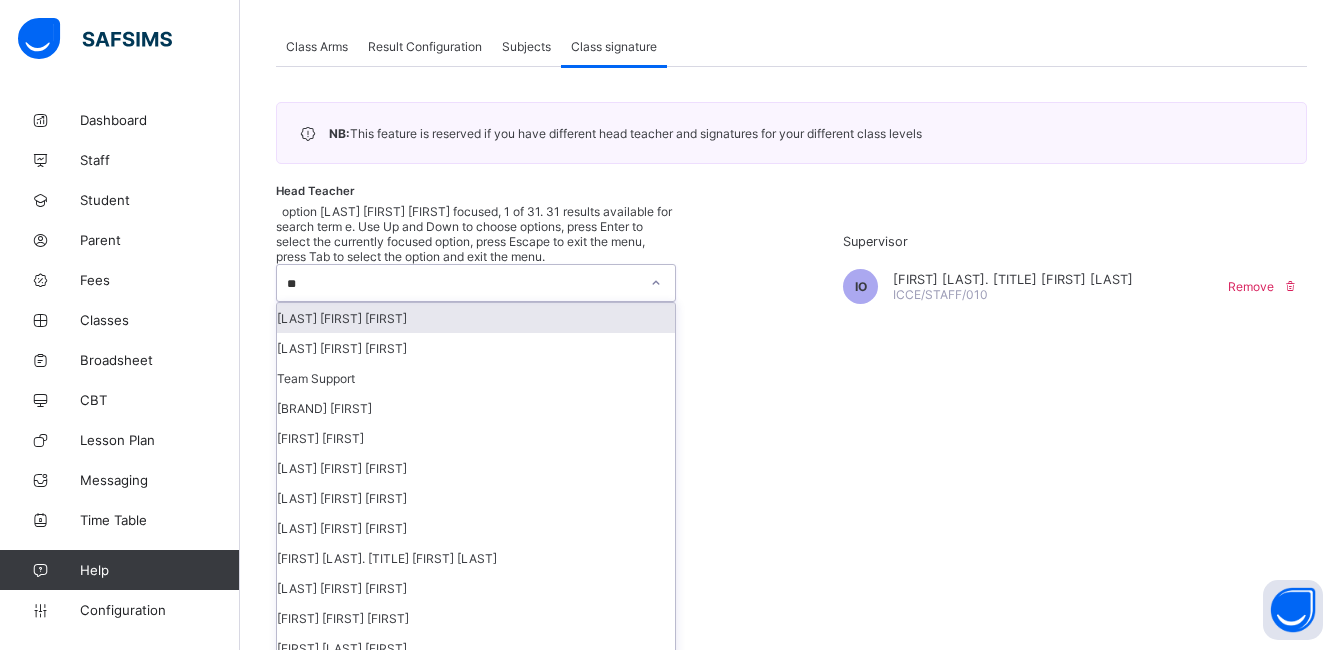 type on "***" 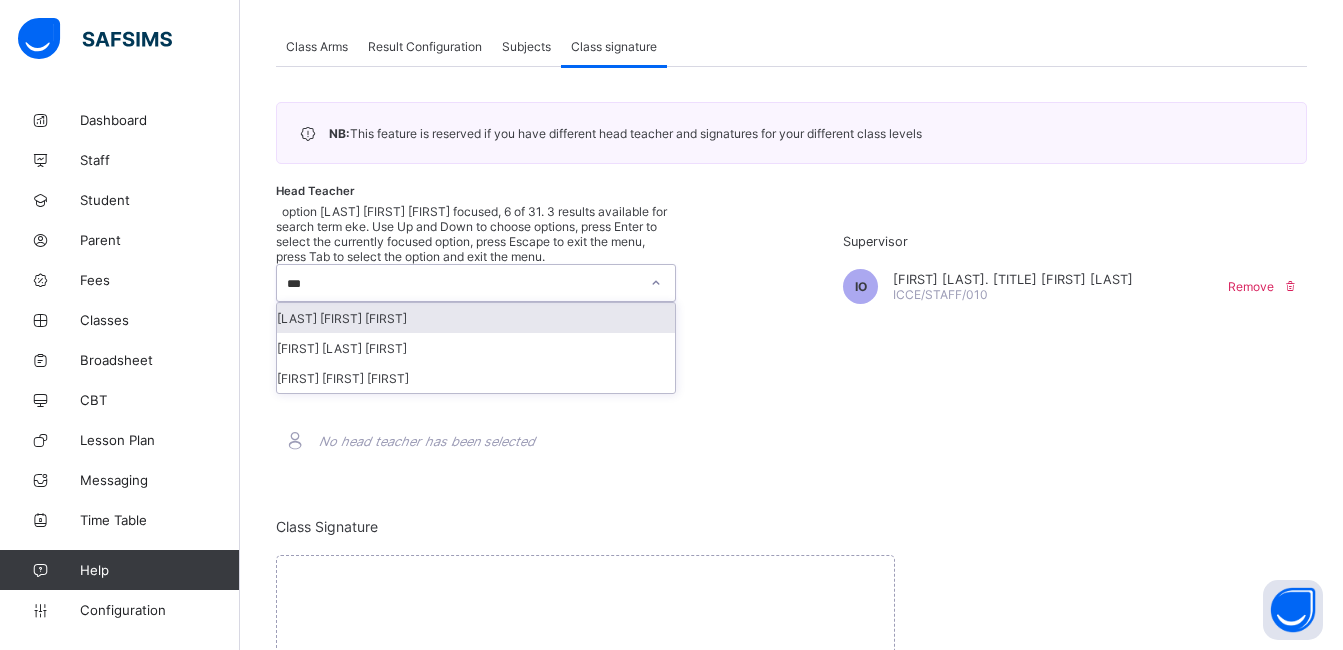 click on "[LAST] [FIRST] [FIRST]" at bounding box center (476, 318) 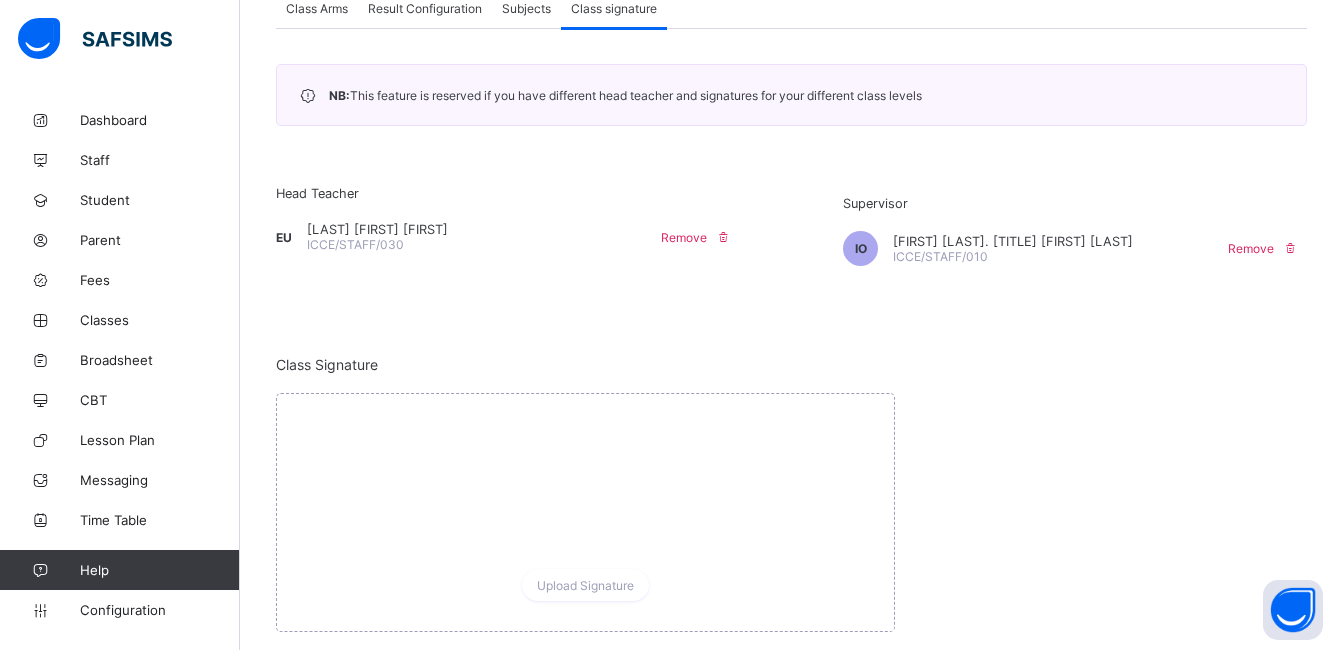 click on "NB: This feature is reserved if you have different head teacher and signatures for your different class levels Head Teacher EU [LAST] [FIRST] [FIRST] ICCE/STAFF/030 Remove Supervisor IO [FIRST] [TITLE] [FIRST] [LAST] ICCE/STAFF/010 Remove Class Signature Upload Signature" at bounding box center (791, 348) 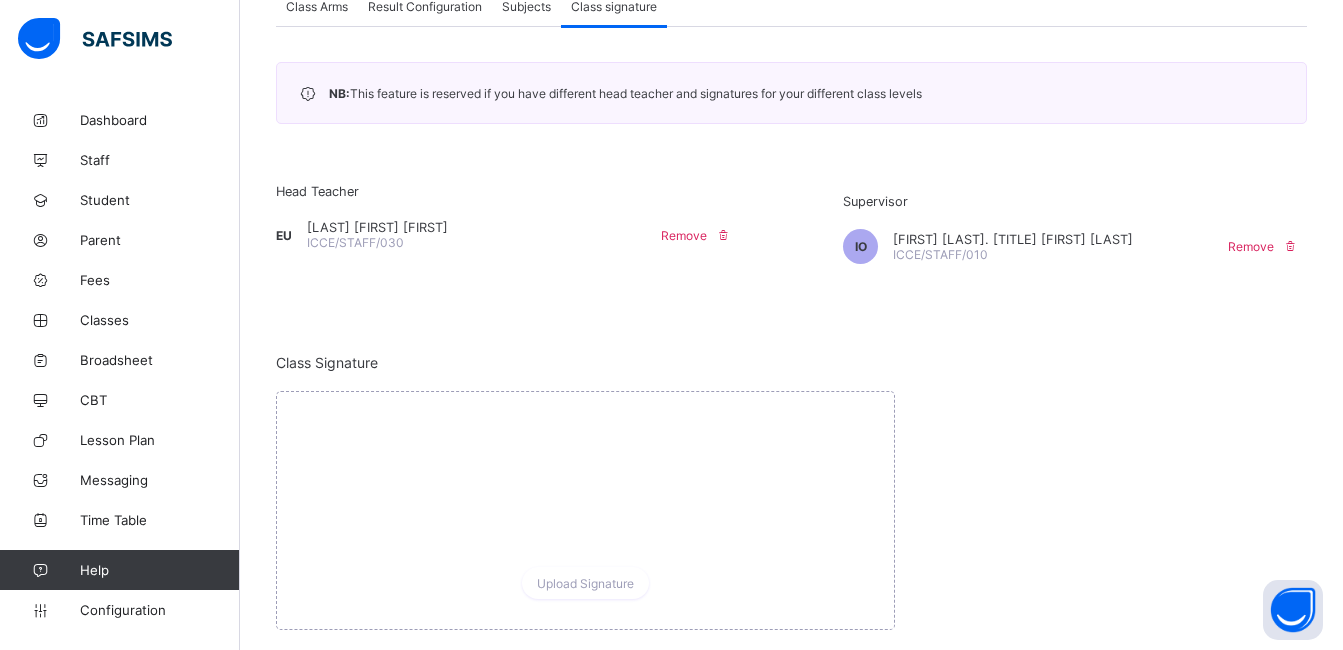 scroll, scrollTop: 464, scrollLeft: 0, axis: vertical 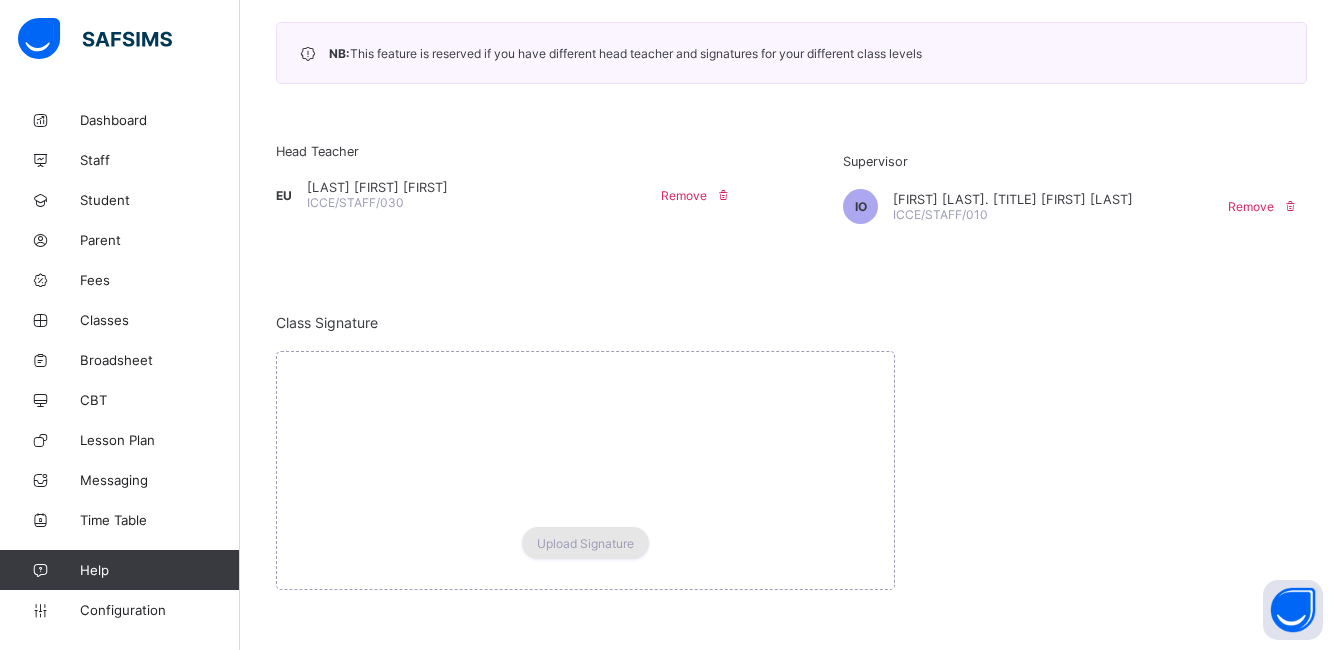 click on "Upload Signature" at bounding box center [585, 543] 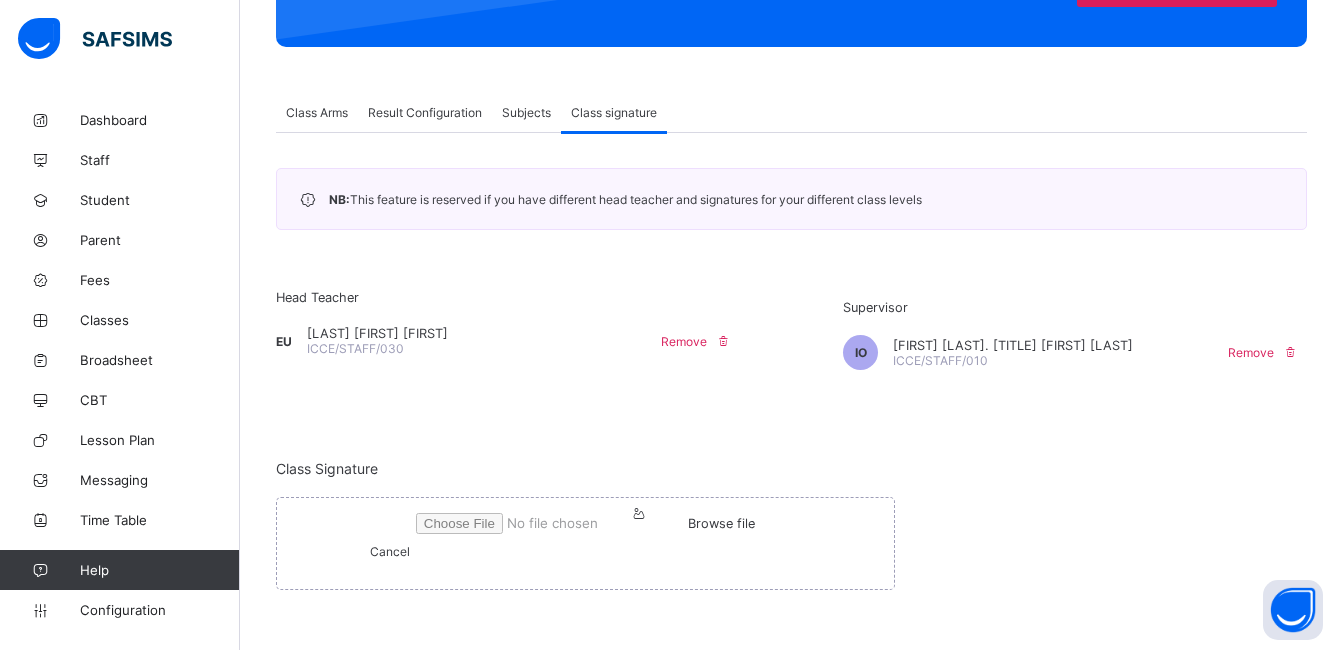 scroll, scrollTop: 614, scrollLeft: 0, axis: vertical 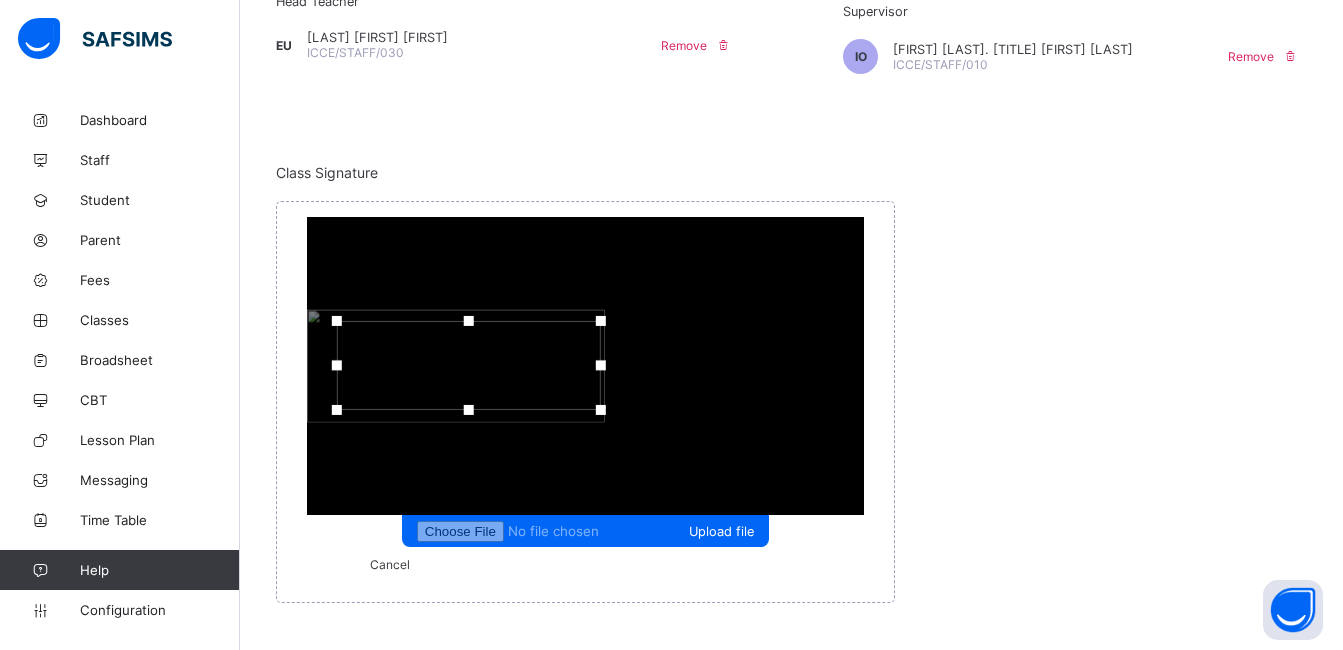 drag, startPoint x: 709, startPoint y: 414, endPoint x: 733, endPoint y: 413, distance: 24.020824 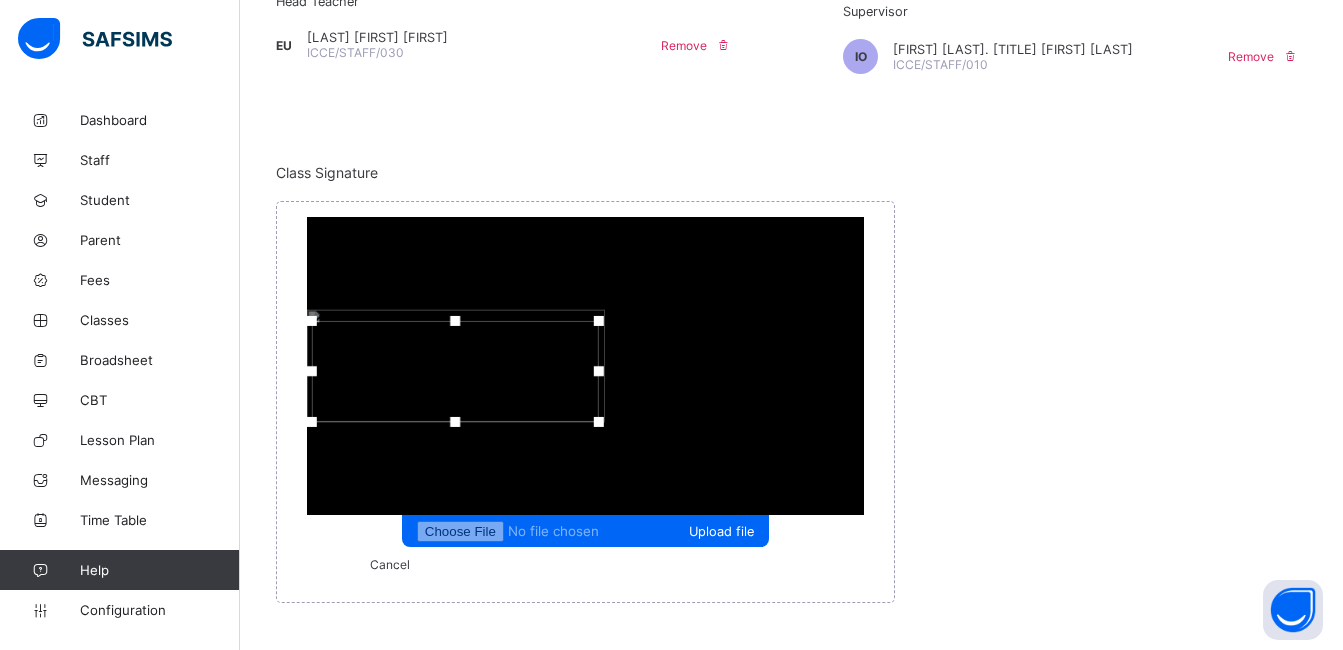 drag, startPoint x: 470, startPoint y: 417, endPoint x: 445, endPoint y: 432, distance: 29.15476 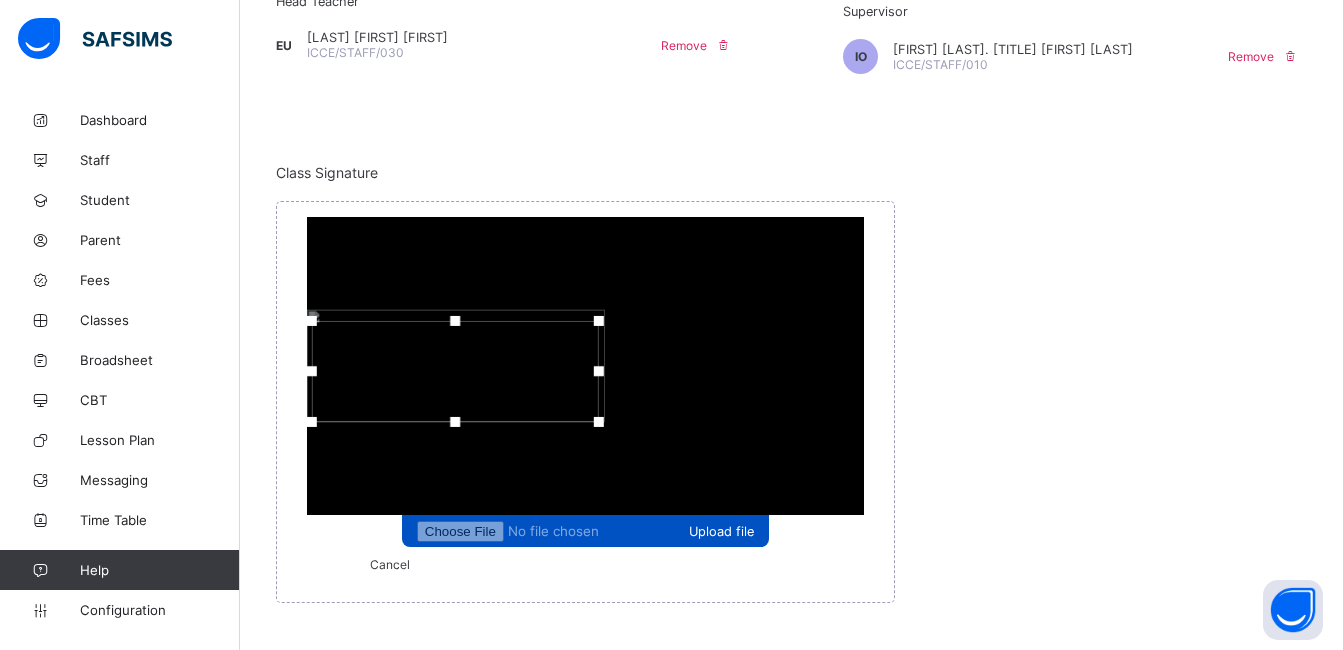 click on "Upload file" at bounding box center (721, 531) 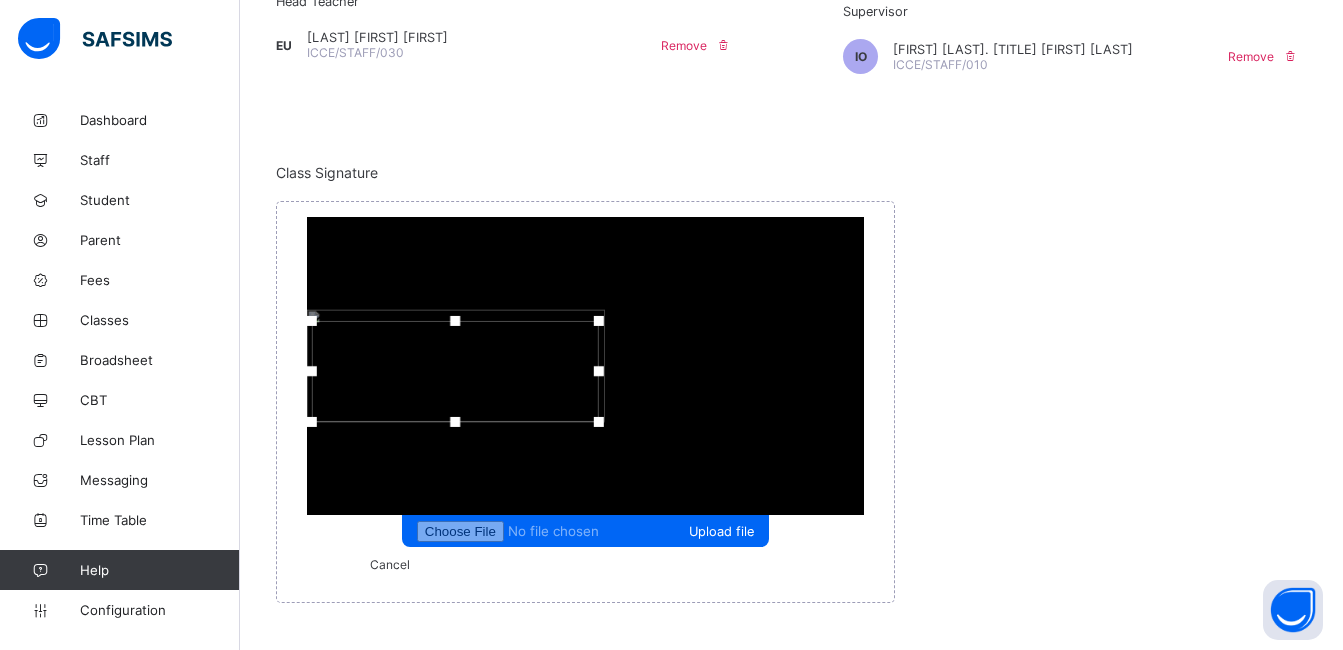click on "Class Signature Upload file Cancel" at bounding box center [791, 383] 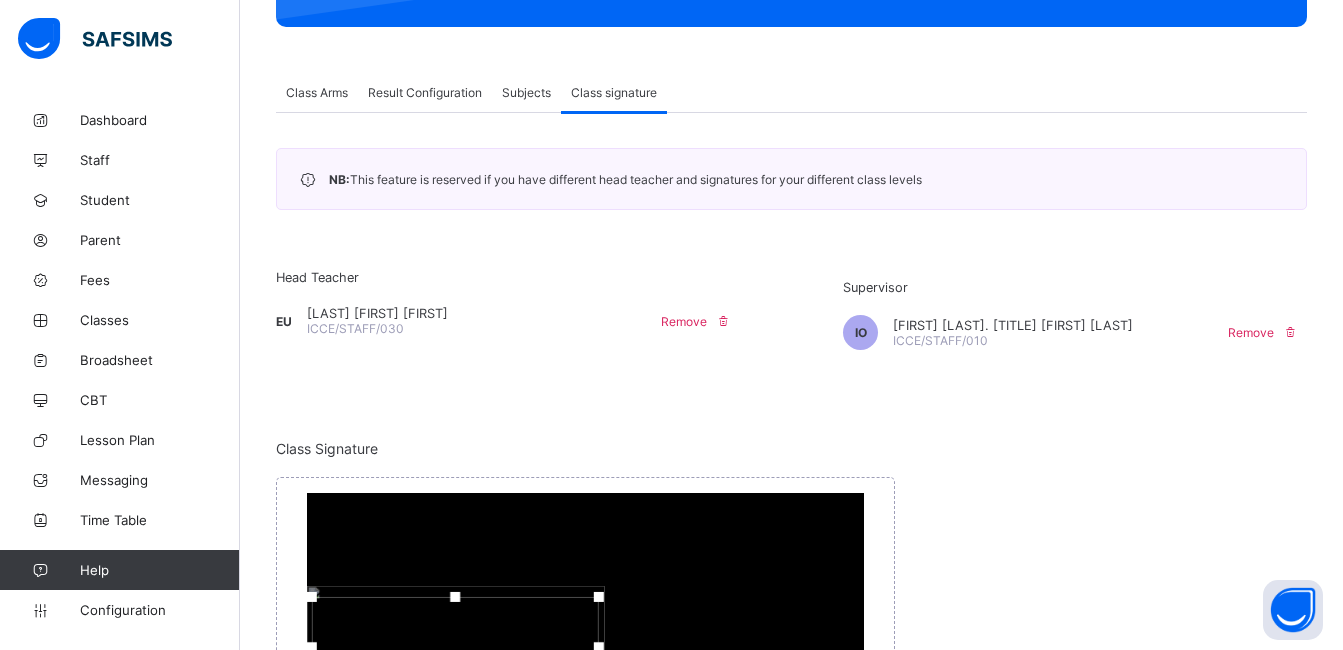 scroll, scrollTop: 374, scrollLeft: 0, axis: vertical 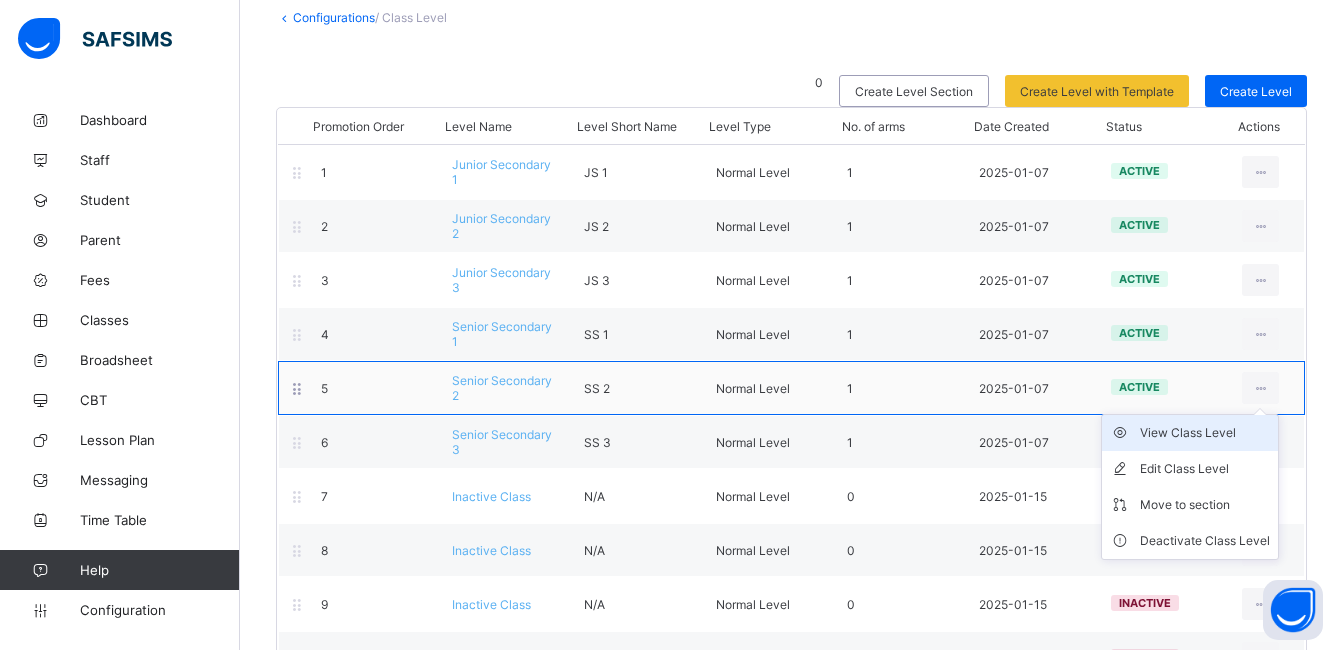 click on "View Class Level" at bounding box center (1205, 433) 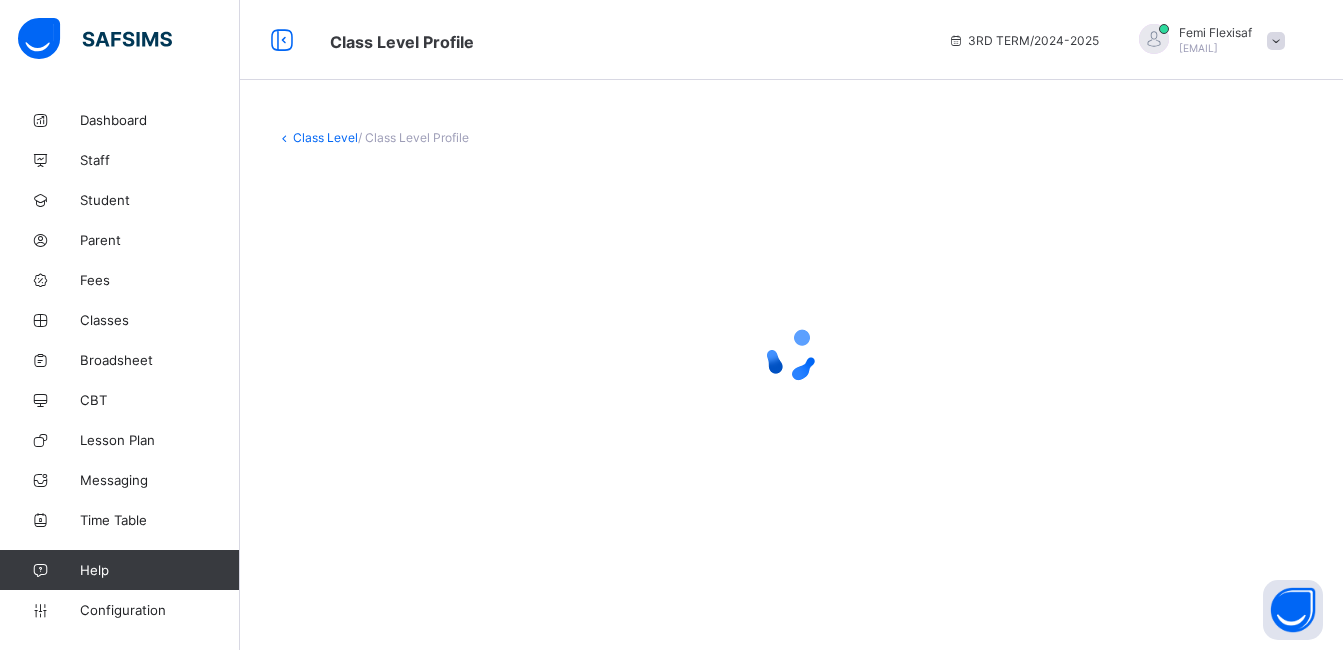 scroll, scrollTop: 0, scrollLeft: 0, axis: both 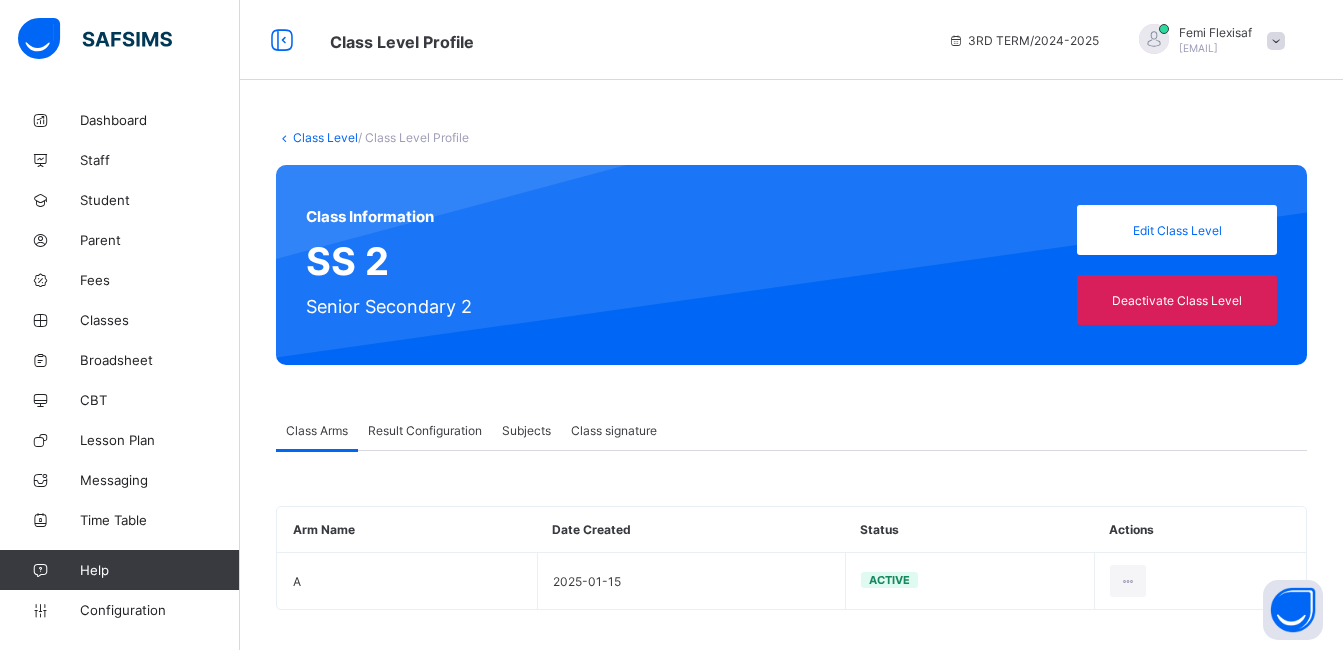 click on "Class signature" at bounding box center [614, 430] 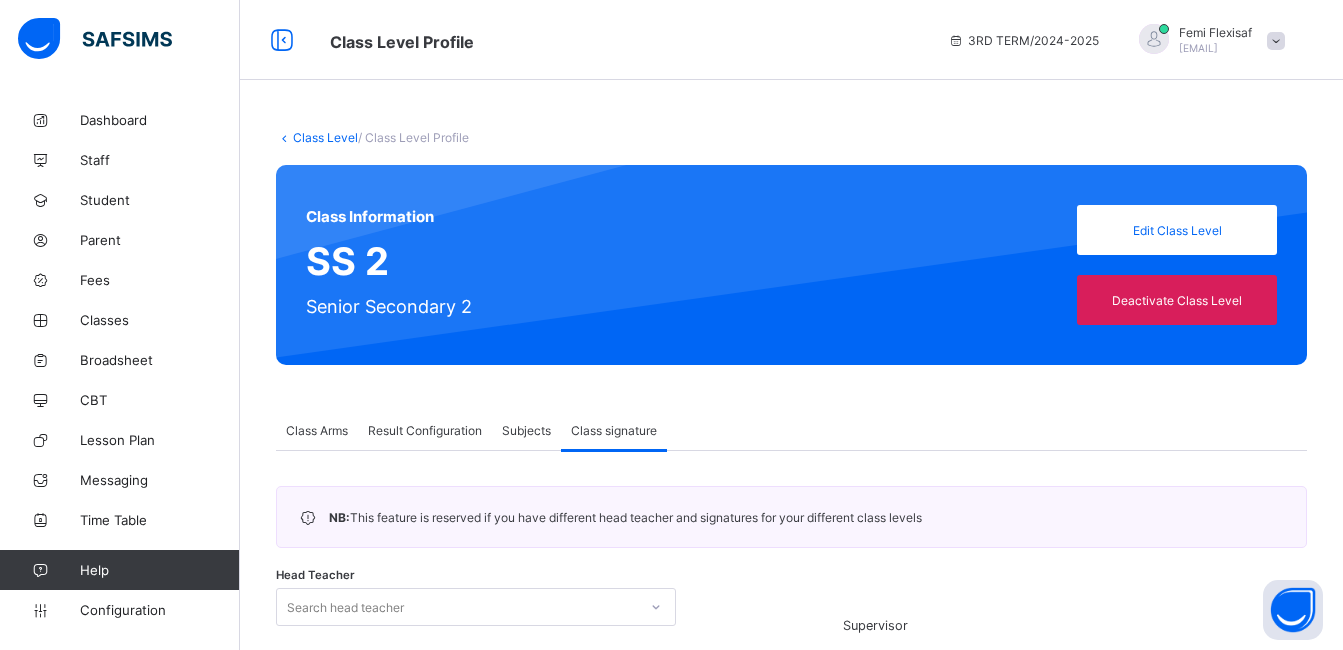 scroll, scrollTop: 464, scrollLeft: 0, axis: vertical 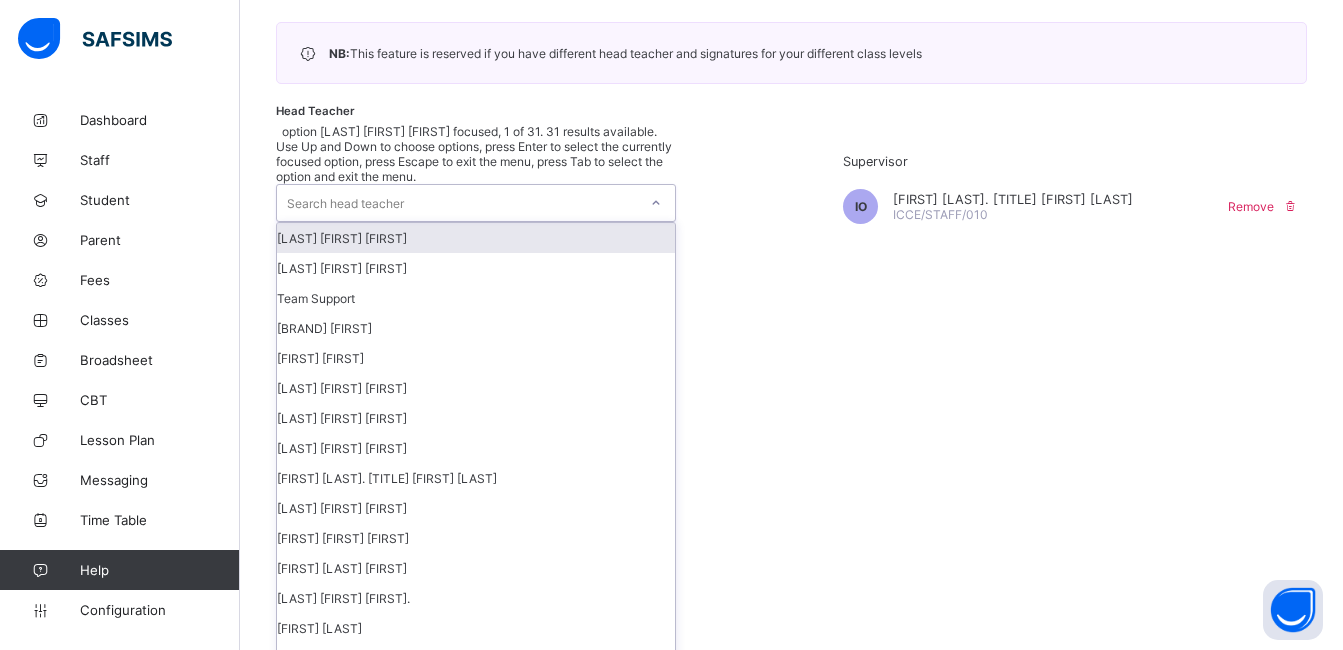 click on "Search head teacher" at bounding box center [345, 203] 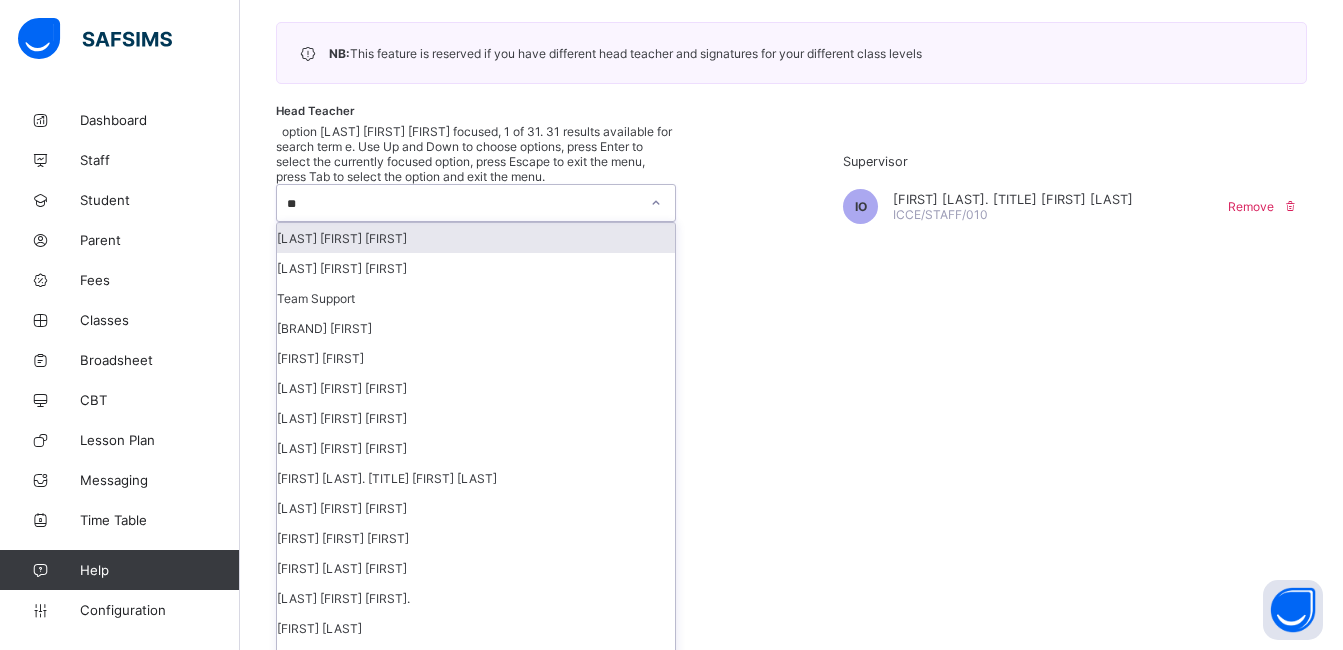 type on "***" 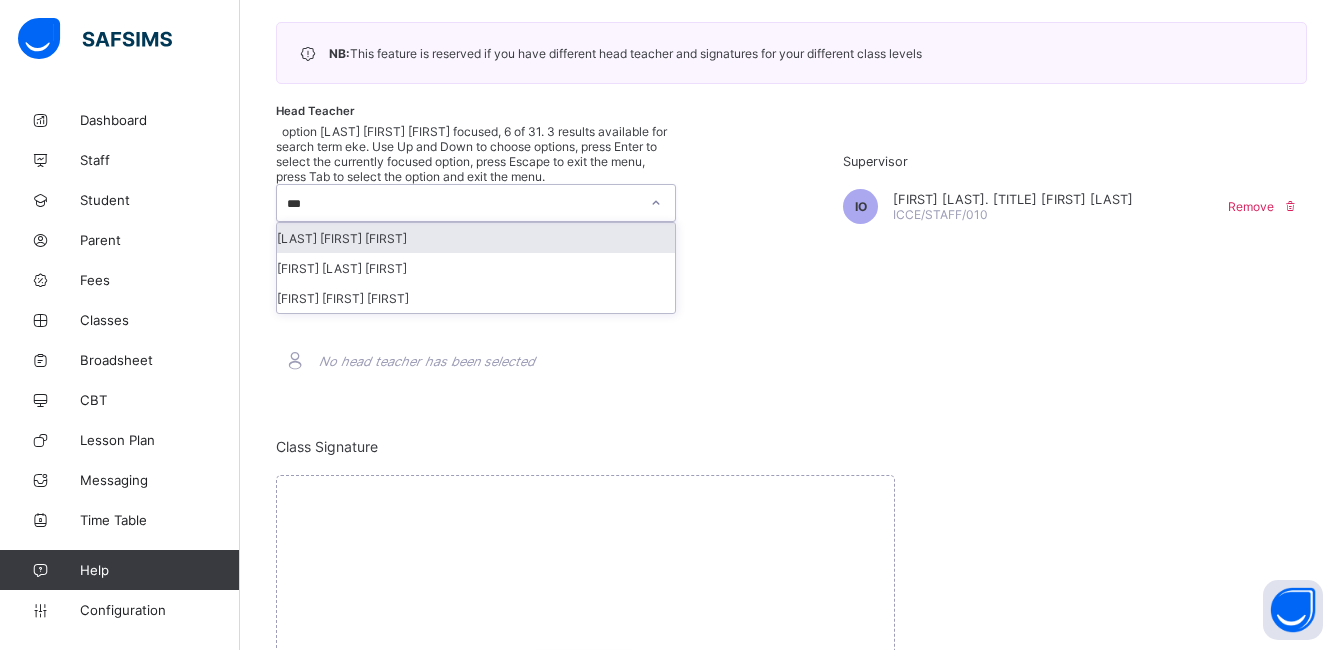 click on "[LAST] [FIRST] [FIRST]" at bounding box center [476, 238] 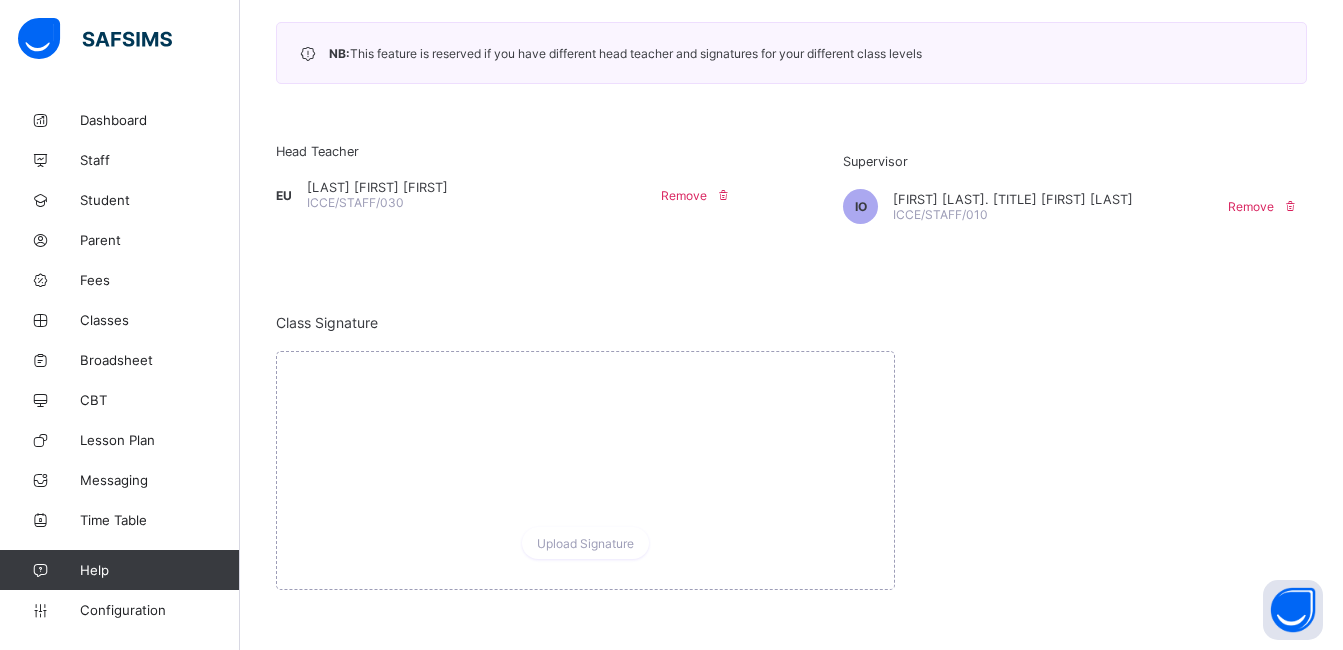 click on "NB: This feature is reserved if you have different head teacher and signatures for your different class levels Head Teacher EU [LAST] [FIRST] [FIRST] ICCE/STAFF/030 Remove Supervisor IO [FIRST] [TITLE] [FIRST] [LAST] ICCE/STAFF/010 Remove Class Signature Upload Signature" at bounding box center [791, 306] 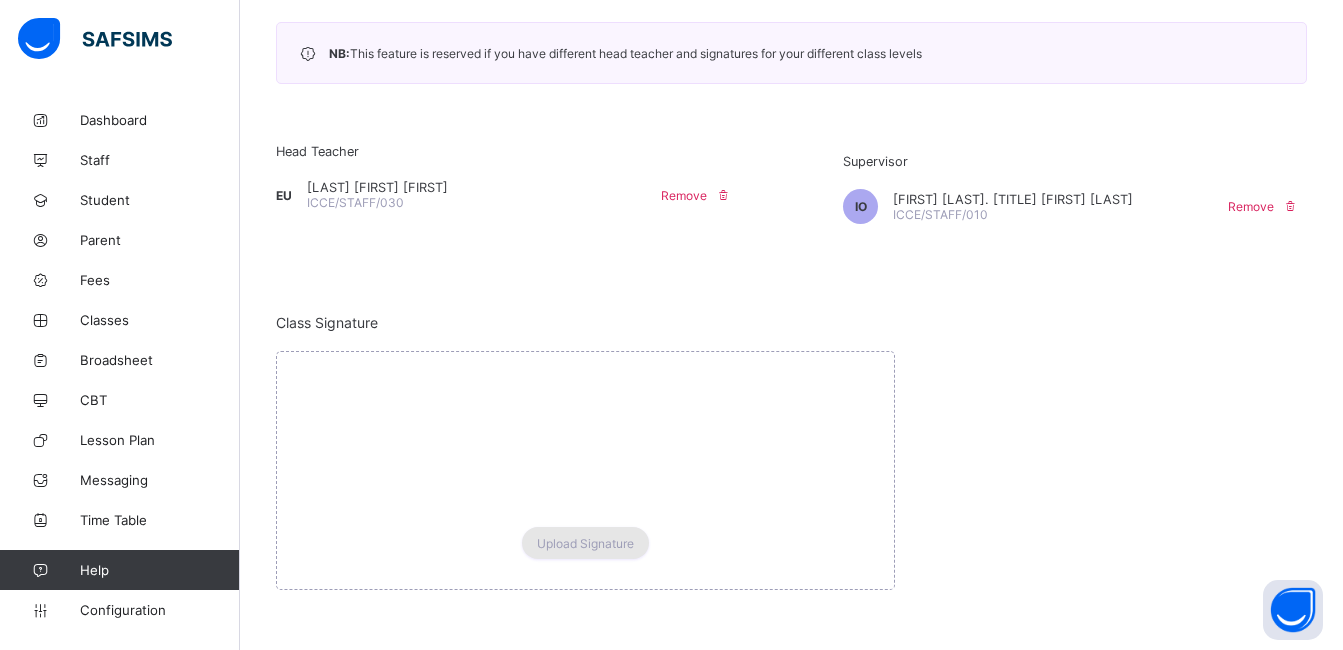 click on "Upload Signature" at bounding box center [585, 543] 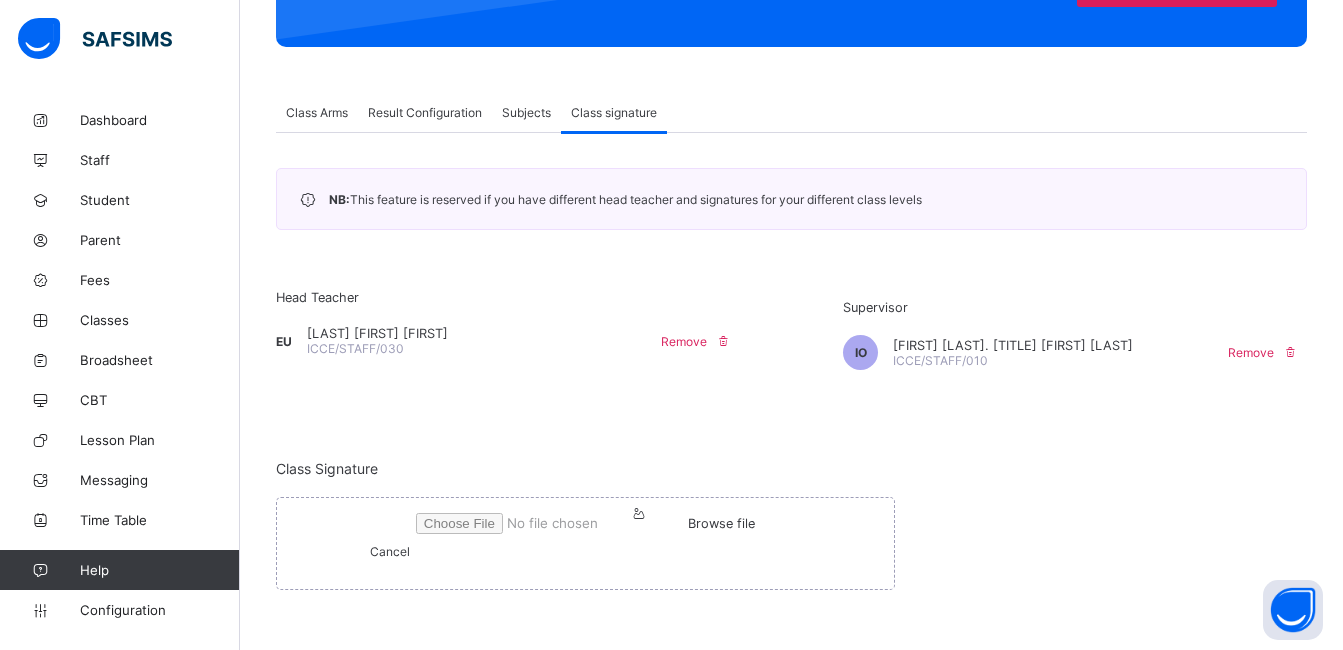 click on "Class Signature     Browse file Cancel" at bounding box center (791, 525) 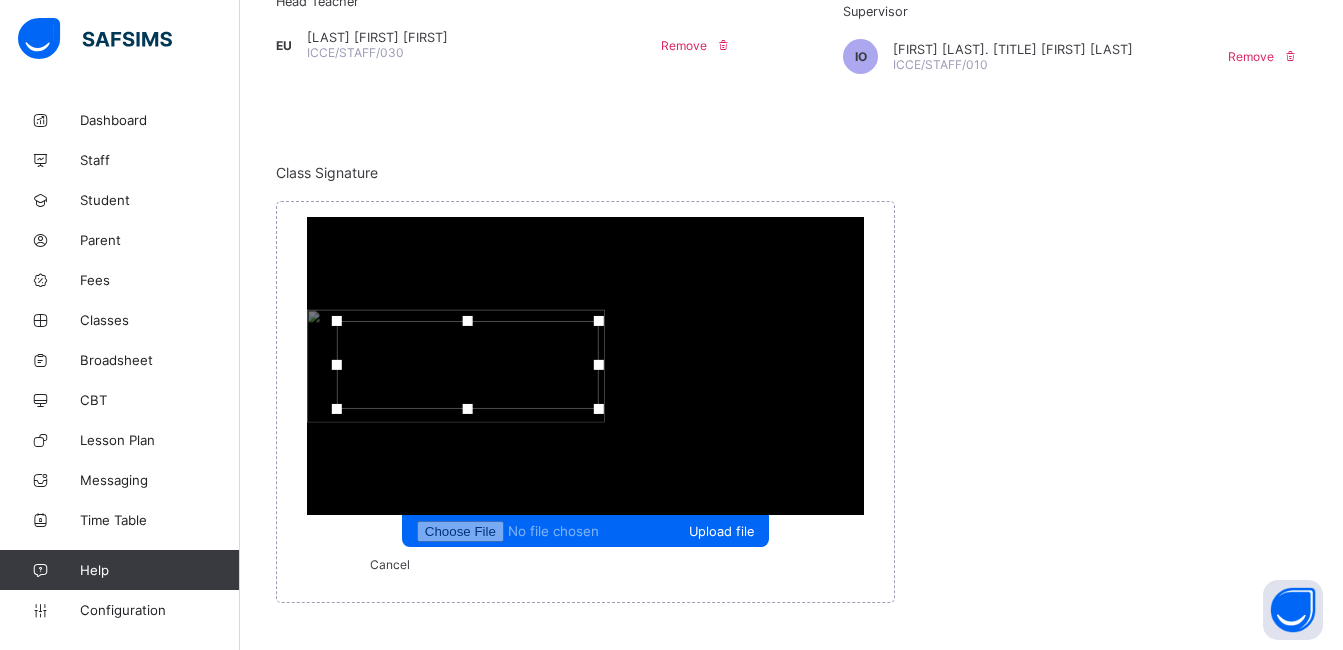 drag, startPoint x: 704, startPoint y: 412, endPoint x: 728, endPoint y: 410, distance: 24.083189 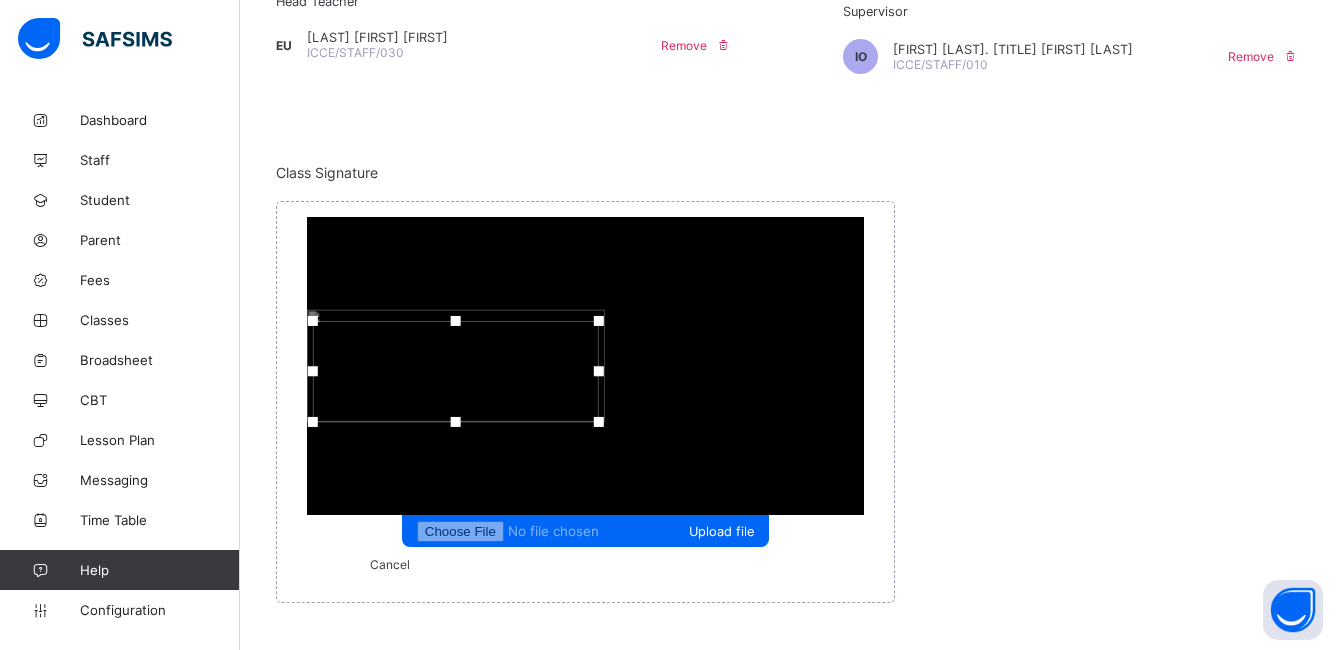 drag, startPoint x: 470, startPoint y: 416, endPoint x: 446, endPoint y: 433, distance: 29.410883 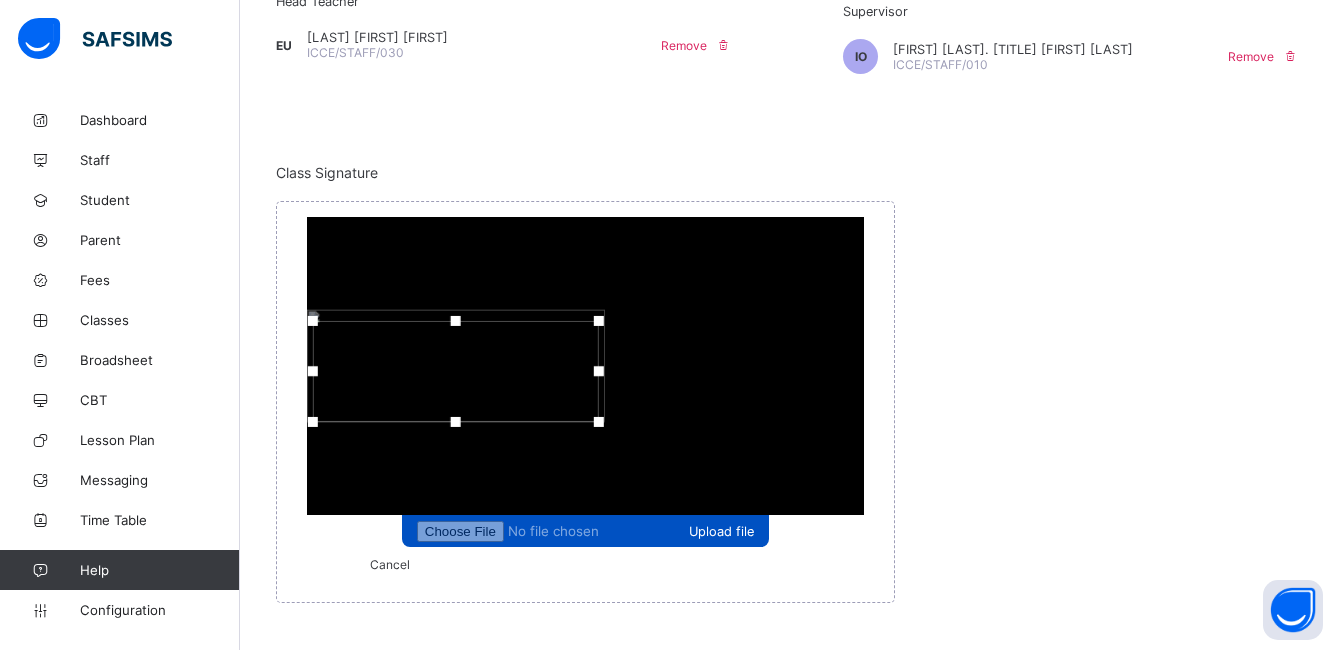 click on "Upload file" at bounding box center (585, 531) 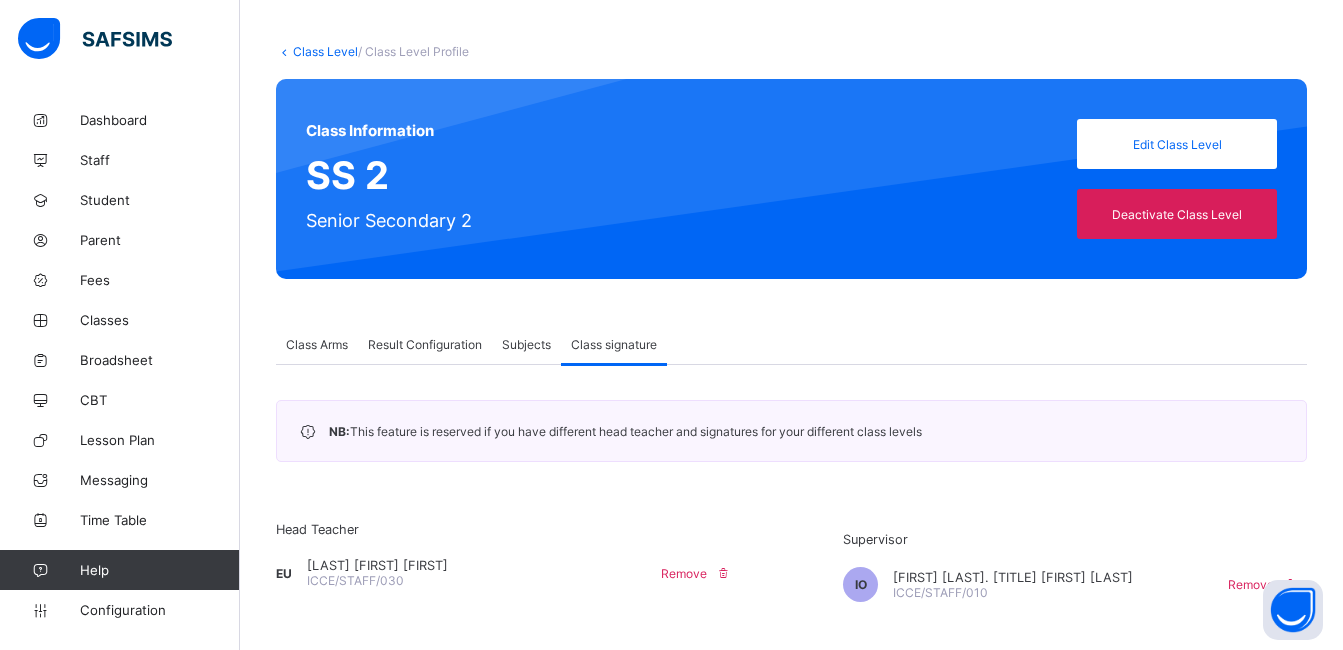 scroll, scrollTop: 54, scrollLeft: 0, axis: vertical 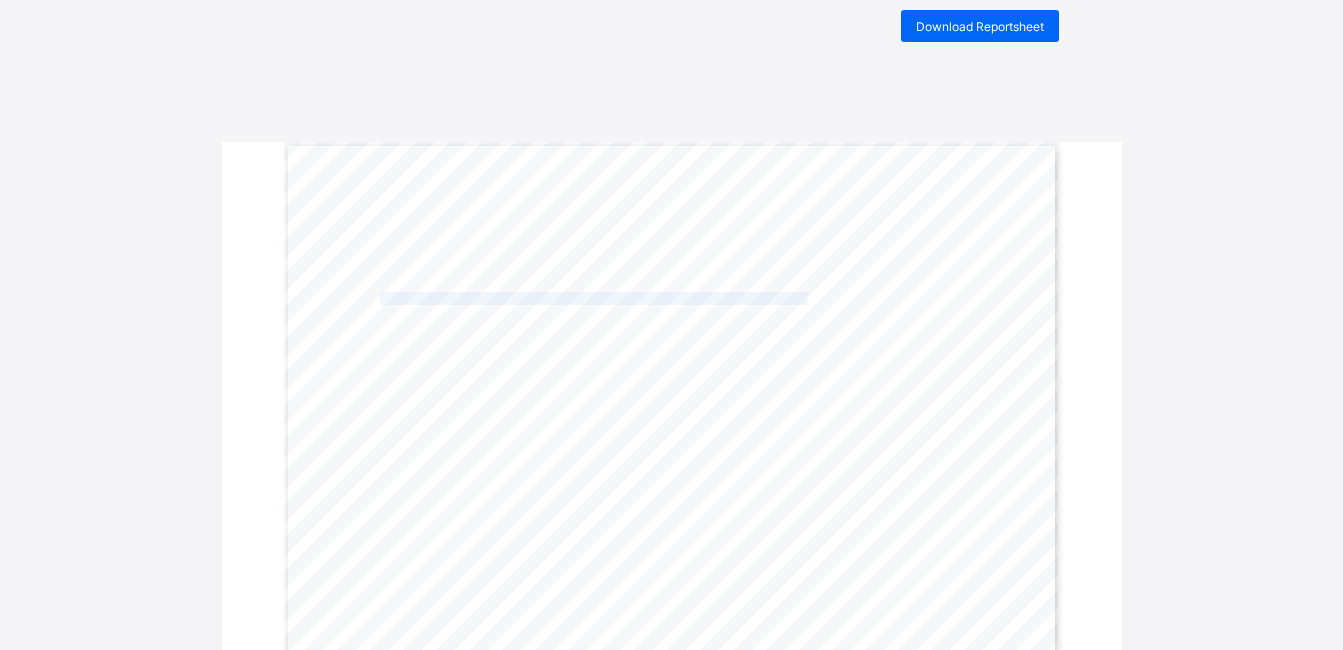 drag, startPoint x: 387, startPoint y: 292, endPoint x: 818, endPoint y: 295, distance: 431.01044 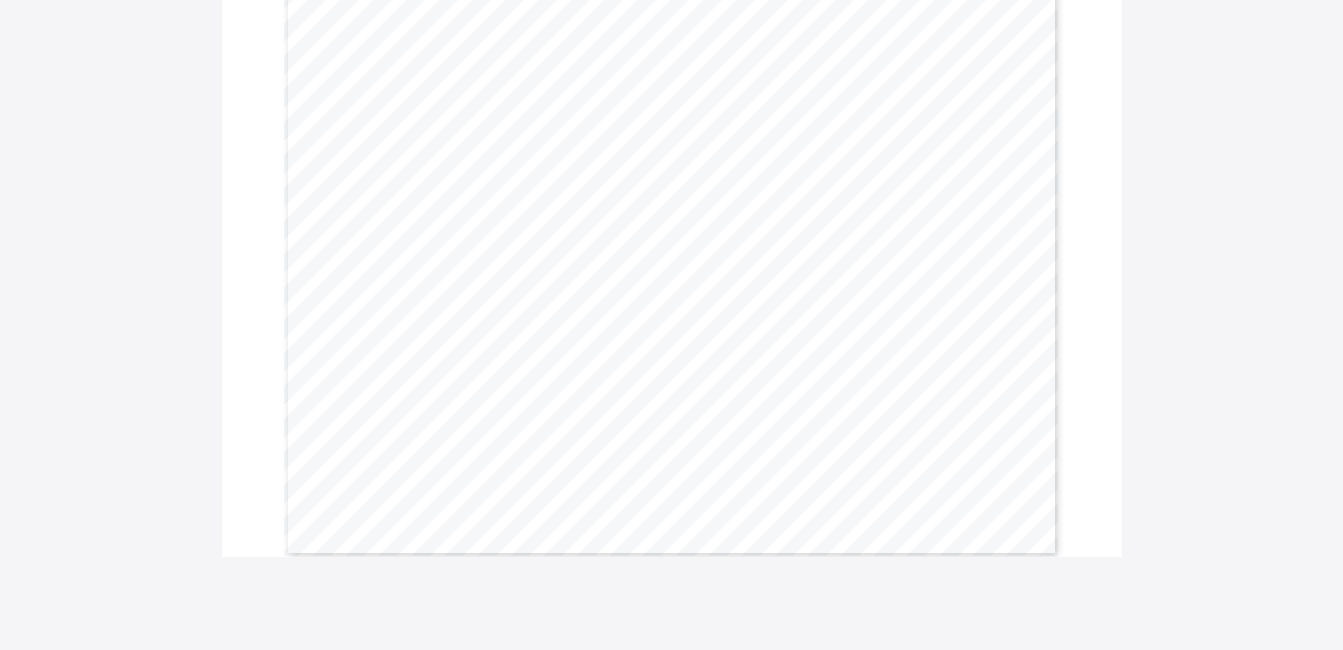 scroll, scrollTop: 727, scrollLeft: 0, axis: vertical 